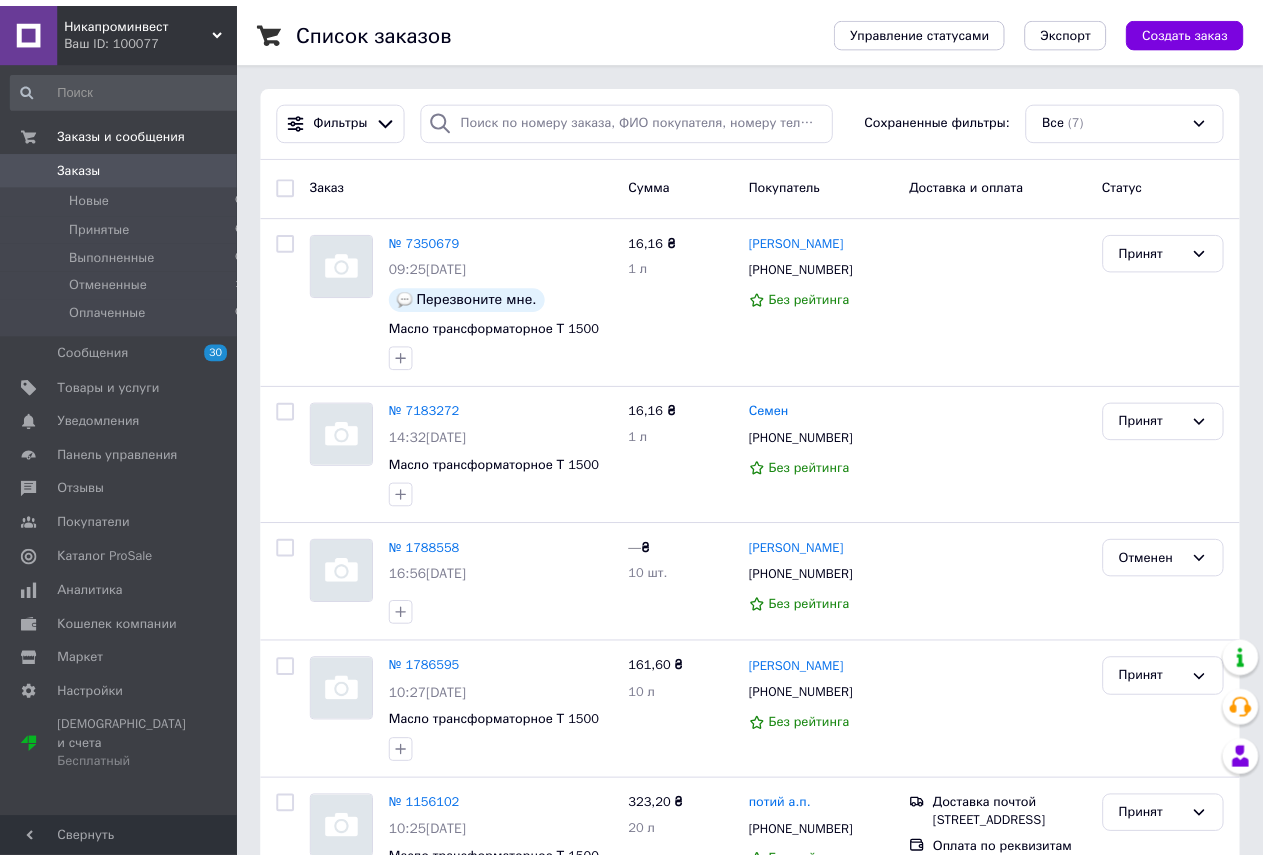 scroll, scrollTop: 0, scrollLeft: 0, axis: both 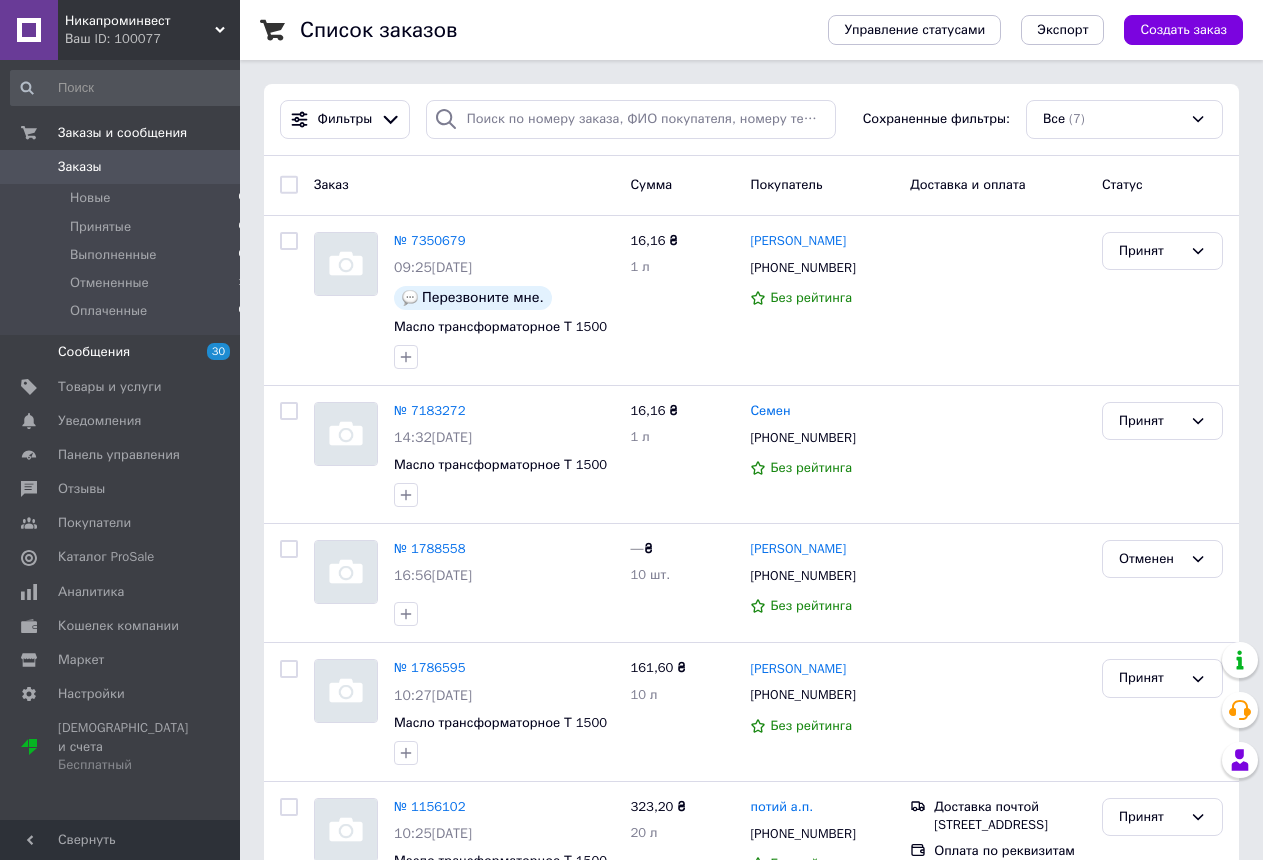 click on "Сообщения" at bounding box center (94, 352) 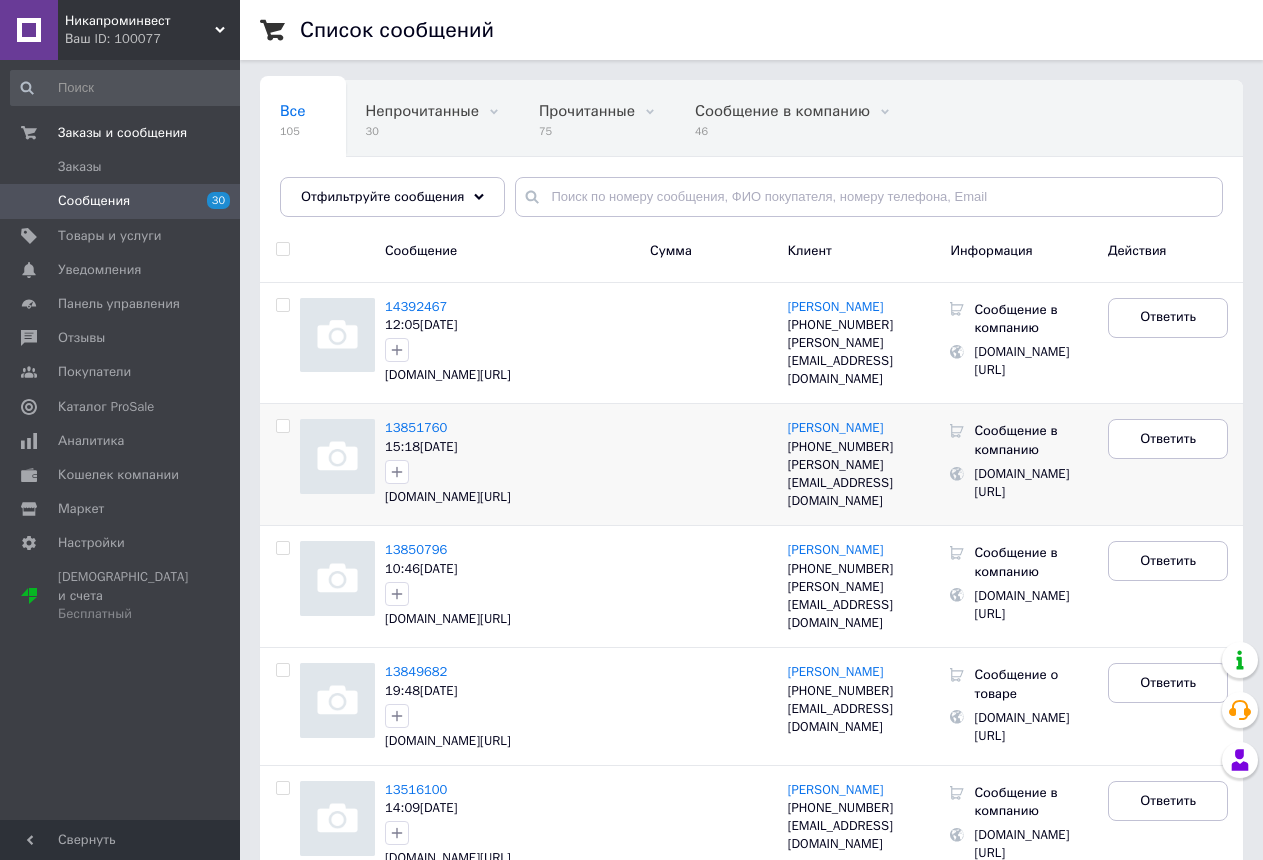 drag, startPoint x: 387, startPoint y: 510, endPoint x: 642, endPoint y: 511, distance: 255.00197 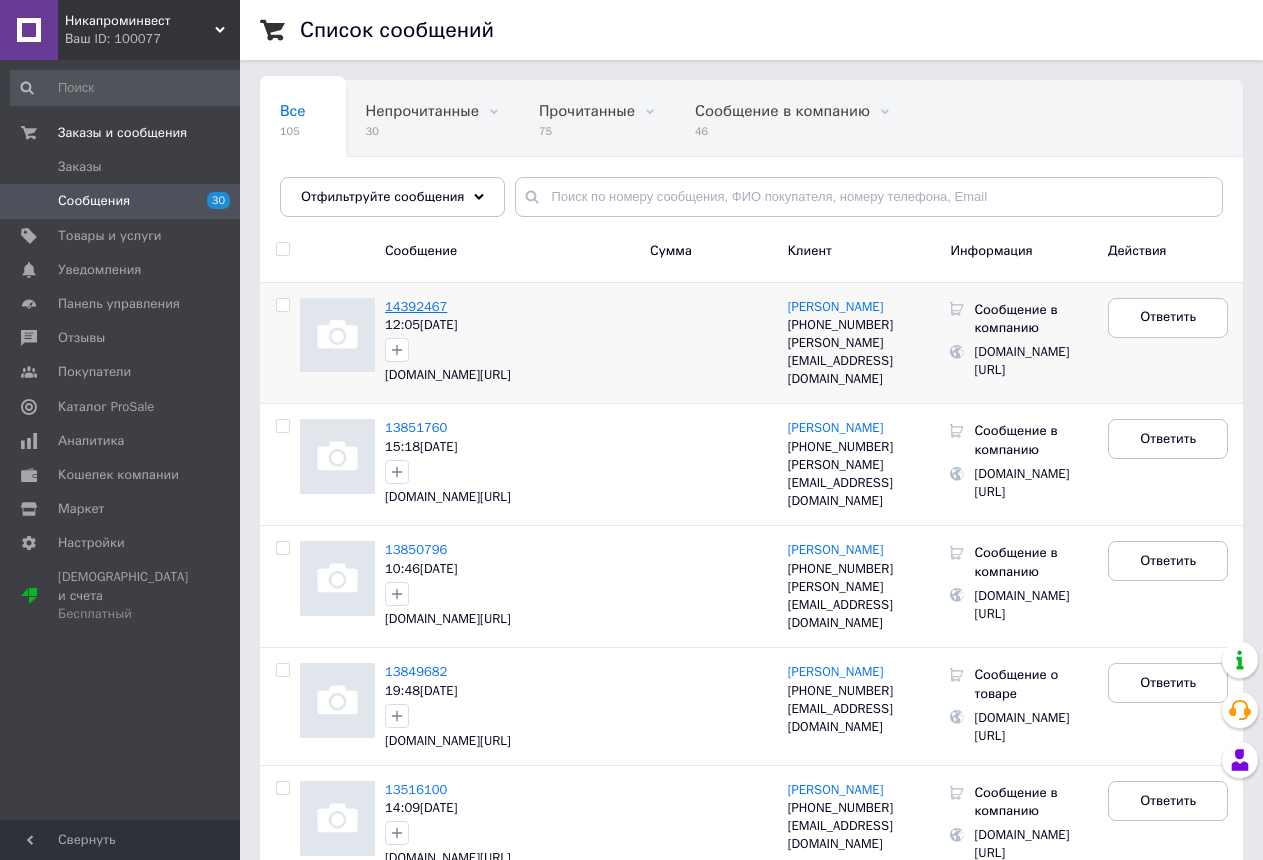 click on "14392467" at bounding box center (416, 306) 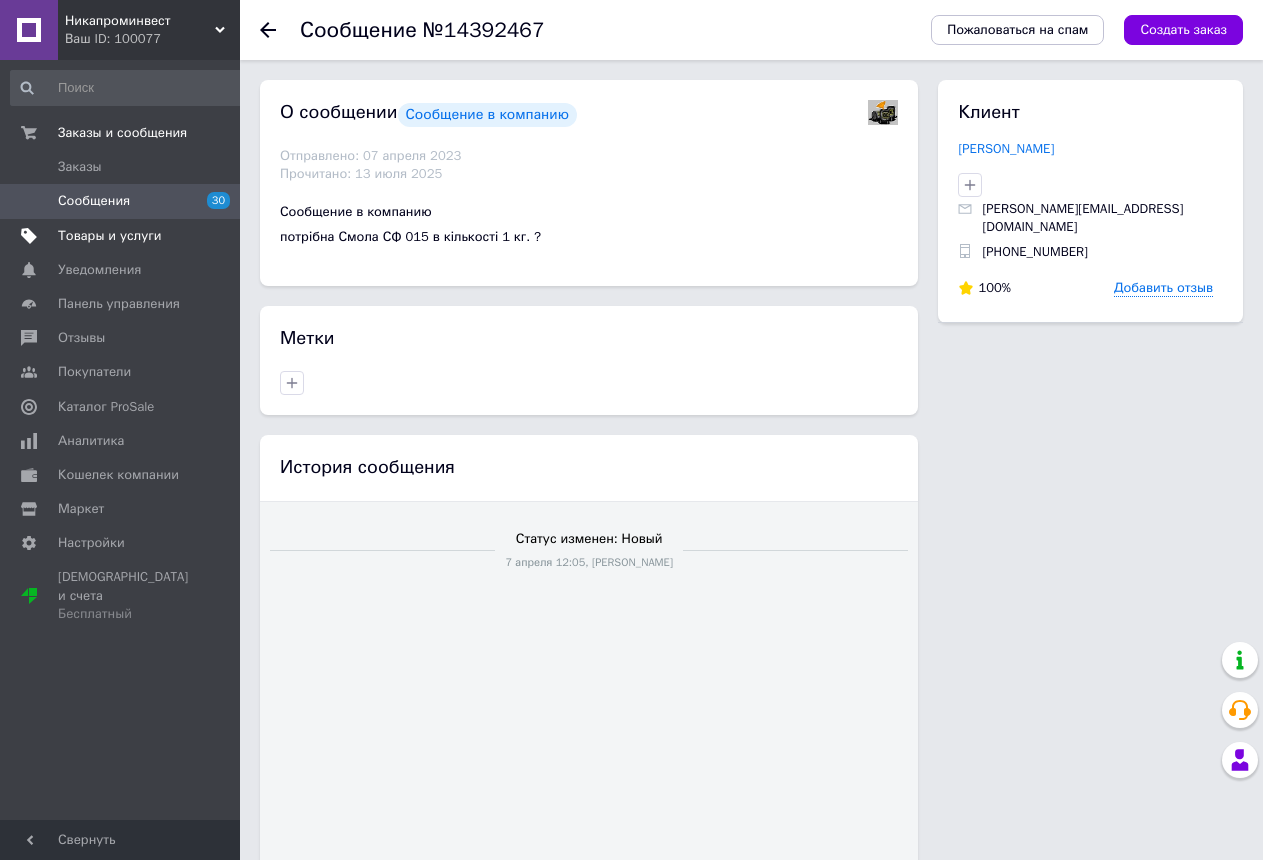 click on "Товары и услуги" at bounding box center (110, 236) 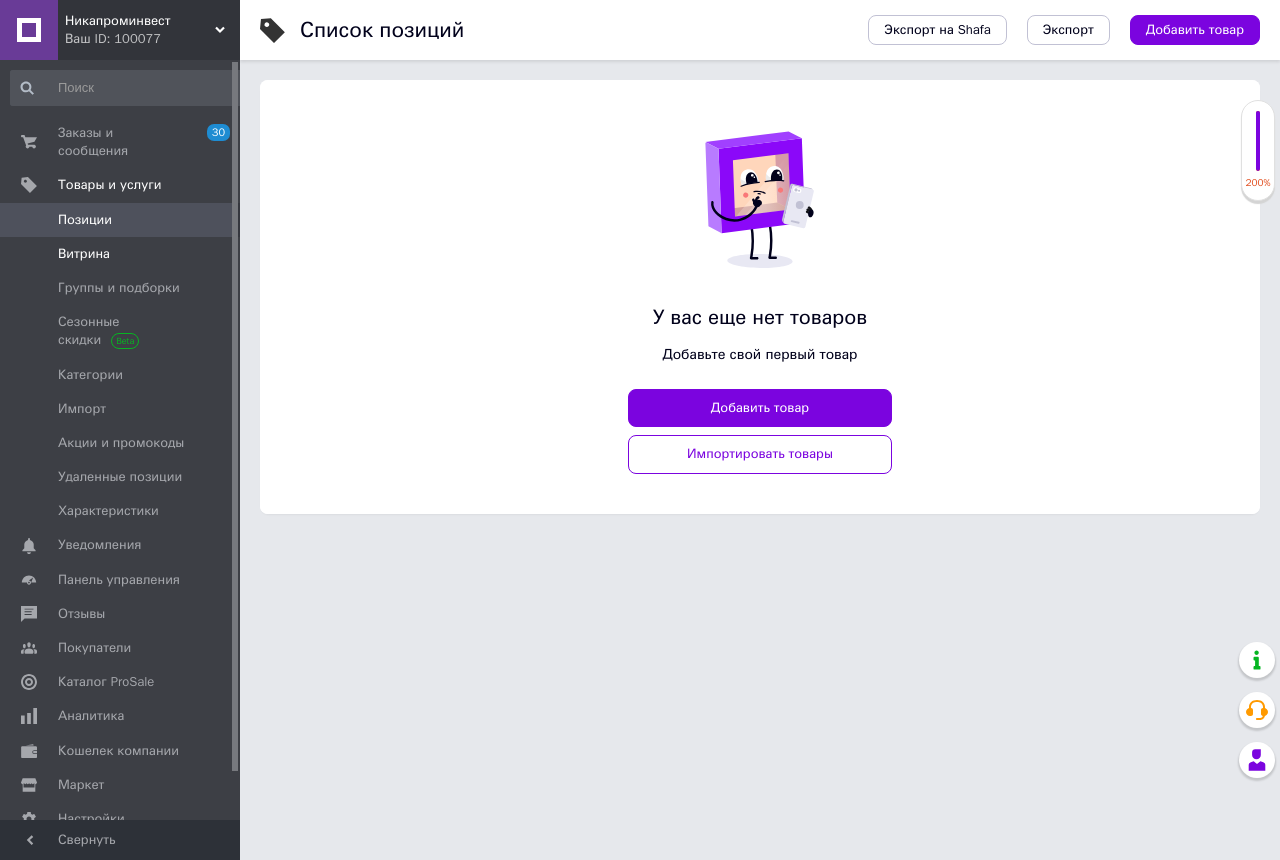 click on "Витрина" at bounding box center (84, 254) 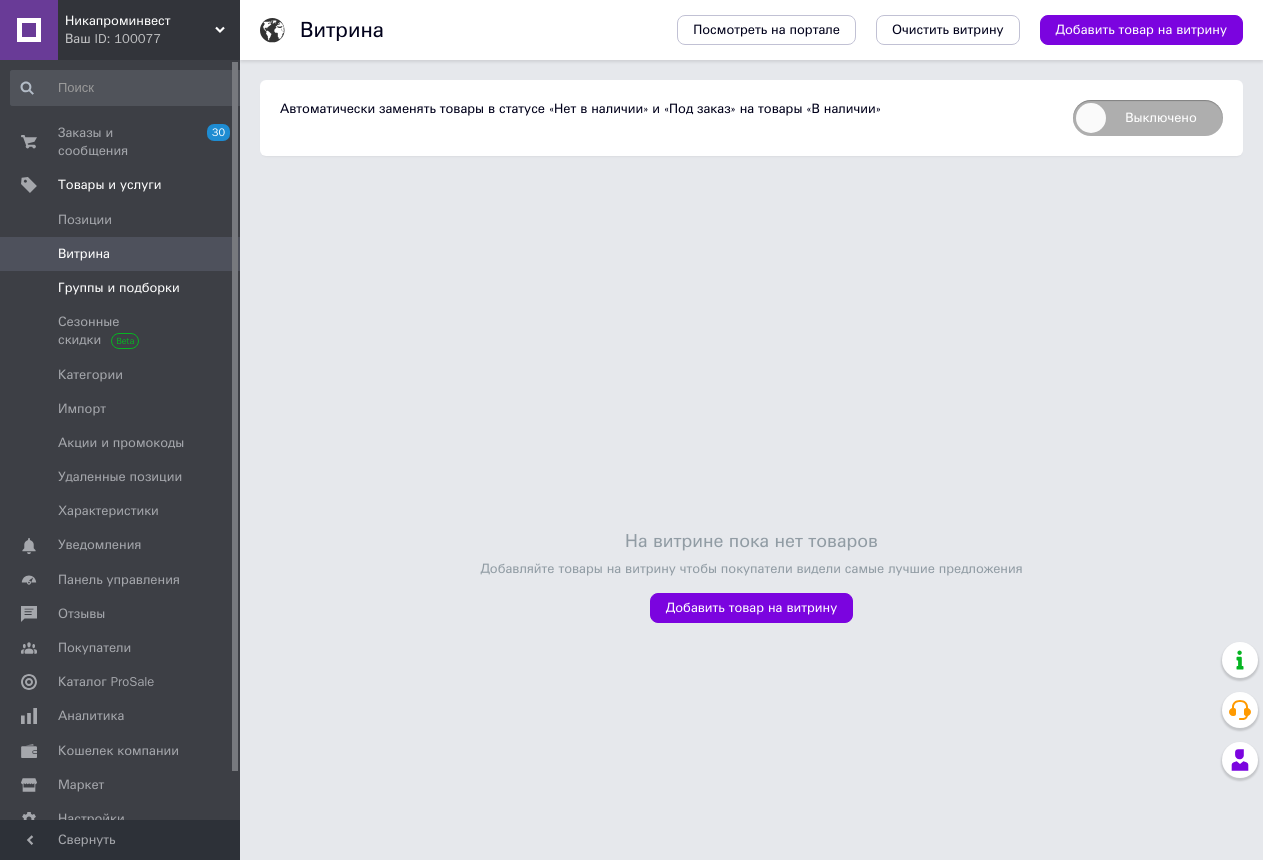 click on "Группы и подборки" at bounding box center [119, 288] 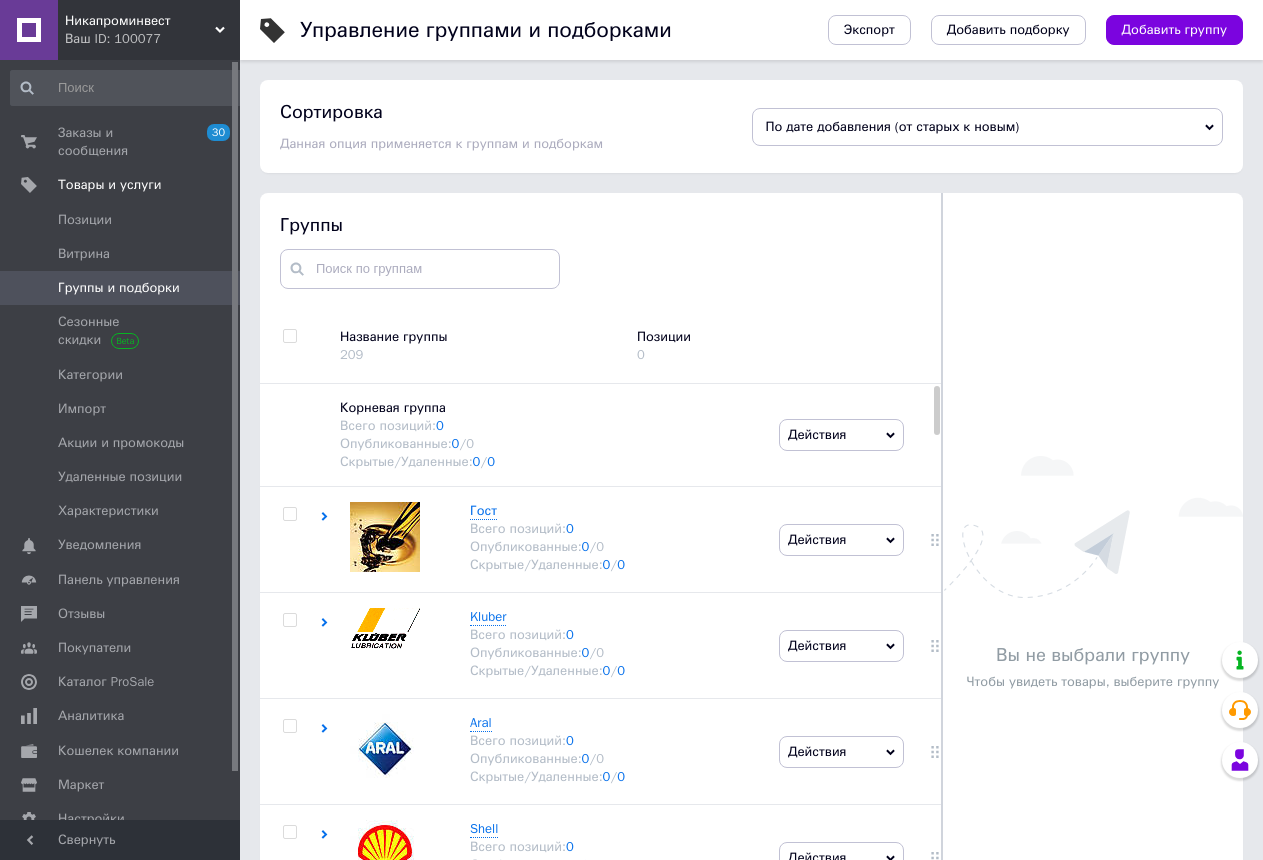 scroll, scrollTop: 113, scrollLeft: 0, axis: vertical 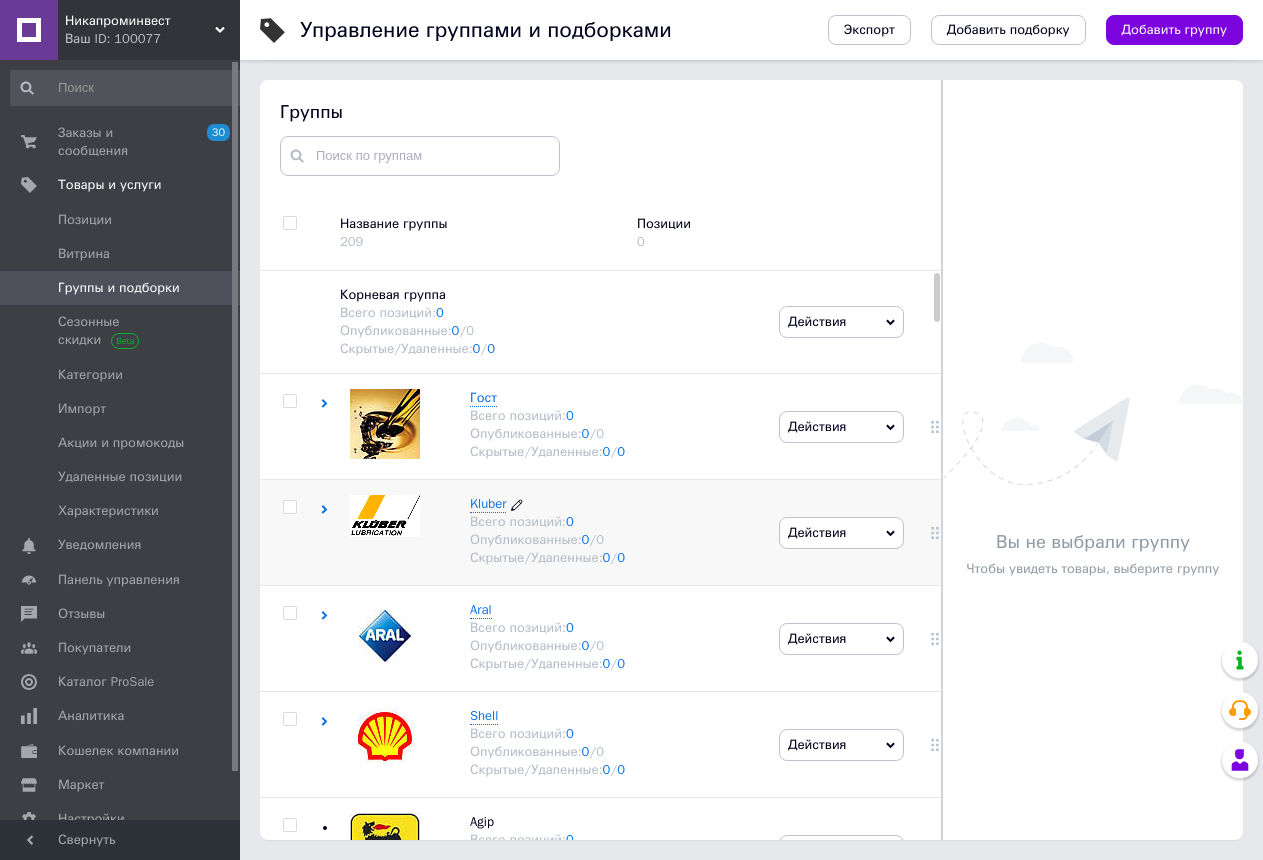 click on "Kluber" at bounding box center [488, 503] 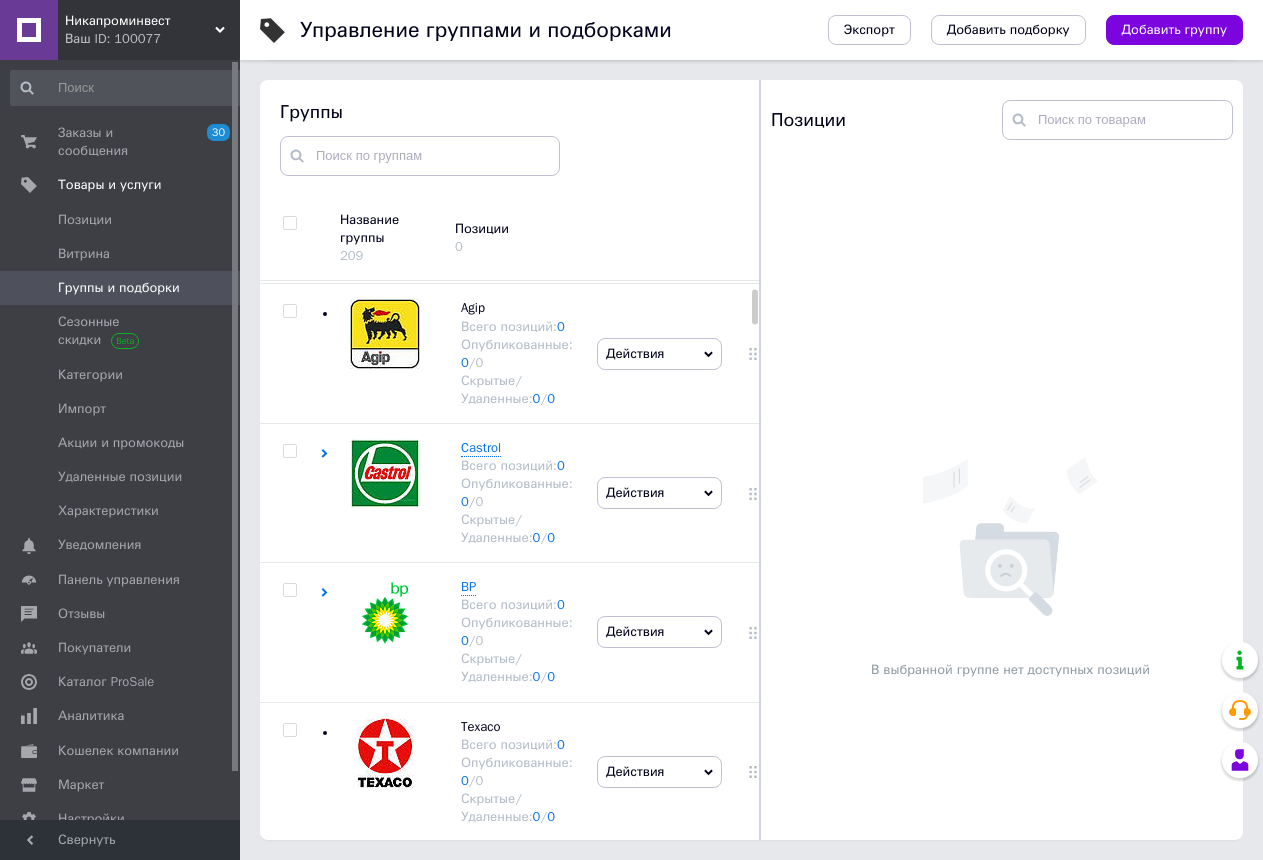 scroll, scrollTop: 102, scrollLeft: 0, axis: vertical 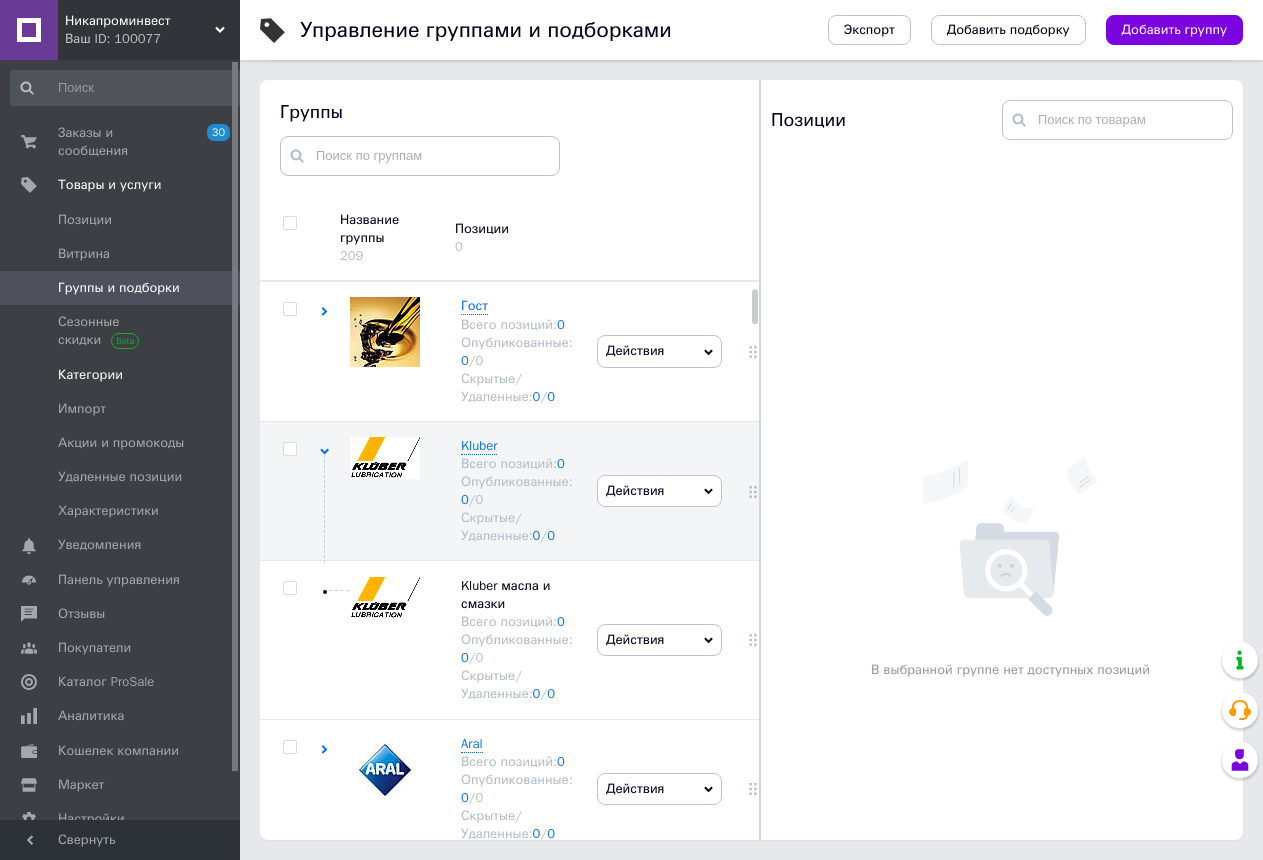 click on "Категории" at bounding box center [90, 375] 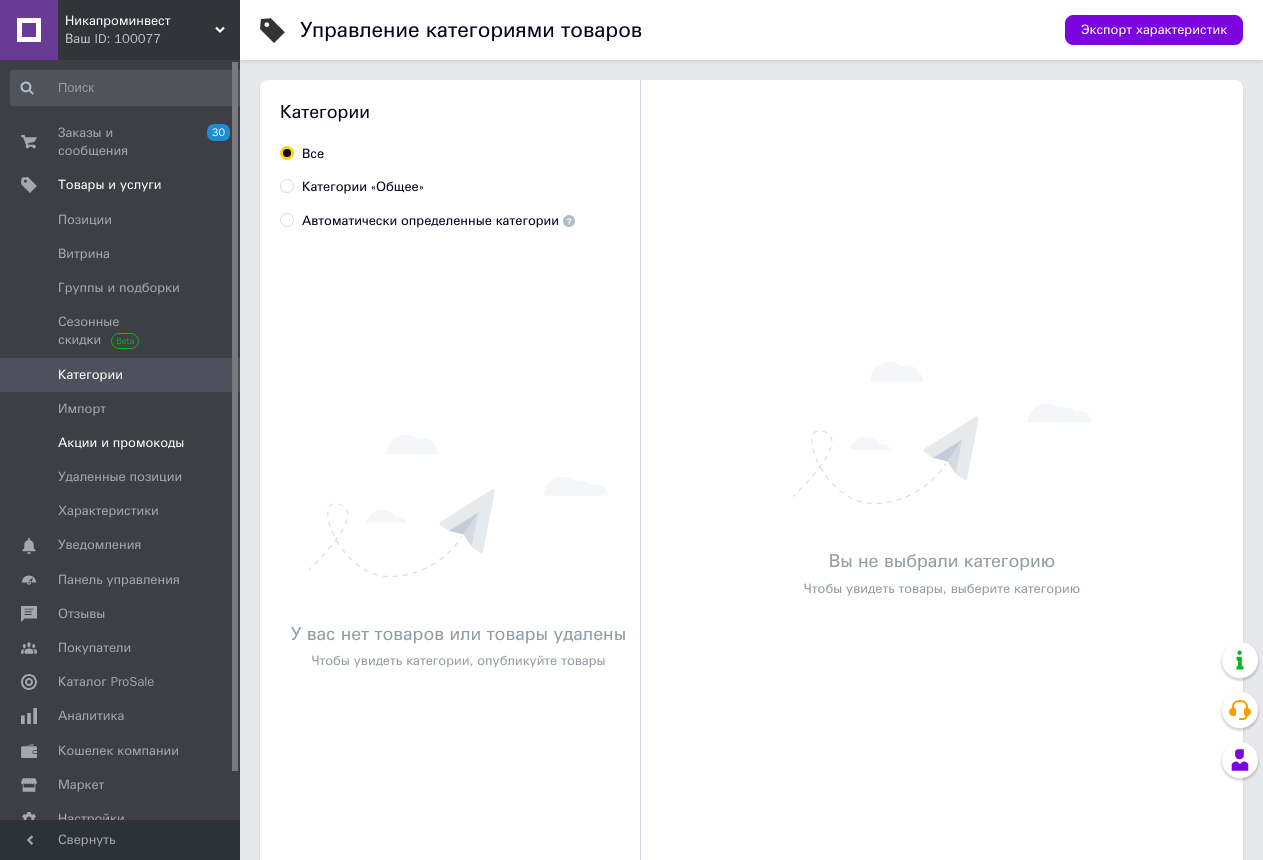 click on "Акции и промокоды" at bounding box center (121, 443) 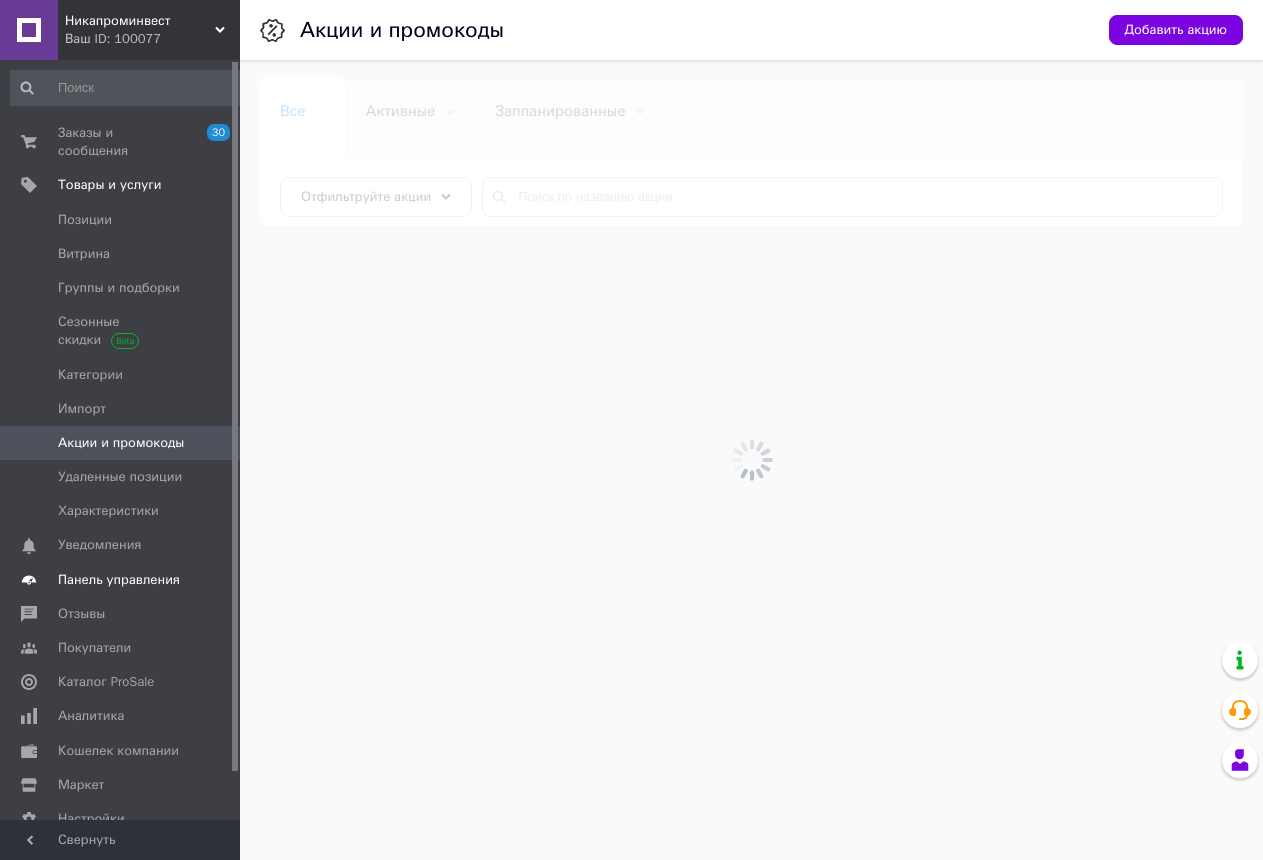 click on "Панель управления" at bounding box center [119, 580] 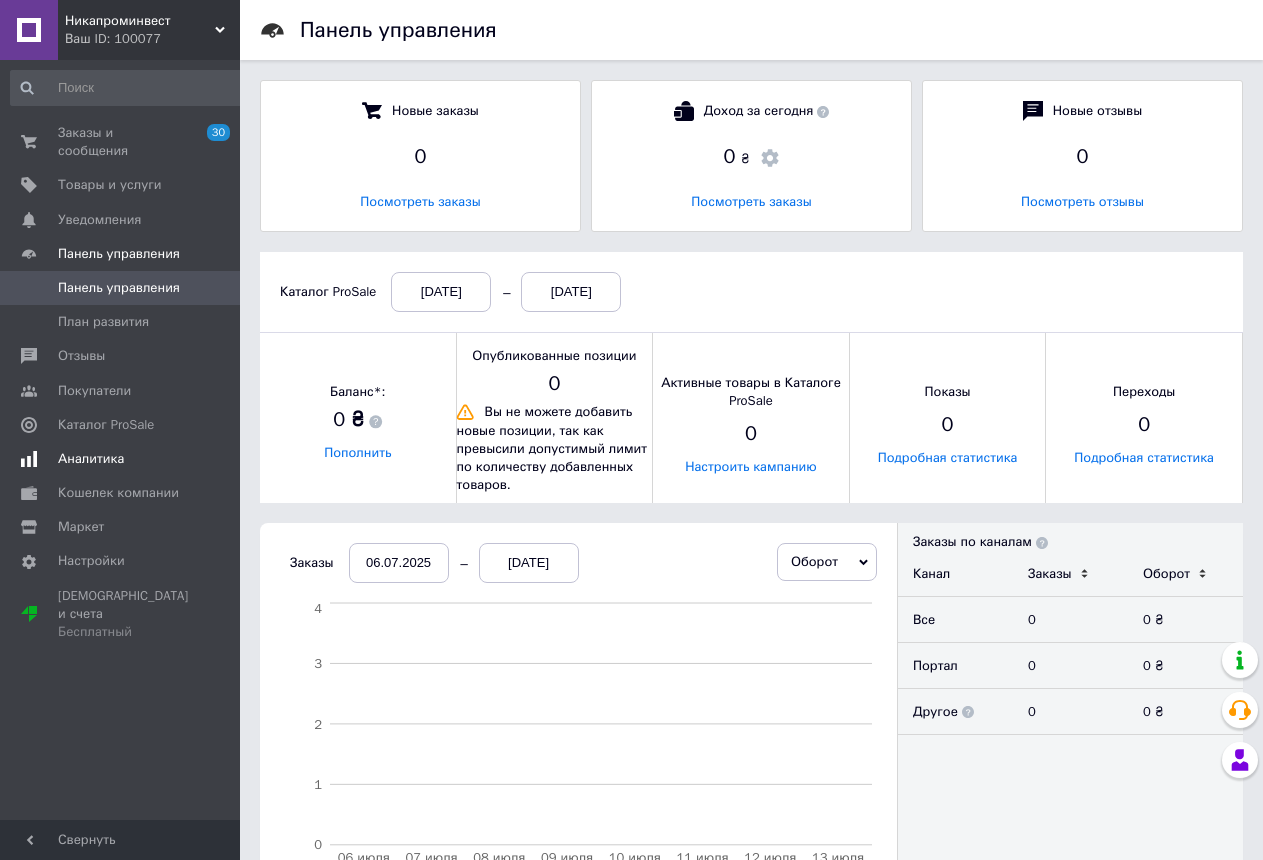 scroll, scrollTop: 10, scrollLeft: 10, axis: both 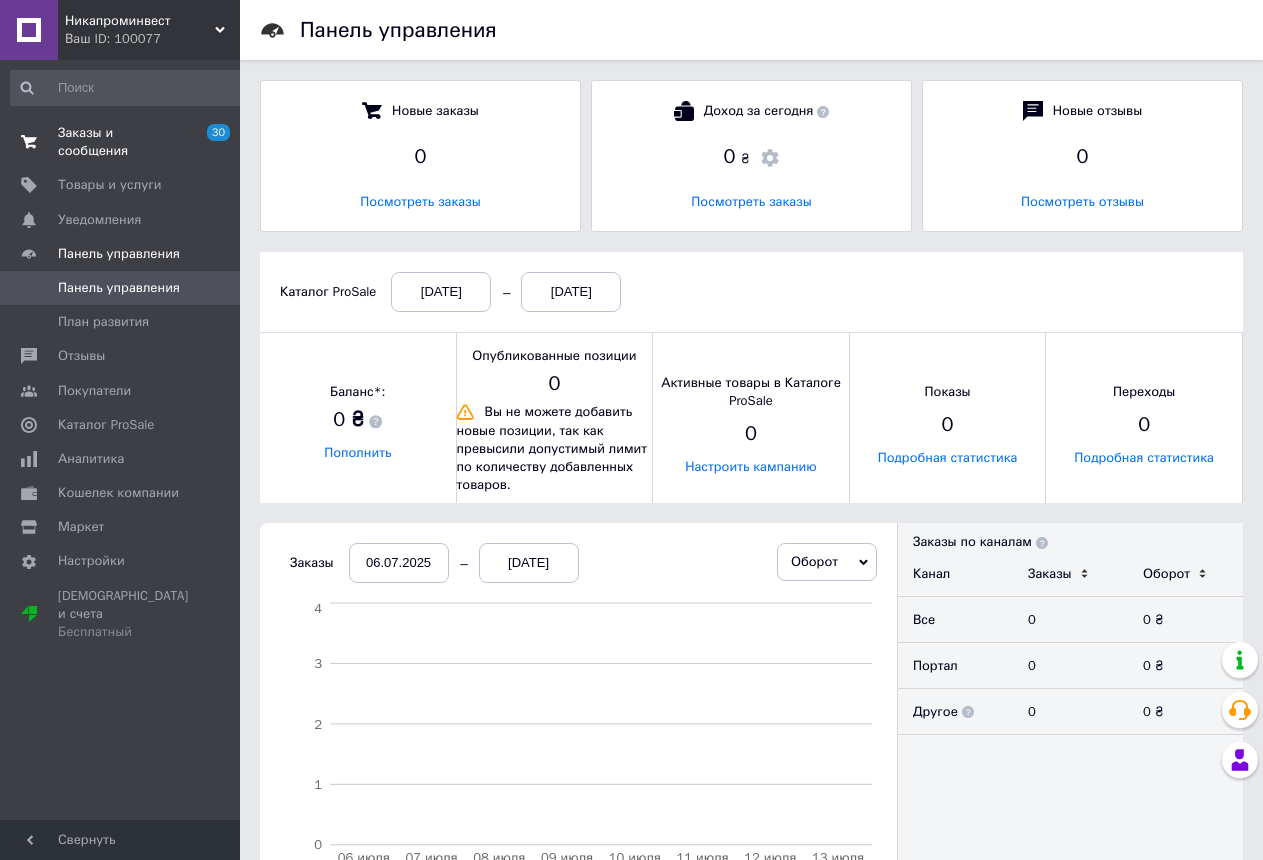 click on "Заказы и сообщения" at bounding box center [121, 142] 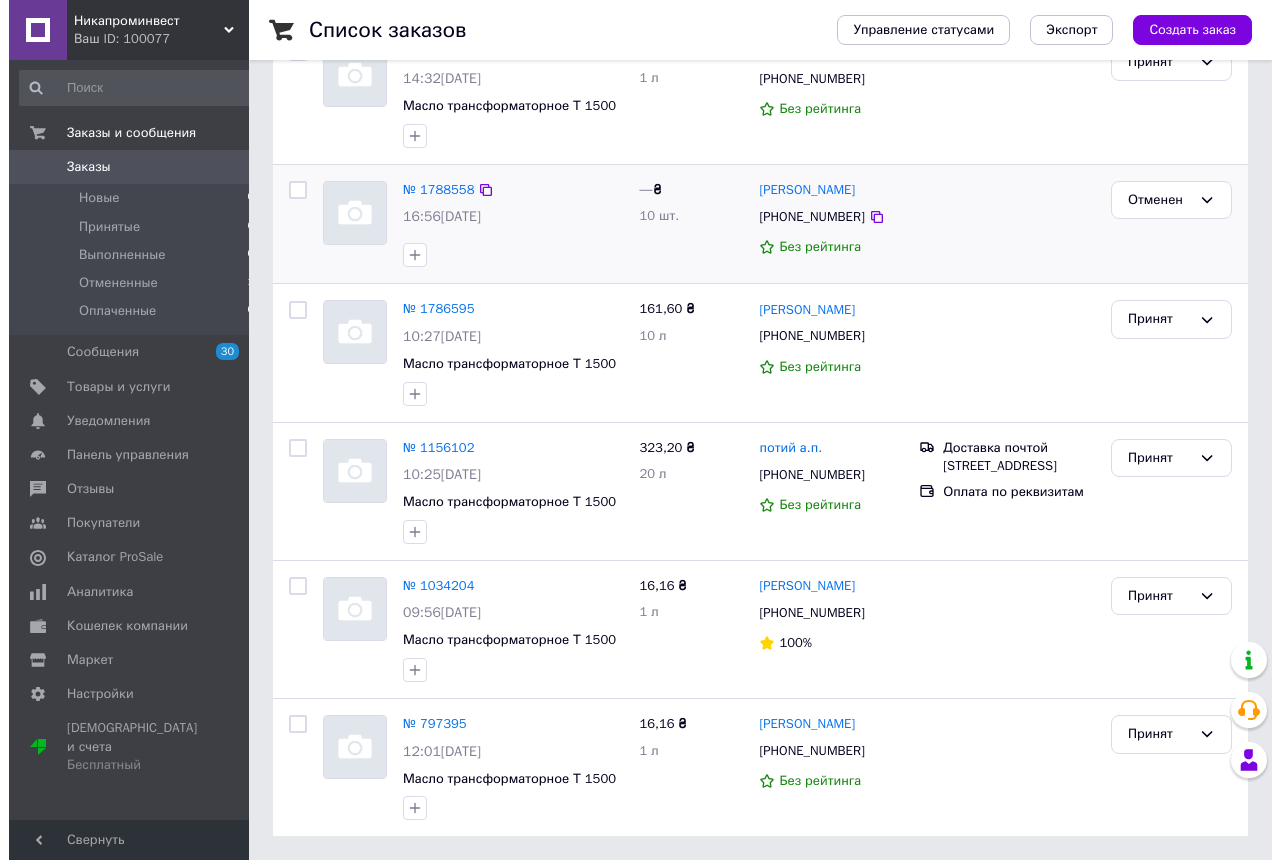 scroll, scrollTop: 0, scrollLeft: 0, axis: both 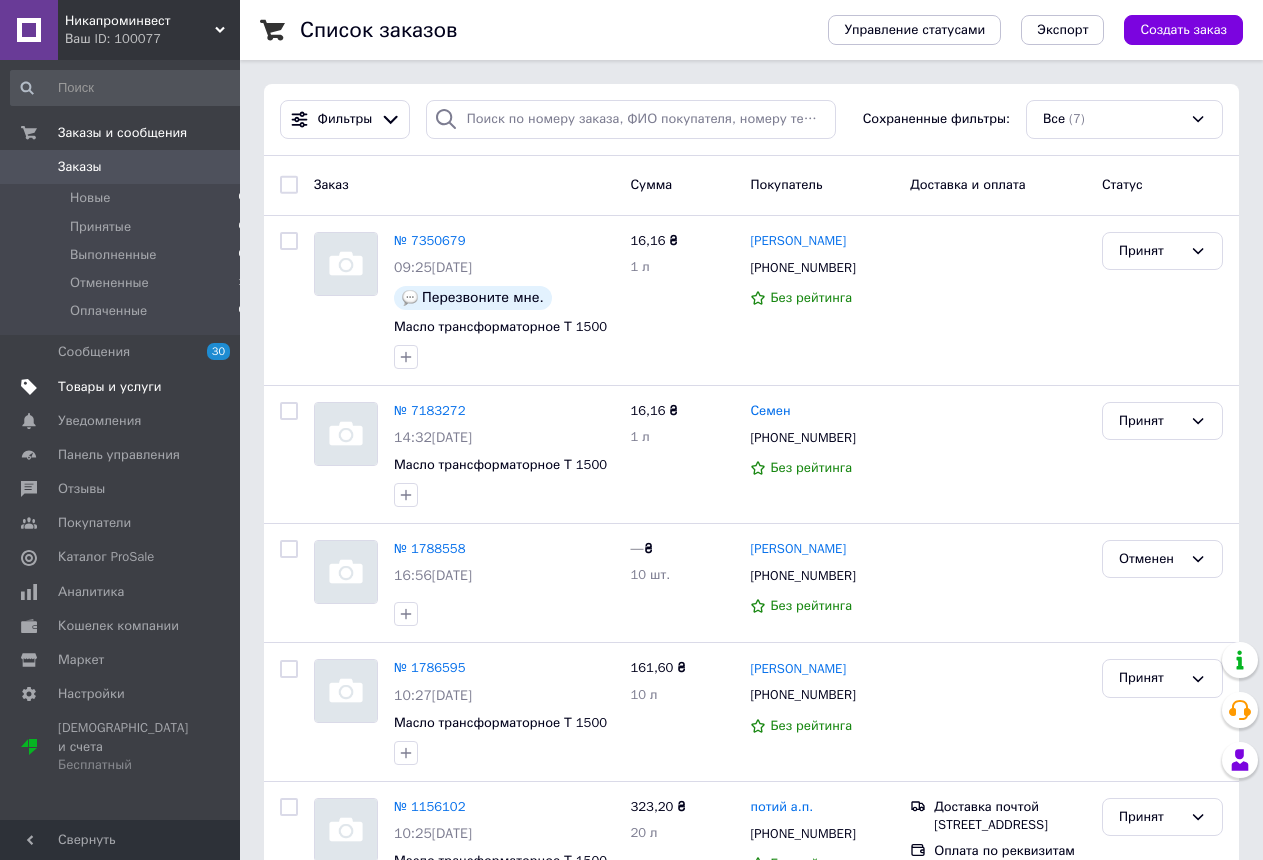 click on "Товары и услуги" at bounding box center [110, 387] 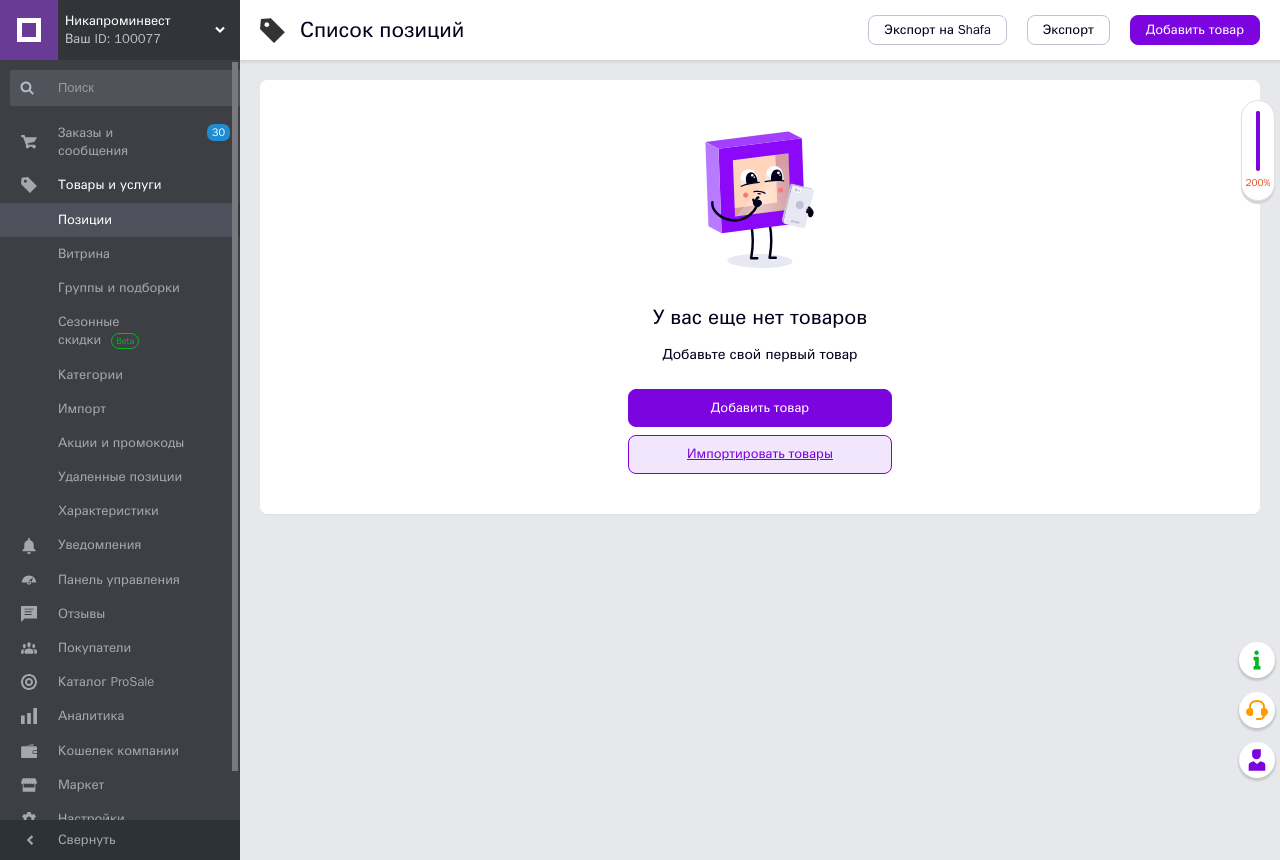 click on "Импортировать товары" at bounding box center (760, 454) 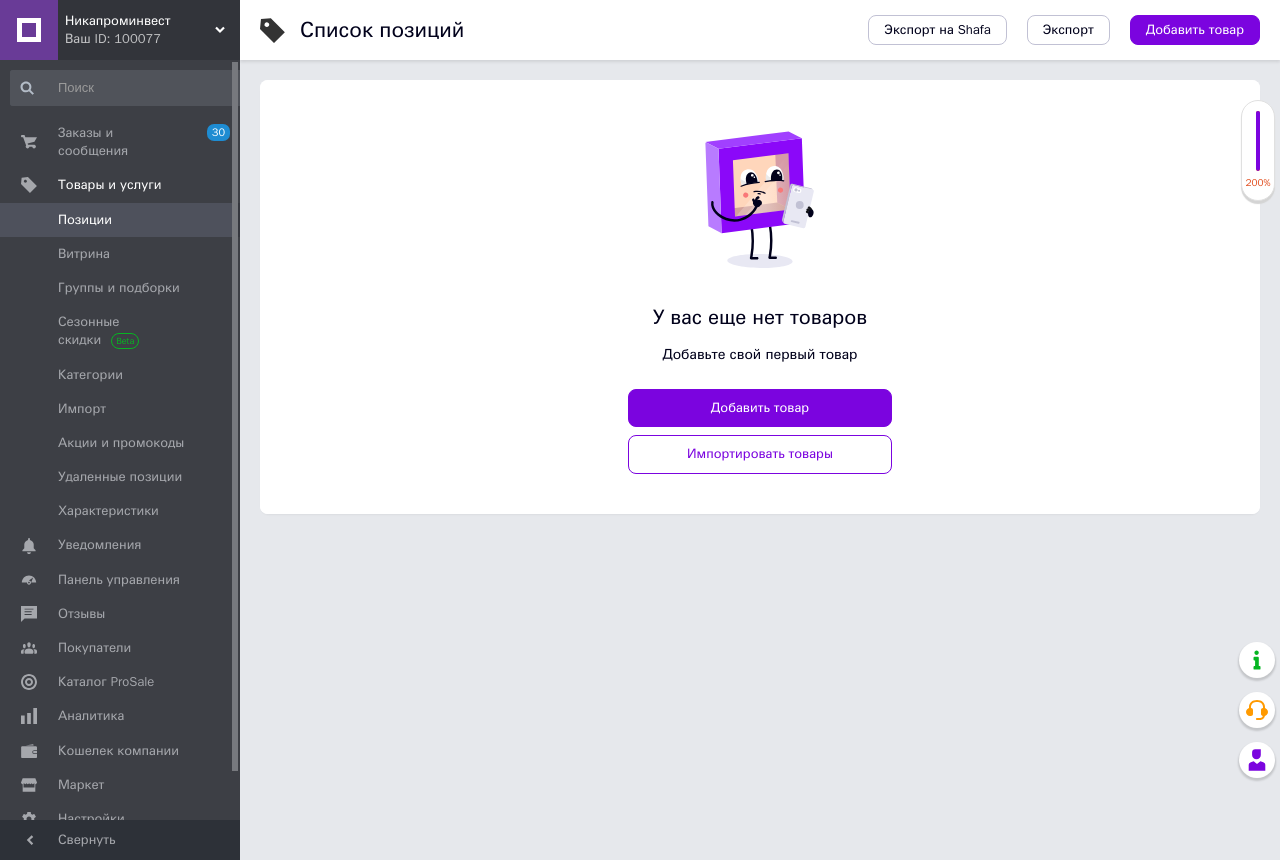 click 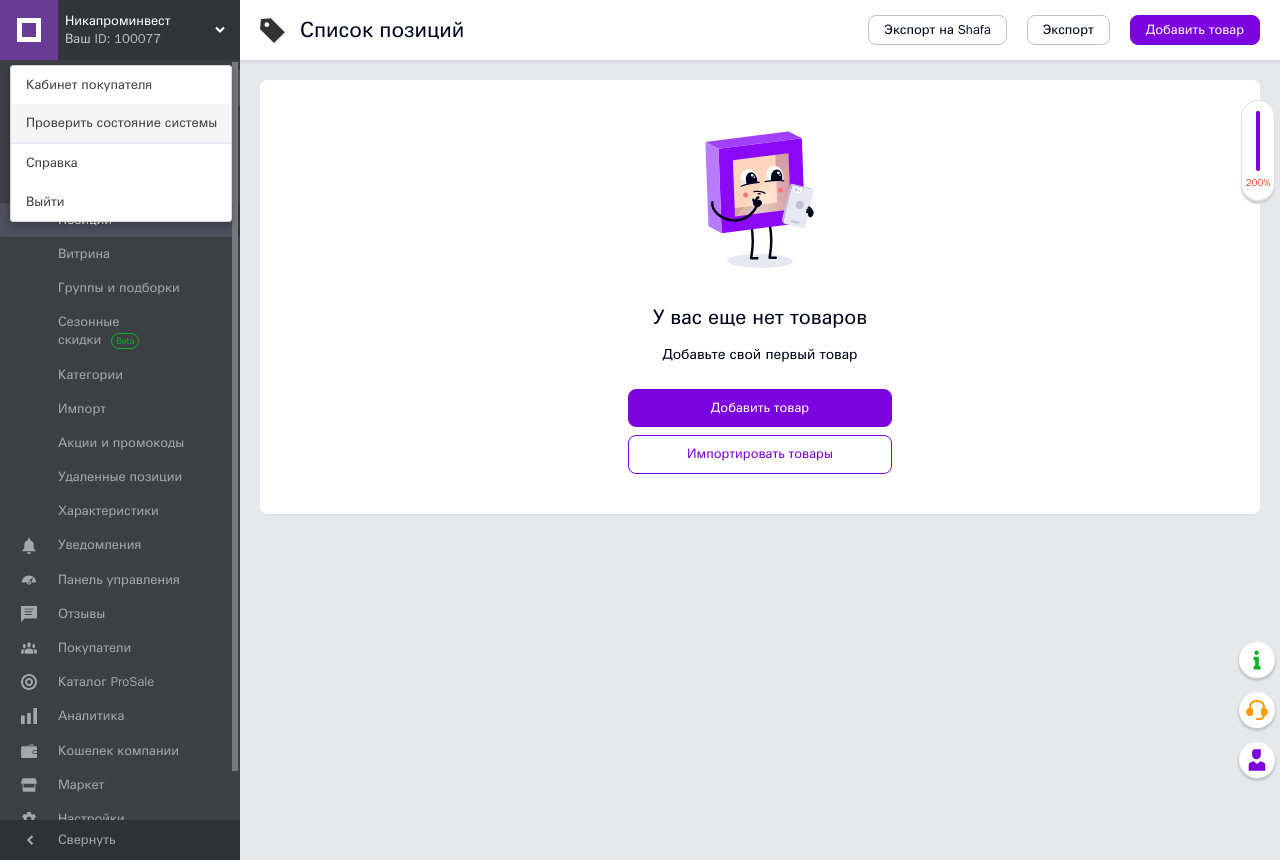 click on "Проверить состояние системы" at bounding box center [121, 123] 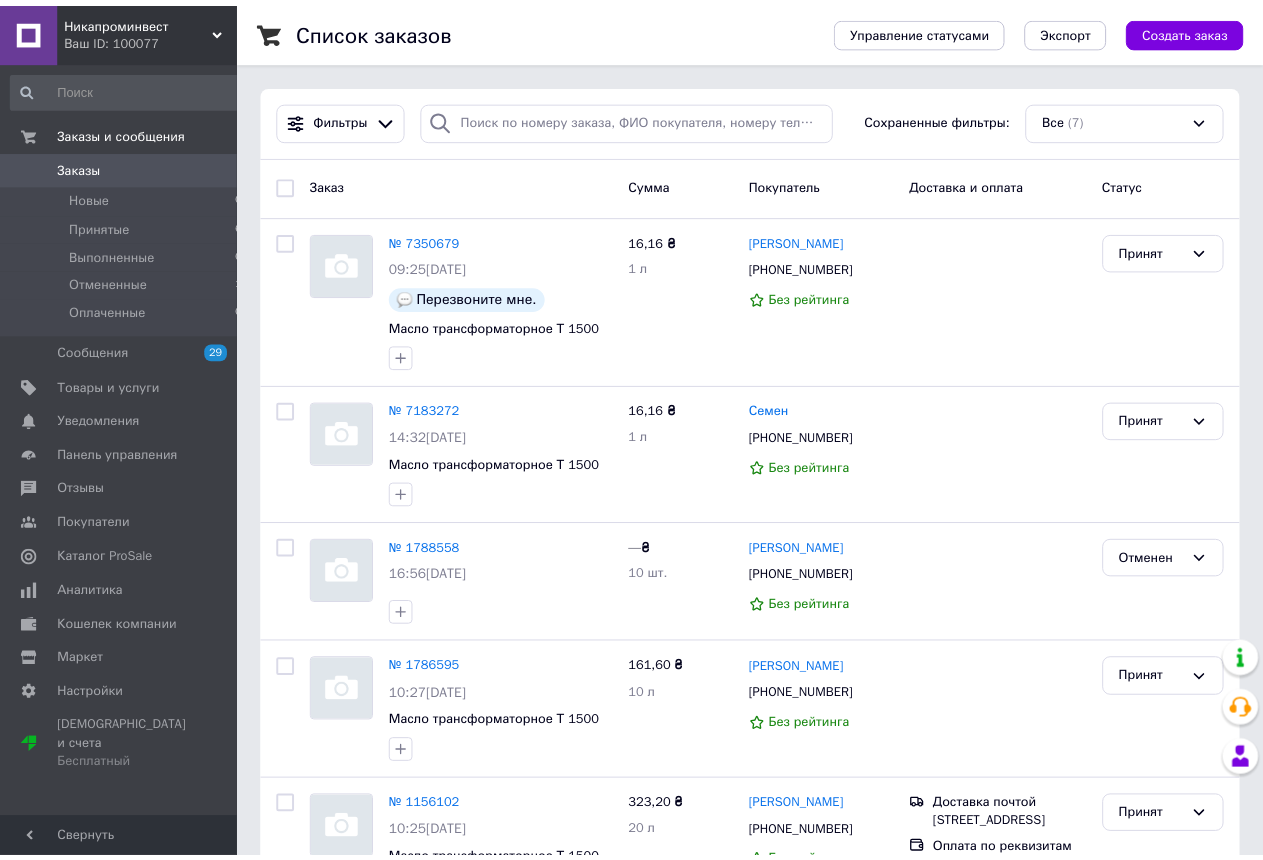scroll, scrollTop: 0, scrollLeft: 0, axis: both 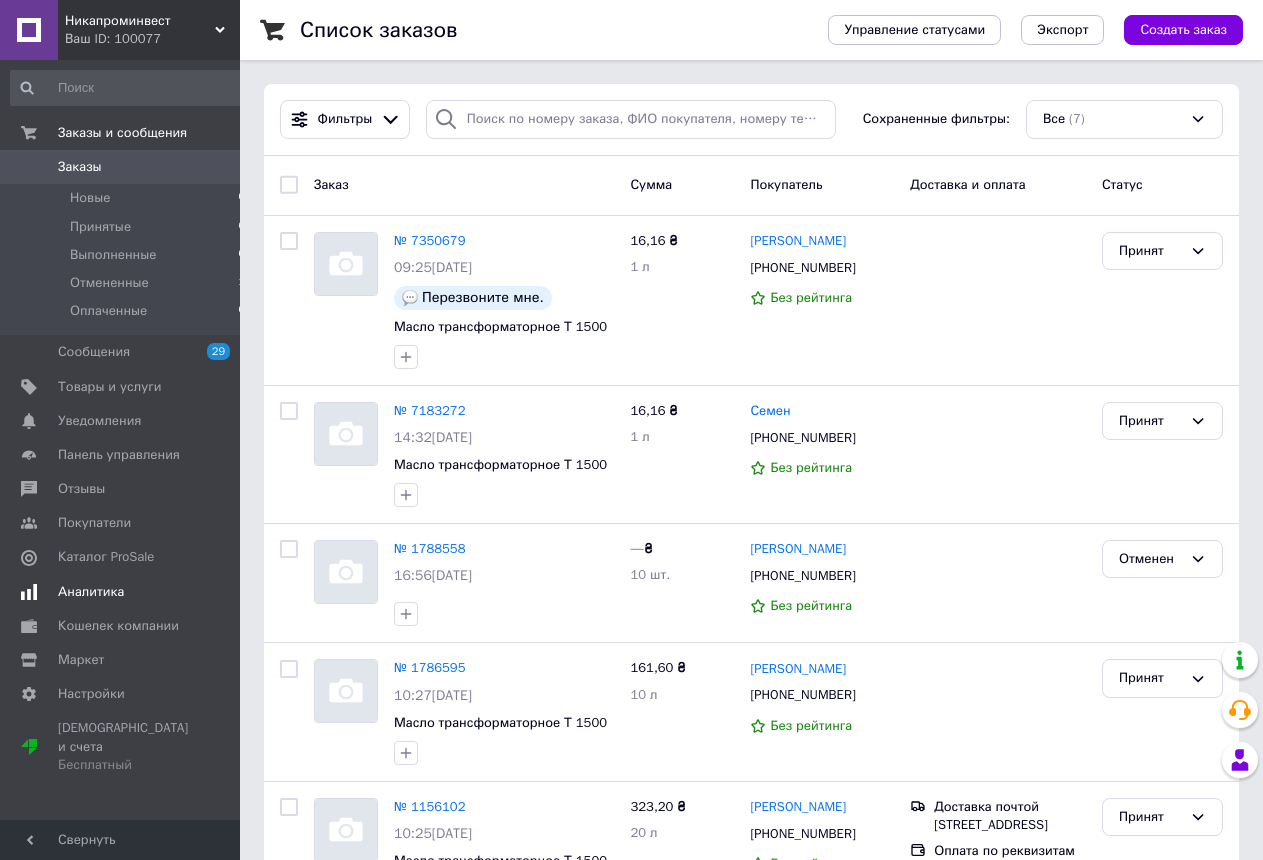 click on "Аналитика" at bounding box center [91, 592] 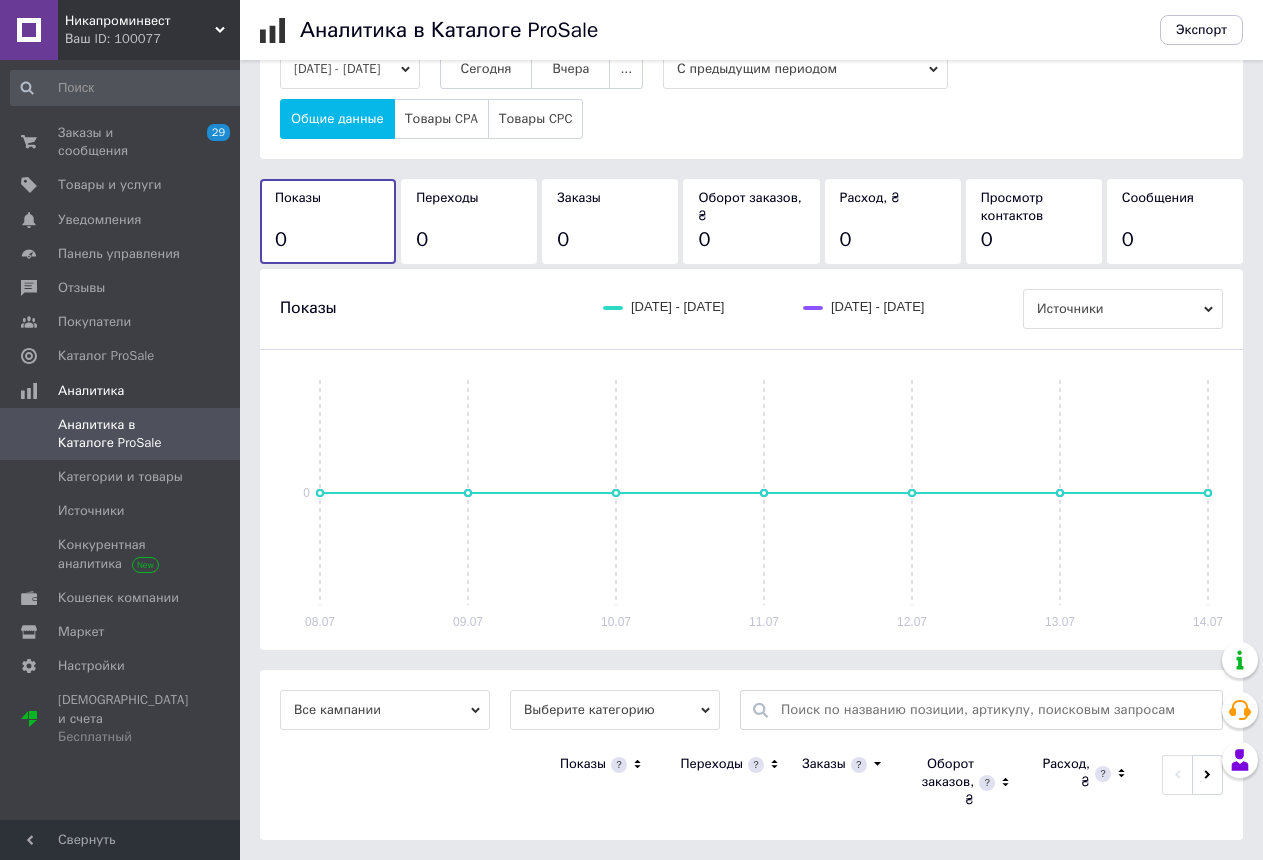 scroll, scrollTop: 0, scrollLeft: 0, axis: both 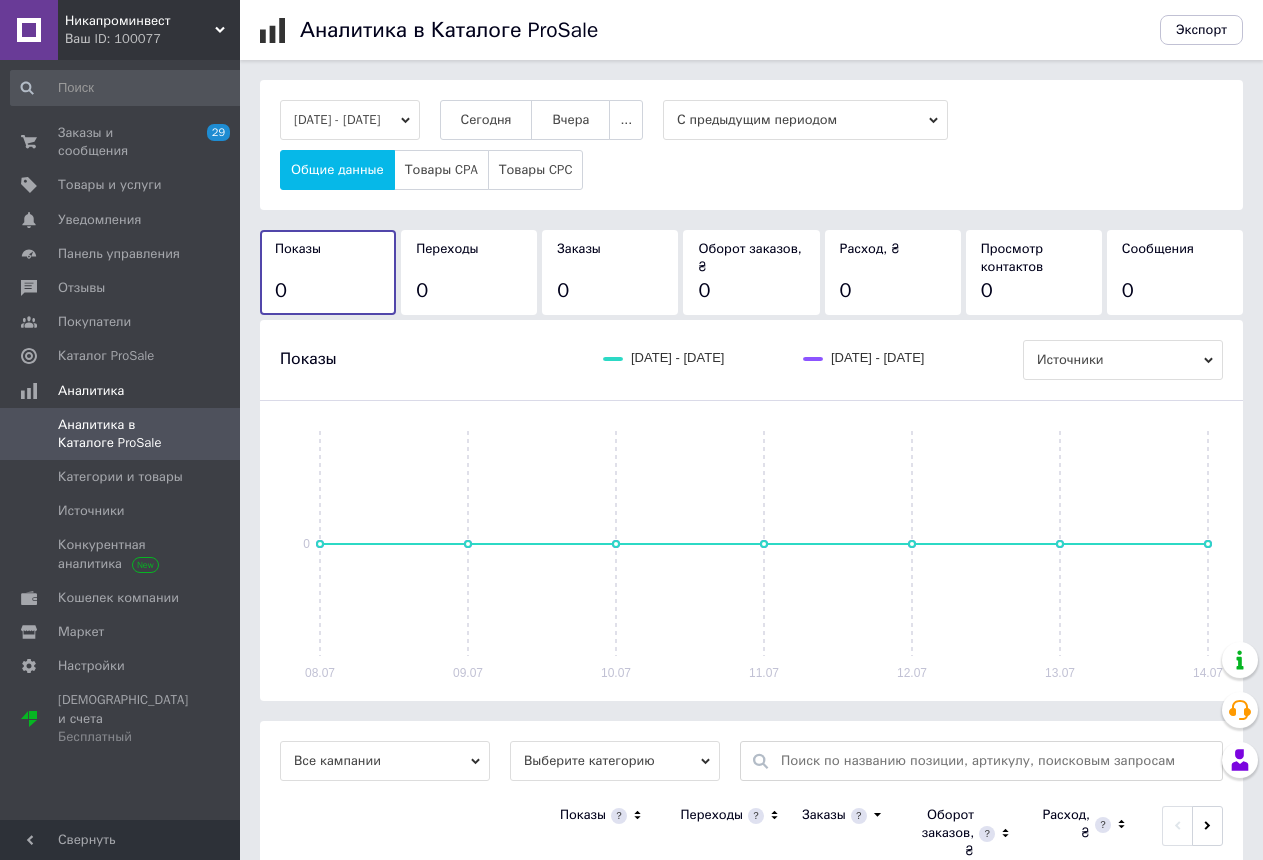 click on "[DATE] - [DATE]" at bounding box center (350, 120) 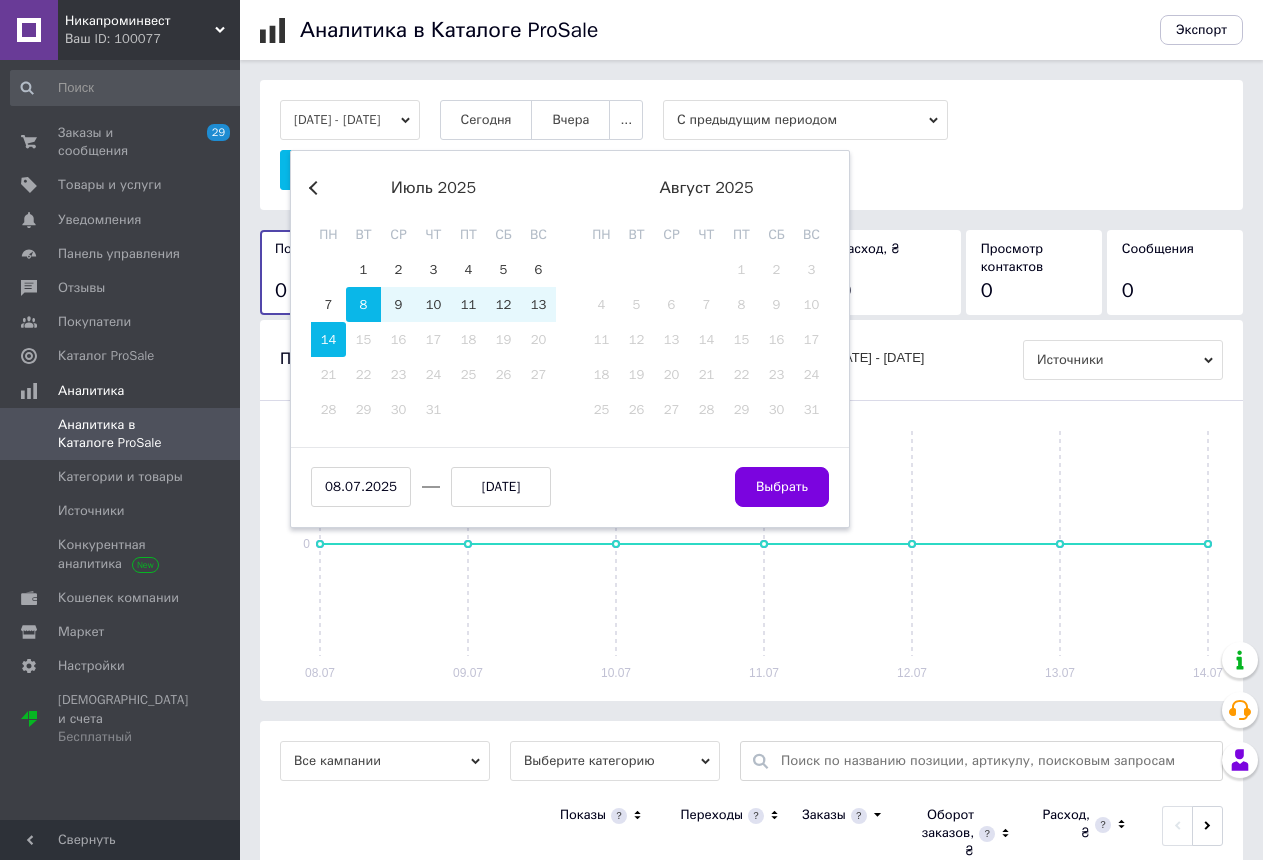 click 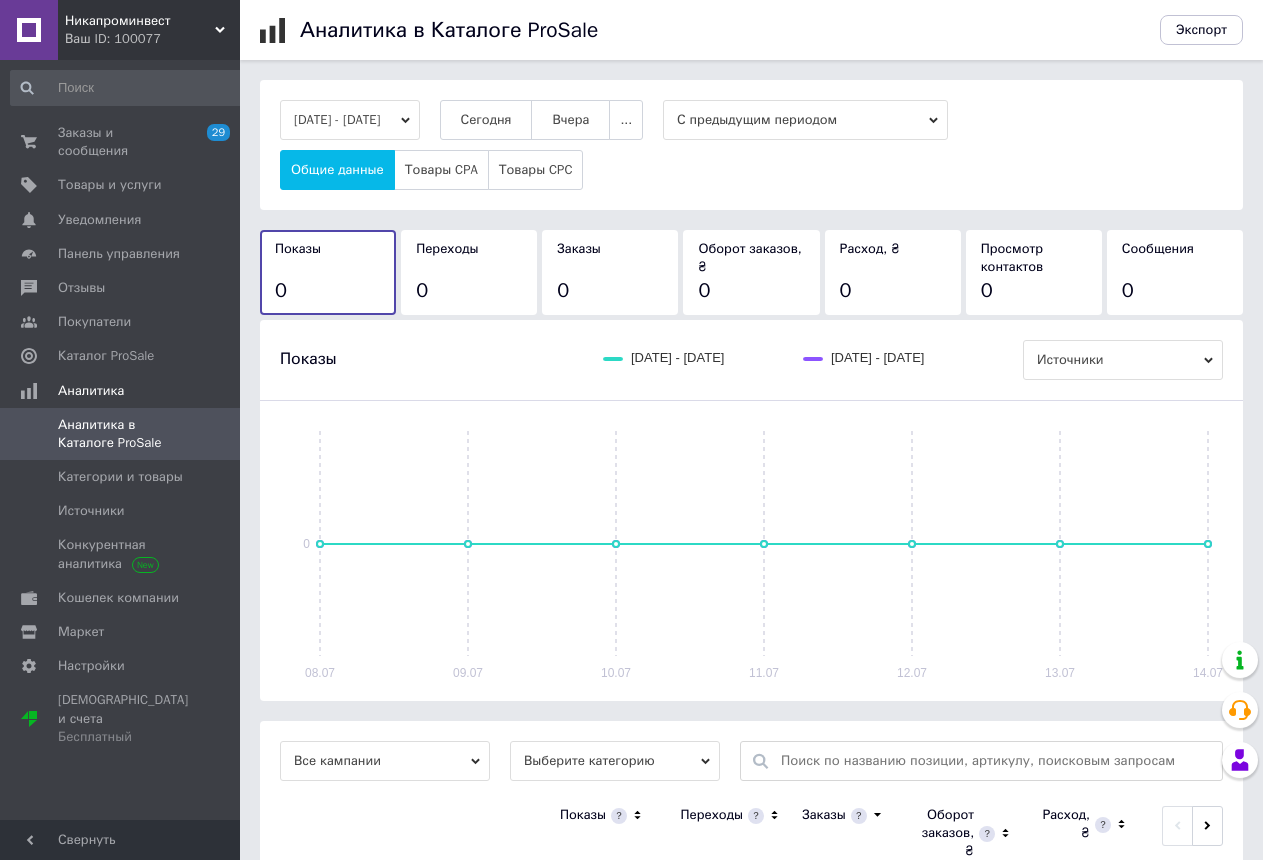 click on "[DATE] - [DATE]" at bounding box center (350, 120) 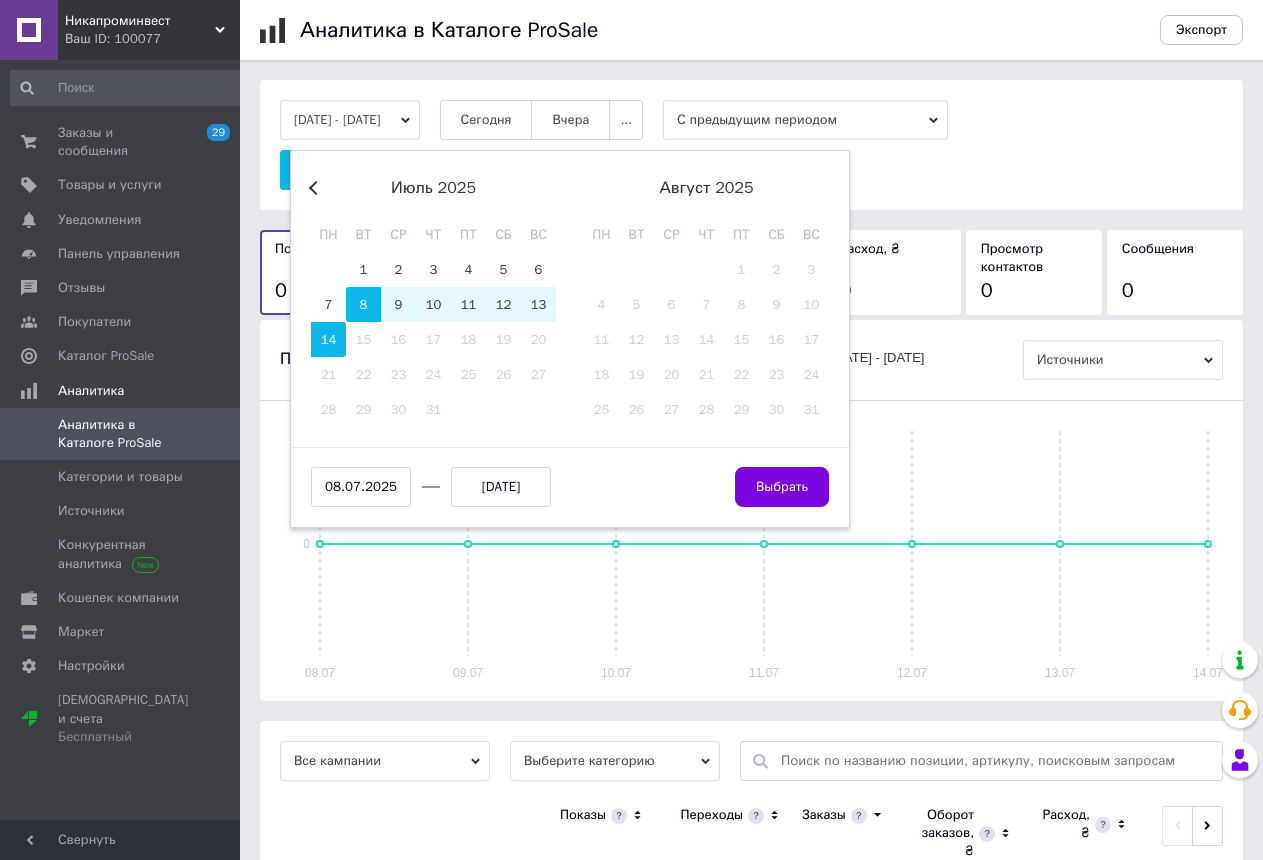 click on "Previous Month [DATE] пн вт ср чт пт сб вс 30 1 2 3 4 5 6 7 8 9 10 11 12 13 14 15 16 17 18 19 20 21 22 23 24 25 26 27 28 29 30 [DATE] вт ср чт пт сб вс 1 2 3 4 5 6 7 8 9 10 11 12 13 14 15 16 17 18 19 20 21 22 23 24 25 26 27 28 29 30 31 [DATE] [DATE] Выбрать" at bounding box center (570, 339) 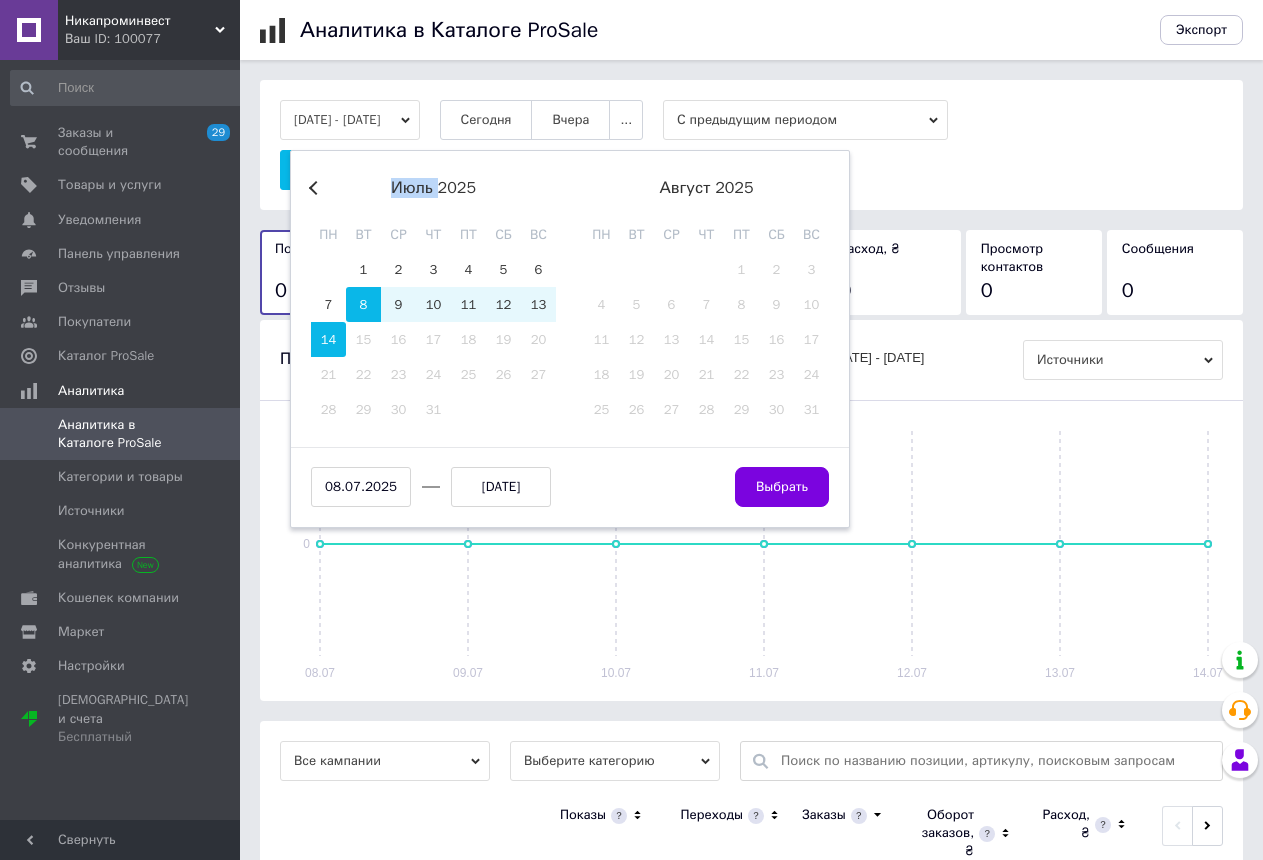click on "Previous Month [DATE] пн вт ср чт пт сб вс 30 1 2 3 4 5 6 7 8 9 10 11 12 13 14 15 16 17 18 19 20 21 22 23 24 25 26 27 28 29 30 [DATE] вт ср чт пт сб вс 1 2 3 4 5 6 7 8 9 10 11 12 13 14 15 16 17 18 19 20 21 22 23 24 25 26 27 28 29 30 31 [DATE] [DATE] Выбрать" at bounding box center (570, 339) 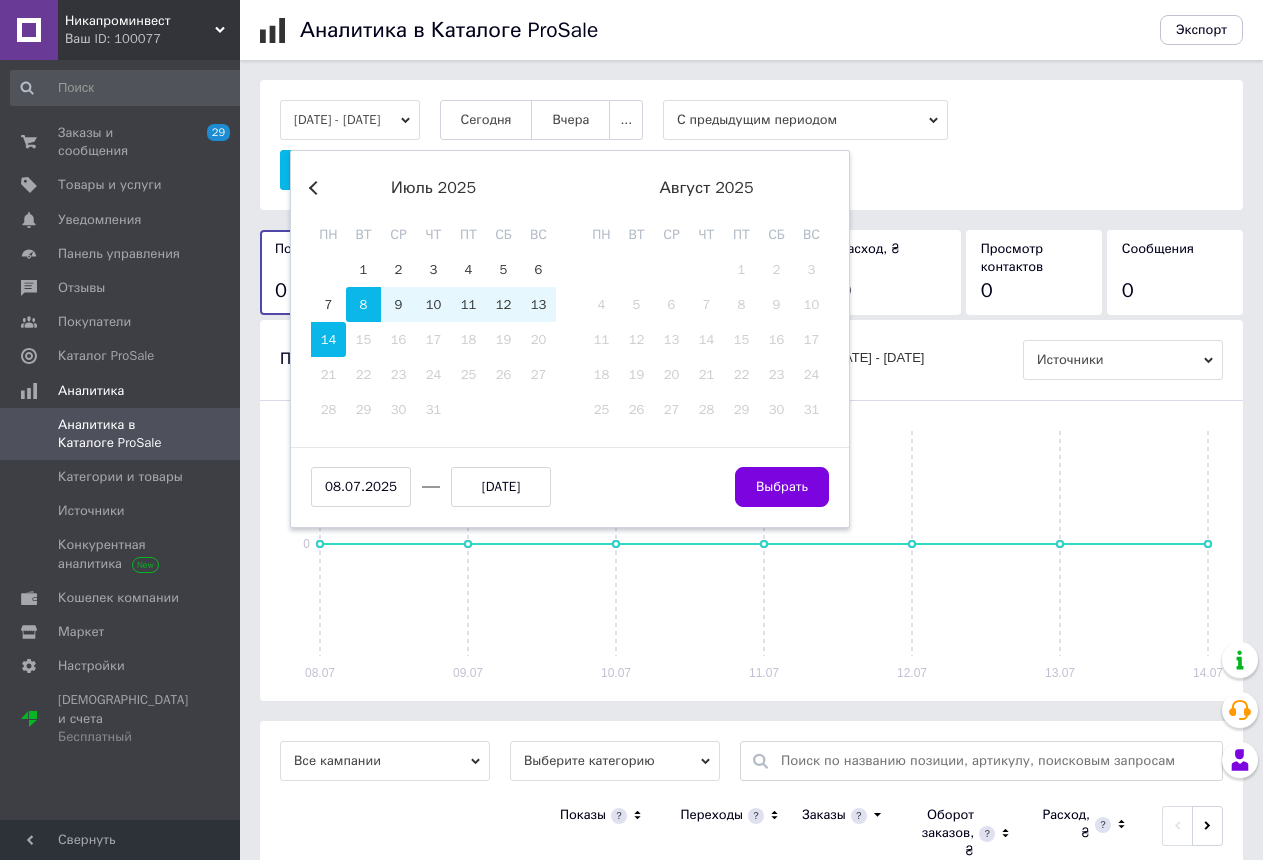 click on "Previous Month [DATE] пн вт ср чт пт сб вс 30 1 2 3 4 5 6 7 8 9 10 11 12 13 14 15 16 17 18 19 20 21 22 23 24 25 26 27 28 29 30 [DATE] вт ср чт пт сб вс 1 2 3 4 5 6 7 8 9 10 11 12 13 14 15 16 17 18 19 20 21 22 23 24 25 26 27 28 29 30 31 [DATE] [DATE] Выбрать" at bounding box center [570, 339] 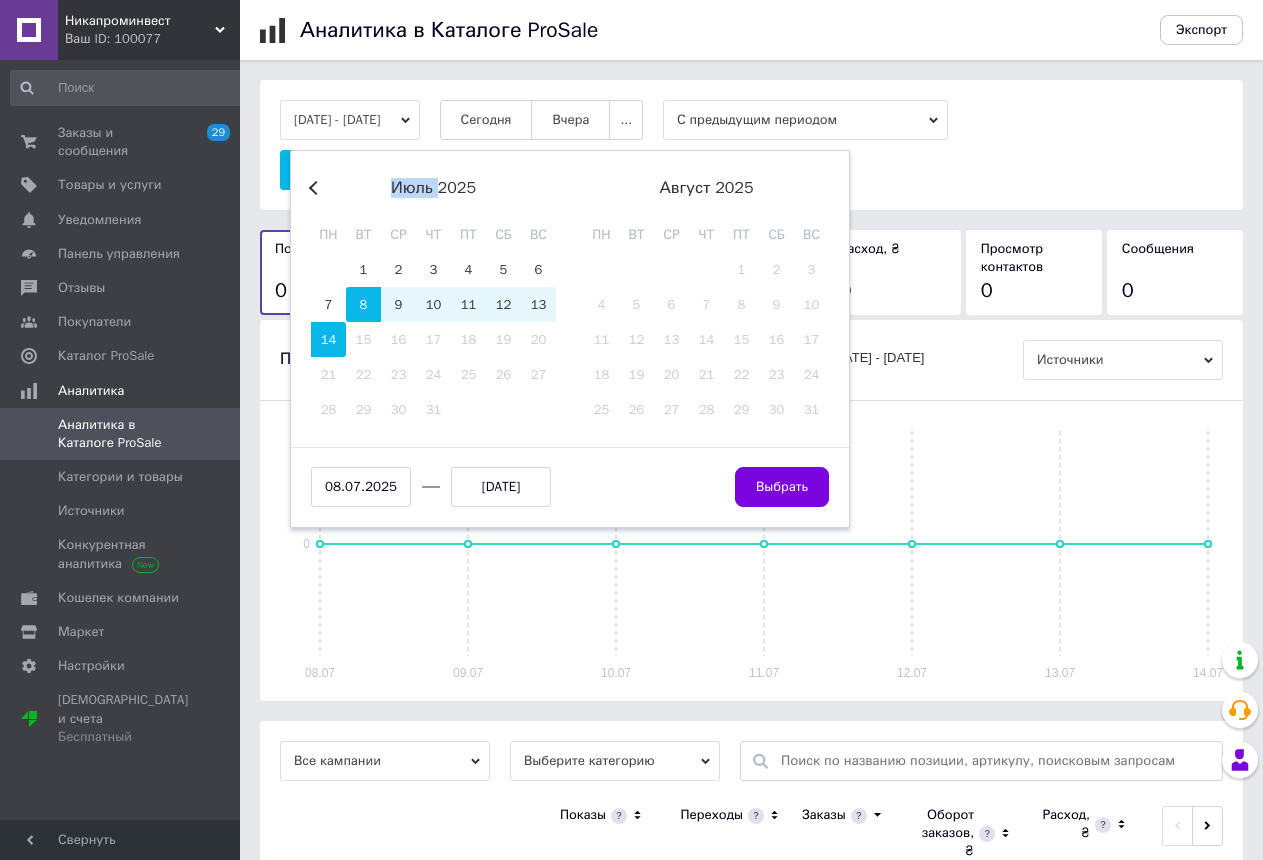 click on "Previous Month [DATE] пн вт ср чт пт сб вс 30 1 2 3 4 5 6 7 8 9 10 11 12 13 14 15 16 17 18 19 20 21 22 23 24 25 26 27 28 29 30 [DATE] вт ср чт пт сб вс 1 2 3 4 5 6 7 8 9 10 11 12 13 14 15 16 17 18 19 20 21 22 23 24 25 26 27 28 29 30 31 [DATE] [DATE] Выбрать" at bounding box center (570, 339) 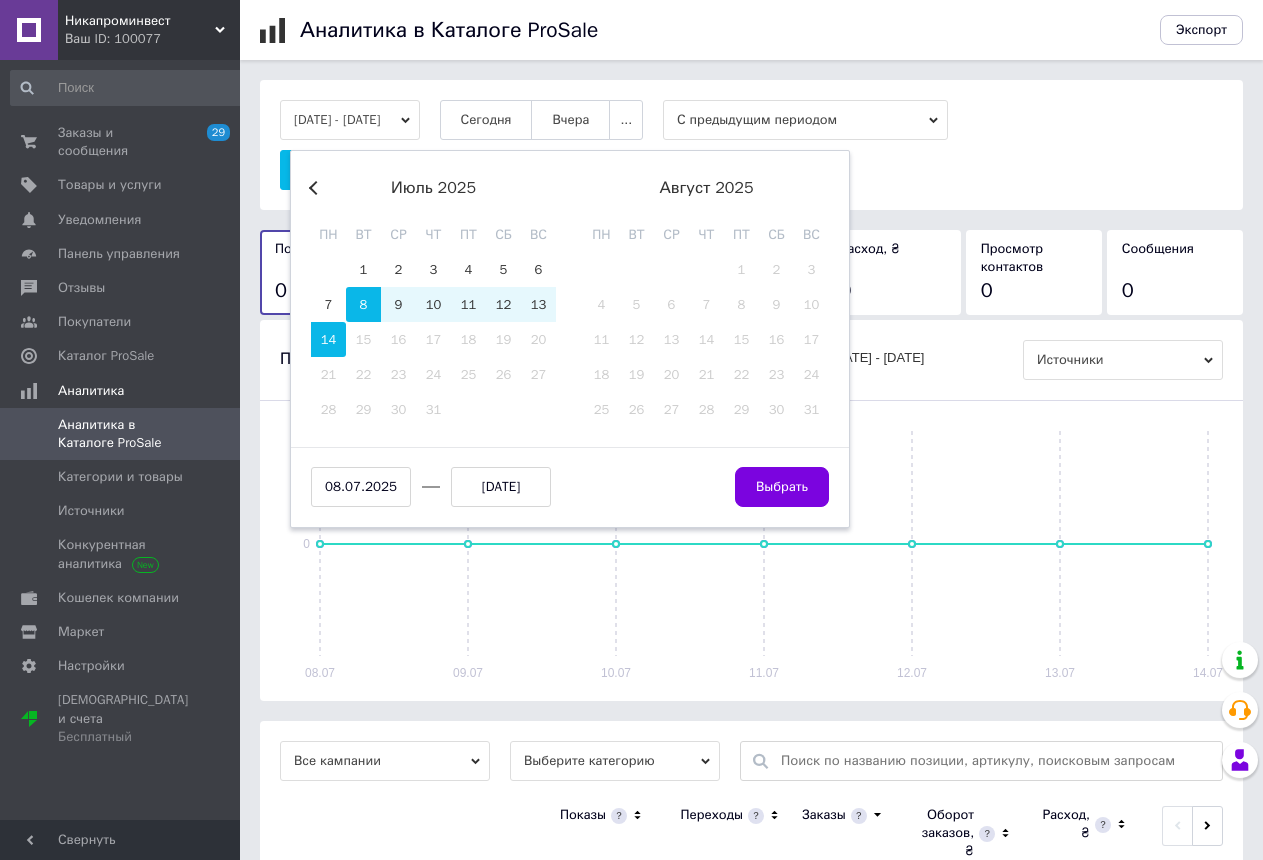click on "Previous Month [DATE] пн вт ср чт пт сб вс 30 1 2 3 4 5 6 7 8 9 10 11 12 13 14 15 16 17 18 19 20 21 22 23 24 25 26 27 28 29 30 [DATE] вт ср чт пт сб вс 1 2 3 4 5 6 7 8 9 10 11 12 13 14 15 16 17 18 19 20 21 22 23 24 25 26 27 28 29 30 31 [DATE] [DATE] Выбрать" at bounding box center (570, 339) 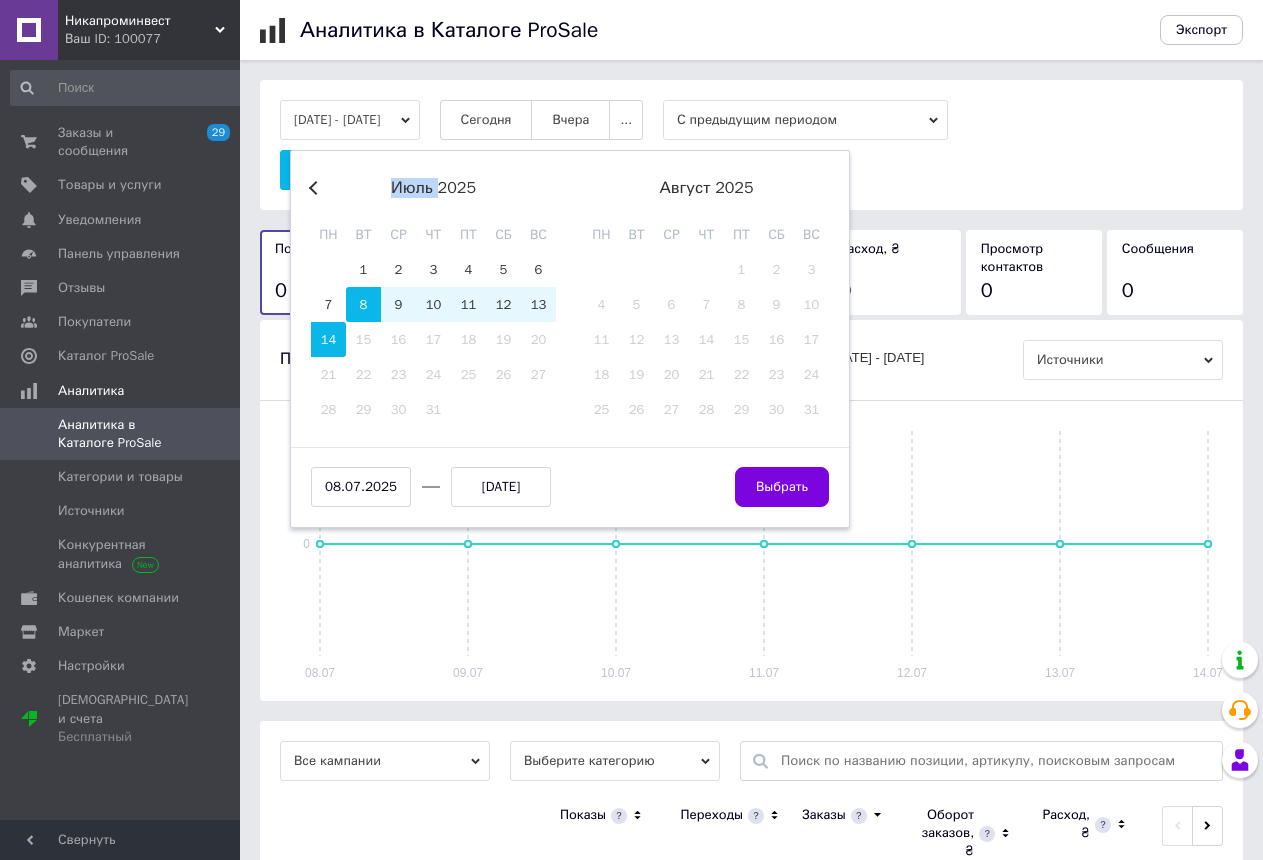 click on "Previous Month [DATE] пн вт ср чт пт сб вс 30 1 2 3 4 5 6 7 8 9 10 11 12 13 14 15 16 17 18 19 20 21 22 23 24 25 26 27 28 29 30 [DATE] вт ср чт пт сб вс 1 2 3 4 5 6 7 8 9 10 11 12 13 14 15 16 17 18 19 20 21 22 23 24 25 26 27 28 29 30 31 [DATE] [DATE] Выбрать" at bounding box center (570, 339) 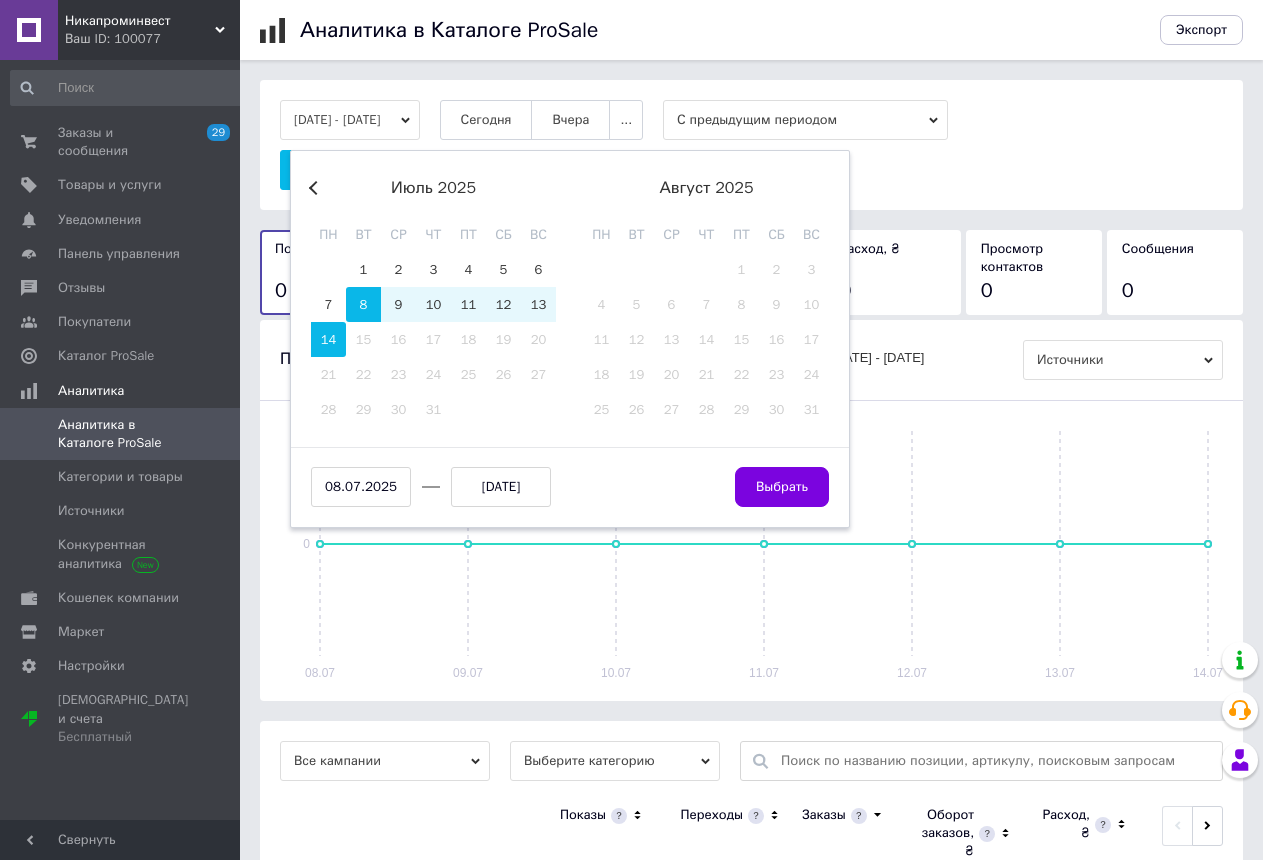 click on "Previous Month [DATE] пн вт ср чт пт сб вс 30 1 2 3 4 5 6 7 8 9 10 11 12 13 14 15 16 17 18 19 20 21 22 23 24 25 26 27 28 29 30 [DATE] вт ср чт пт сб вс 1 2 3 4 5 6 7 8 9 10 11 12 13 14 15 16 17 18 19 20 21 22 23 24 25 26 27 28 29 30 31 [DATE] [DATE] Выбрать" at bounding box center [570, 339] 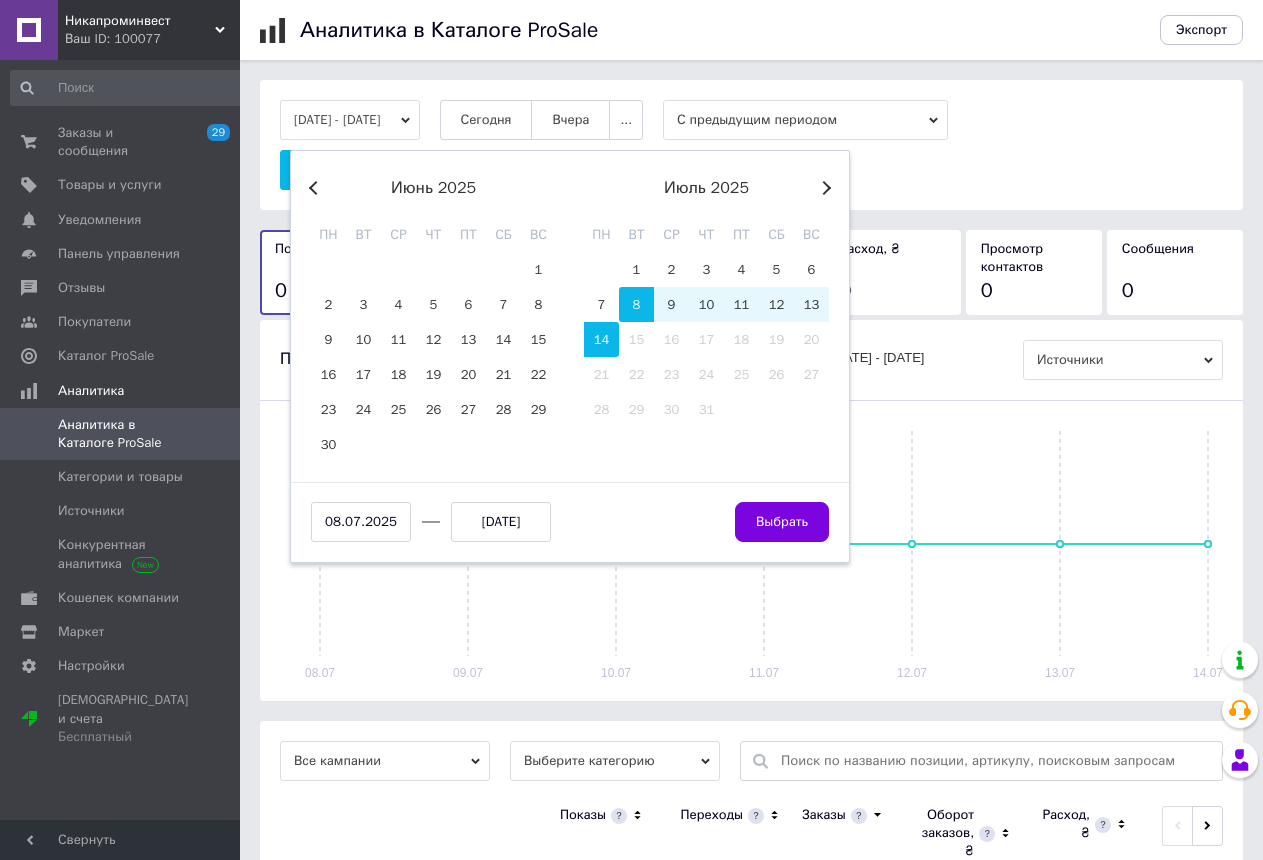 click on "Previous Month" at bounding box center (316, 188) 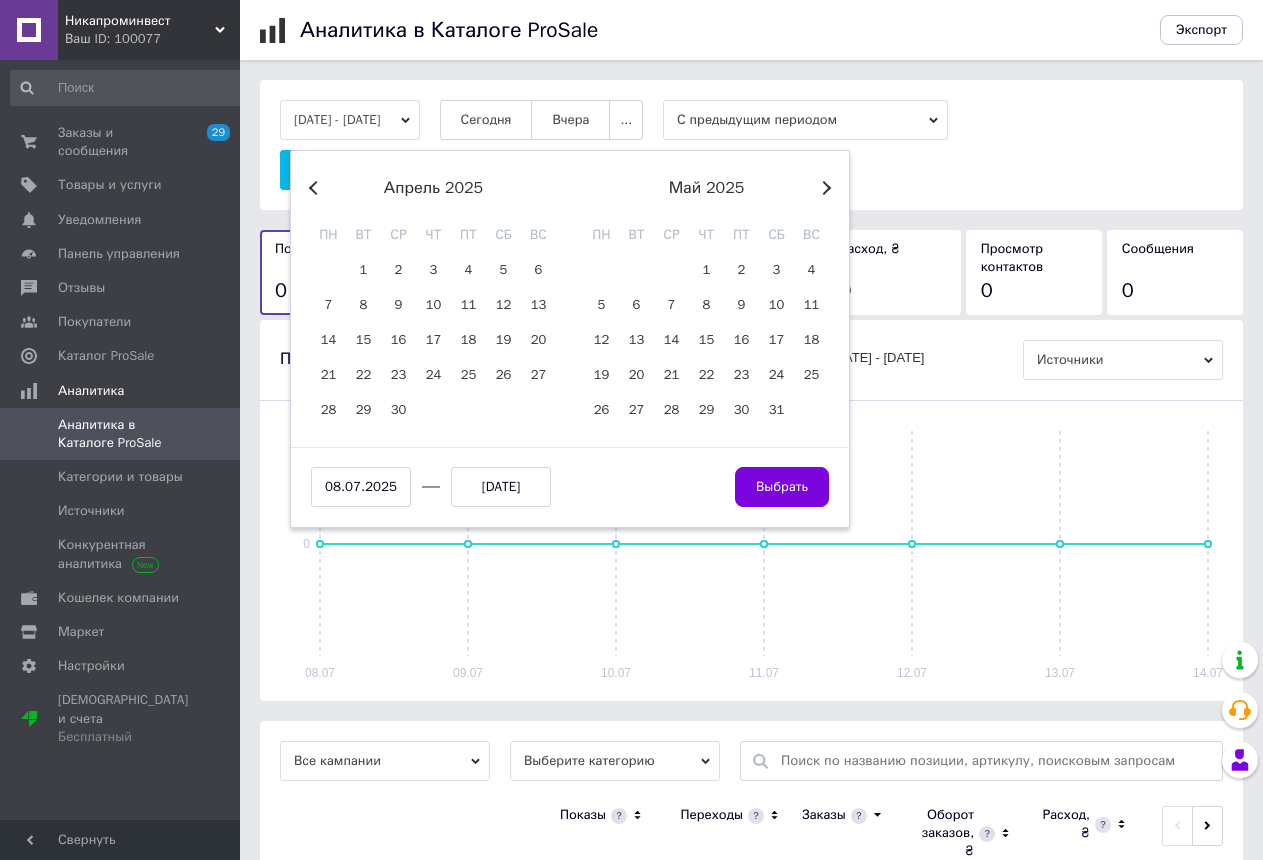 click on "Previous Month" at bounding box center [316, 188] 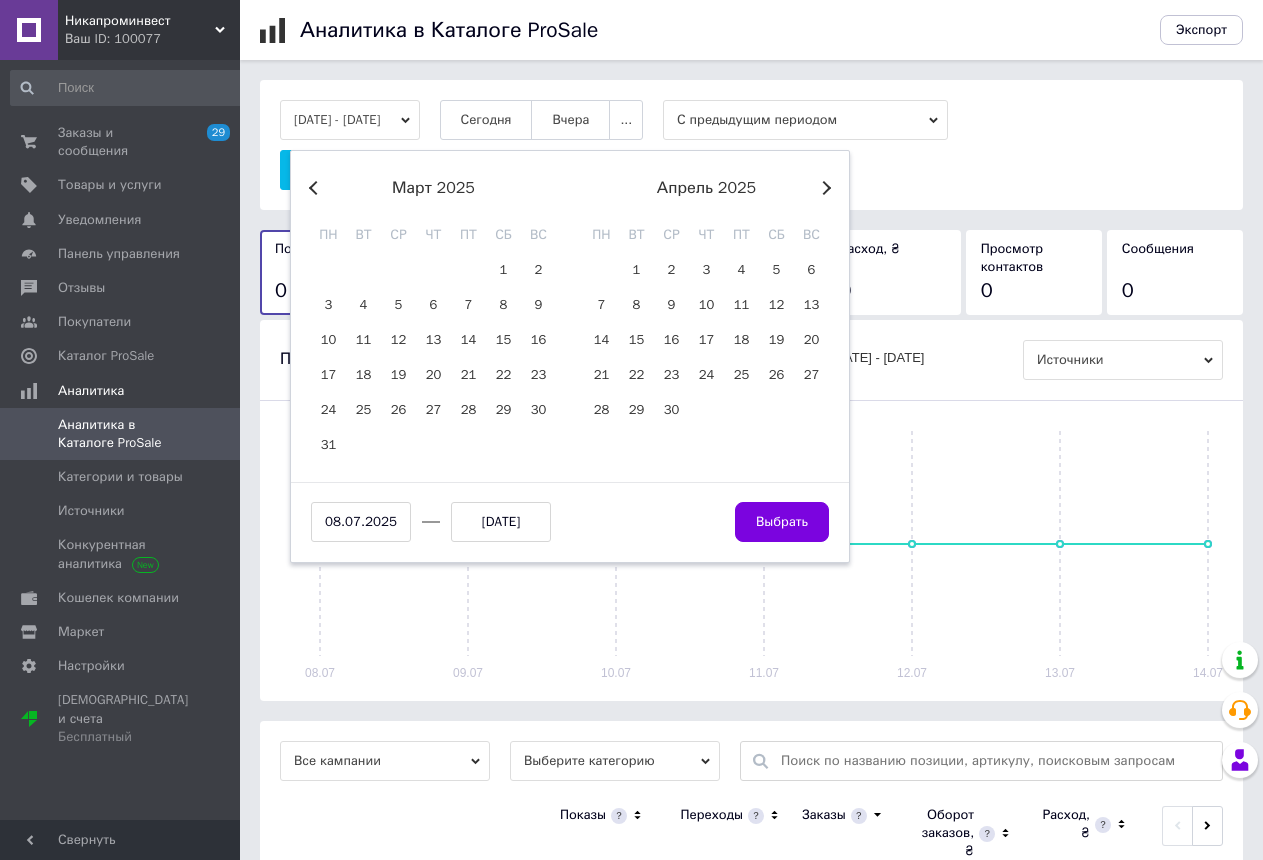 click on "Previous Month" at bounding box center [316, 188] 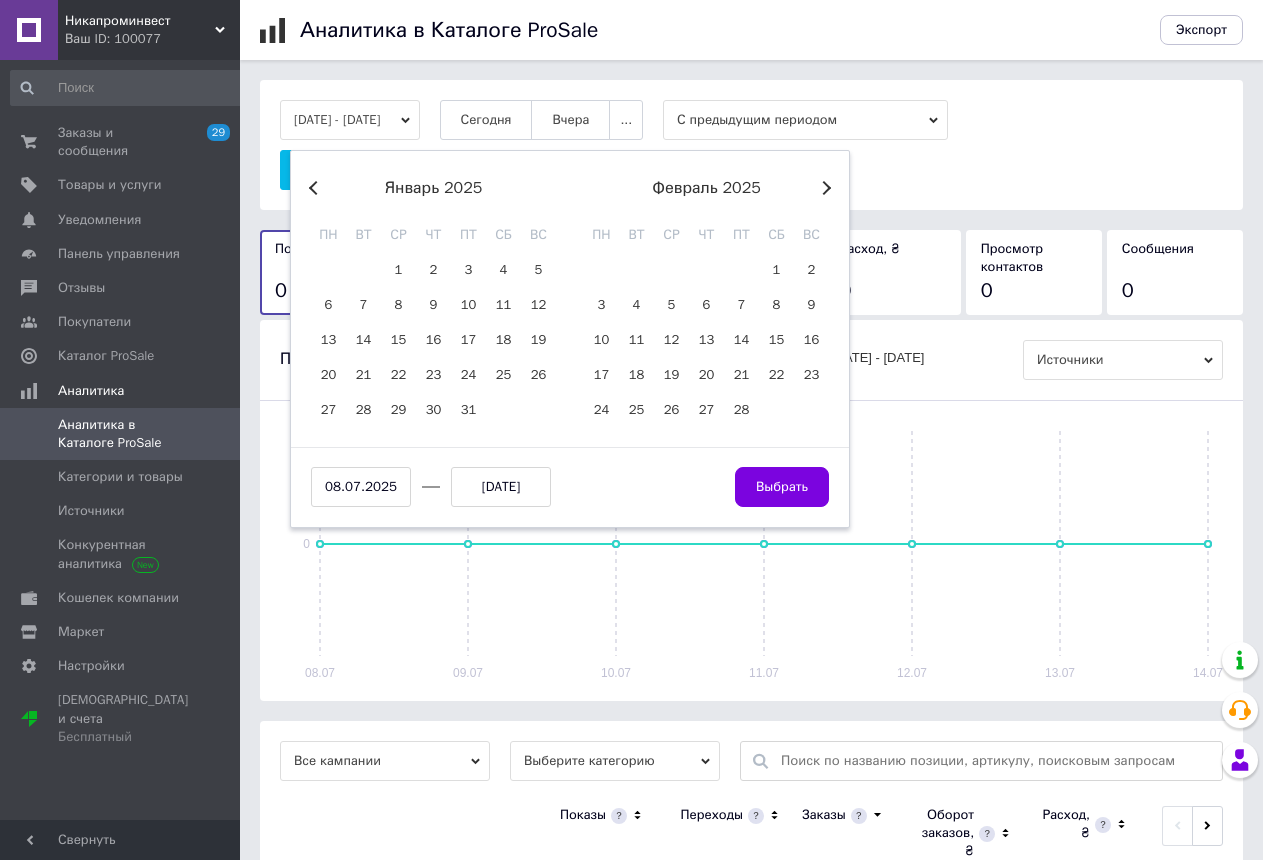 click on "Previous Month" at bounding box center [316, 188] 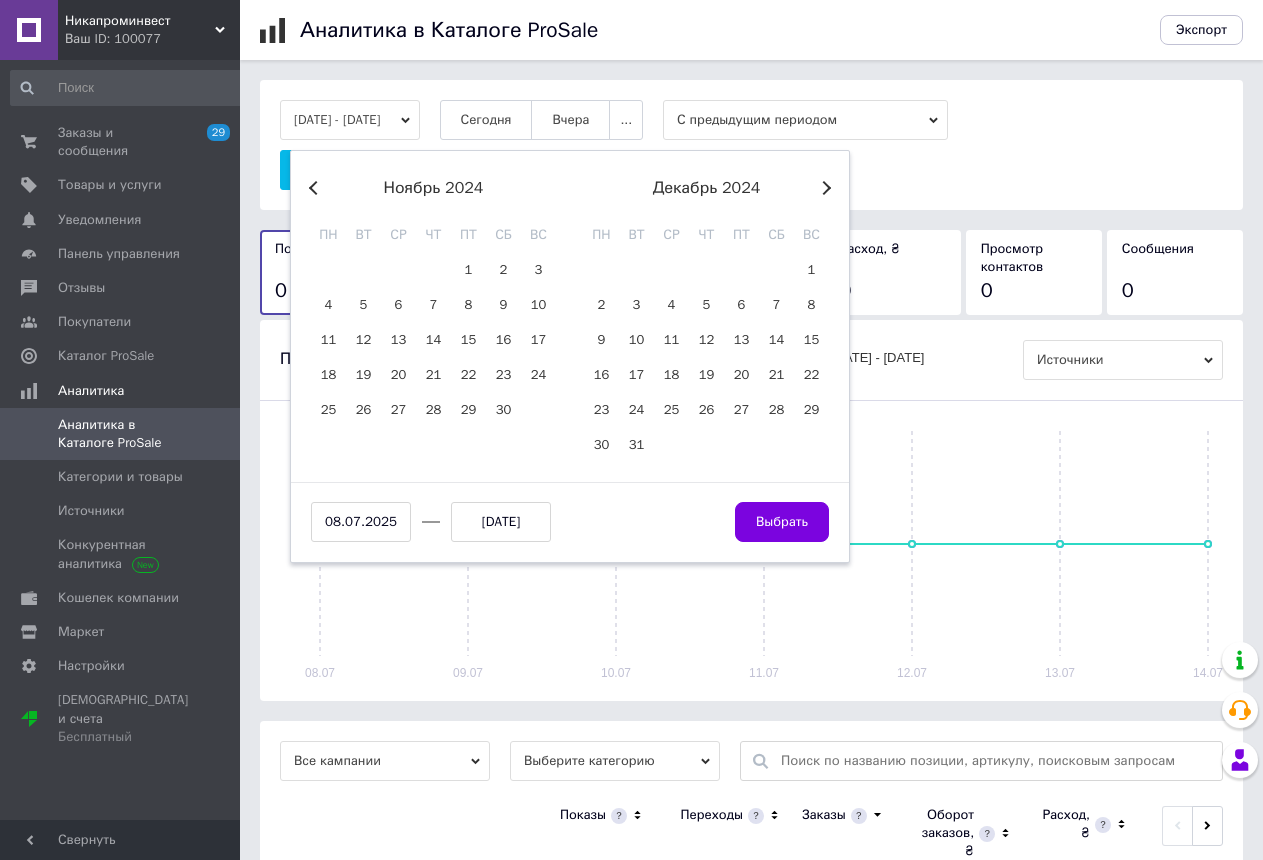click on "Previous Month" at bounding box center [316, 188] 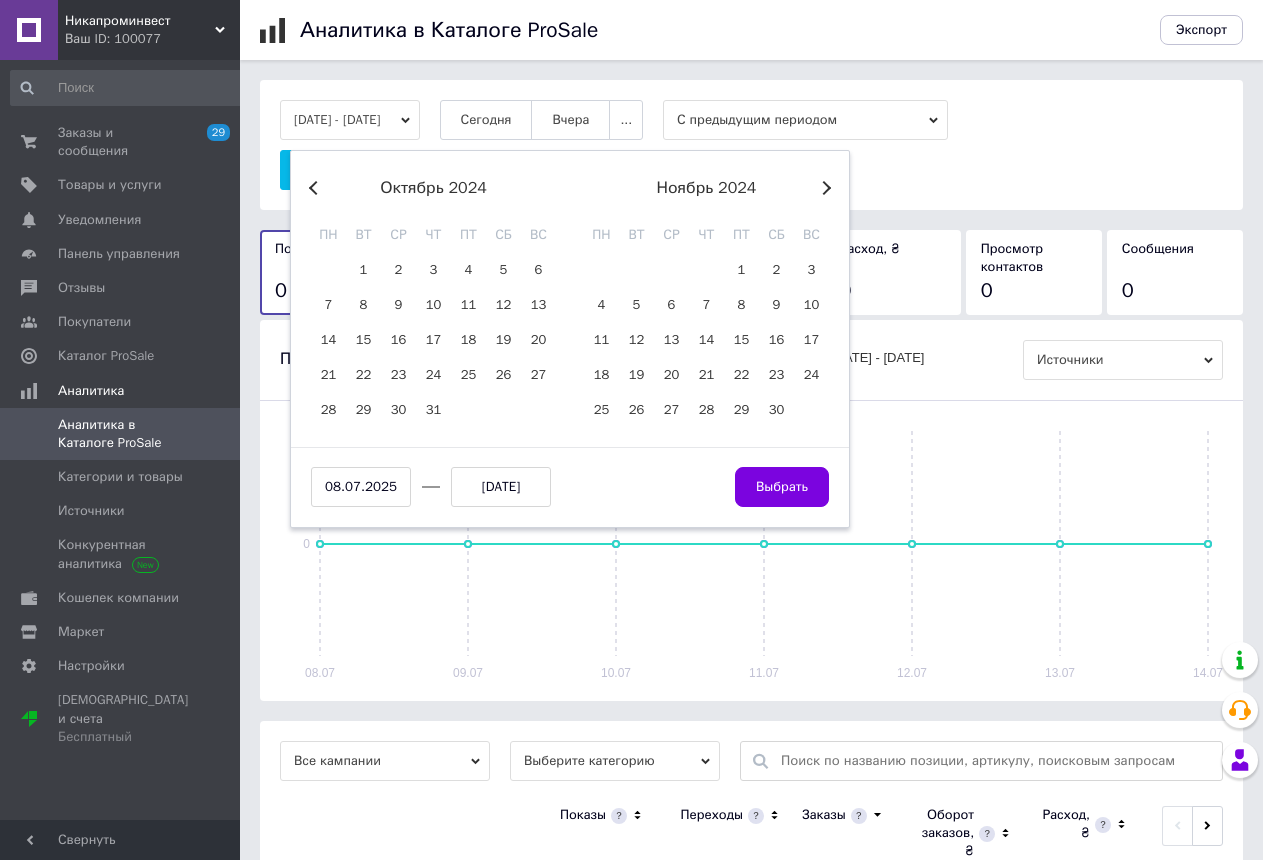 click on "Previous Month" at bounding box center [316, 188] 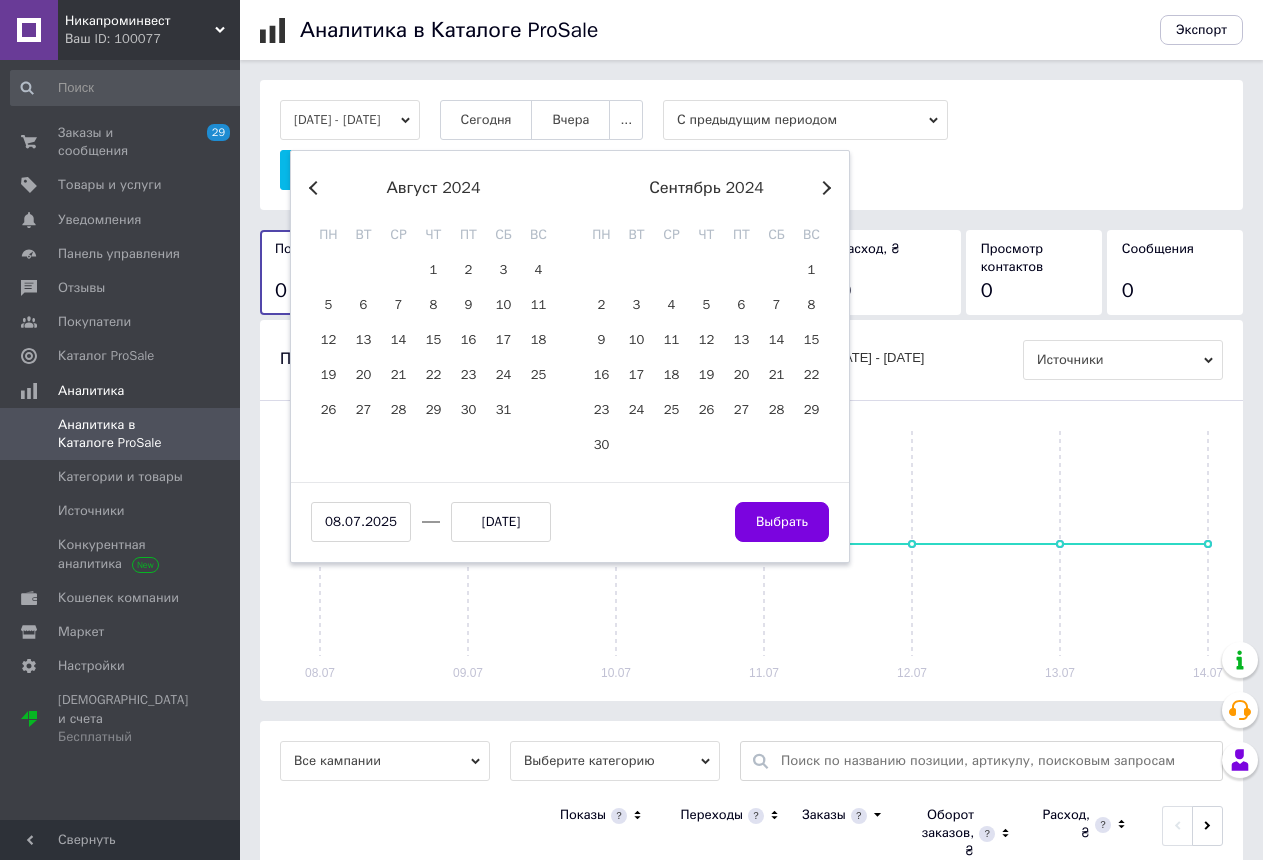 click on "Previous Month" at bounding box center (316, 188) 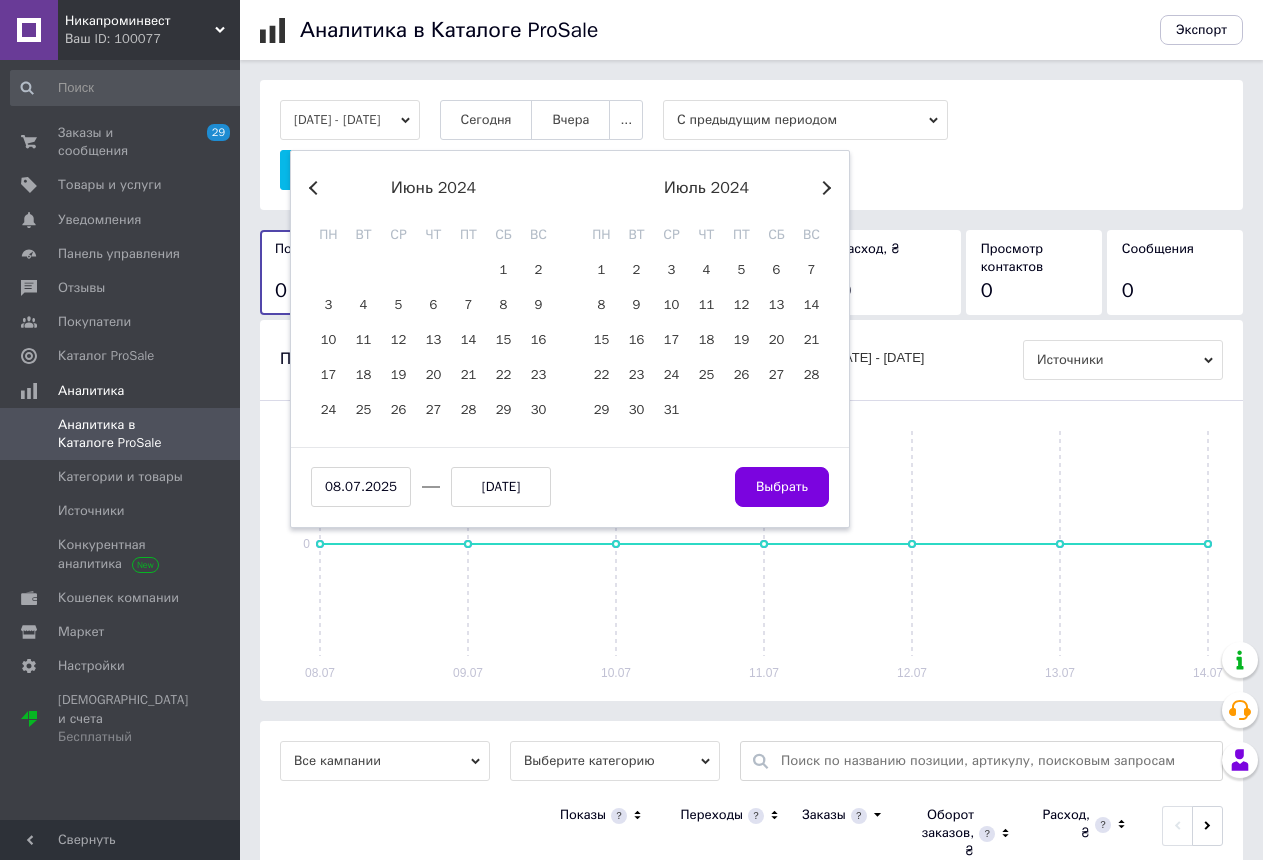 click on "Previous Month" at bounding box center (316, 188) 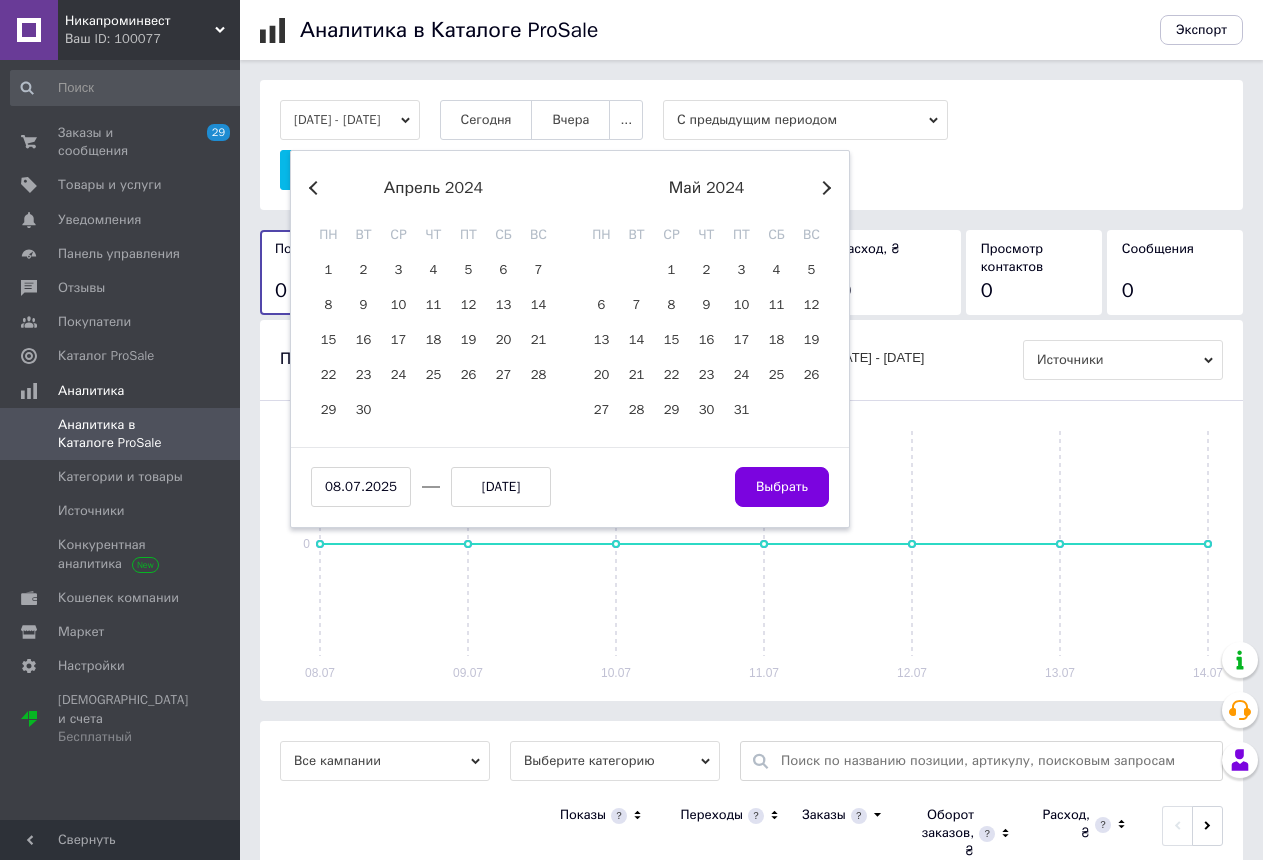 click on "Previous Month" at bounding box center [316, 188] 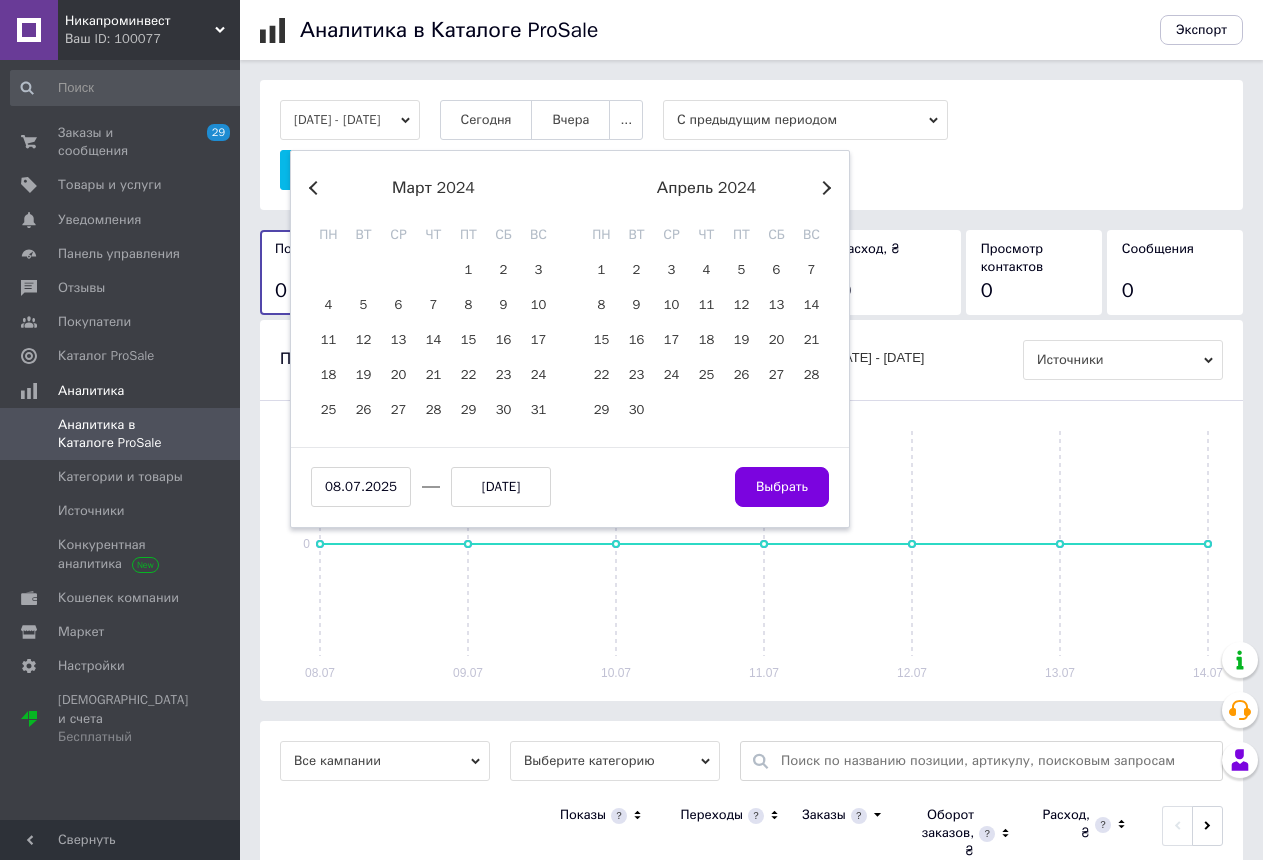 click on "Previous Month" at bounding box center (316, 188) 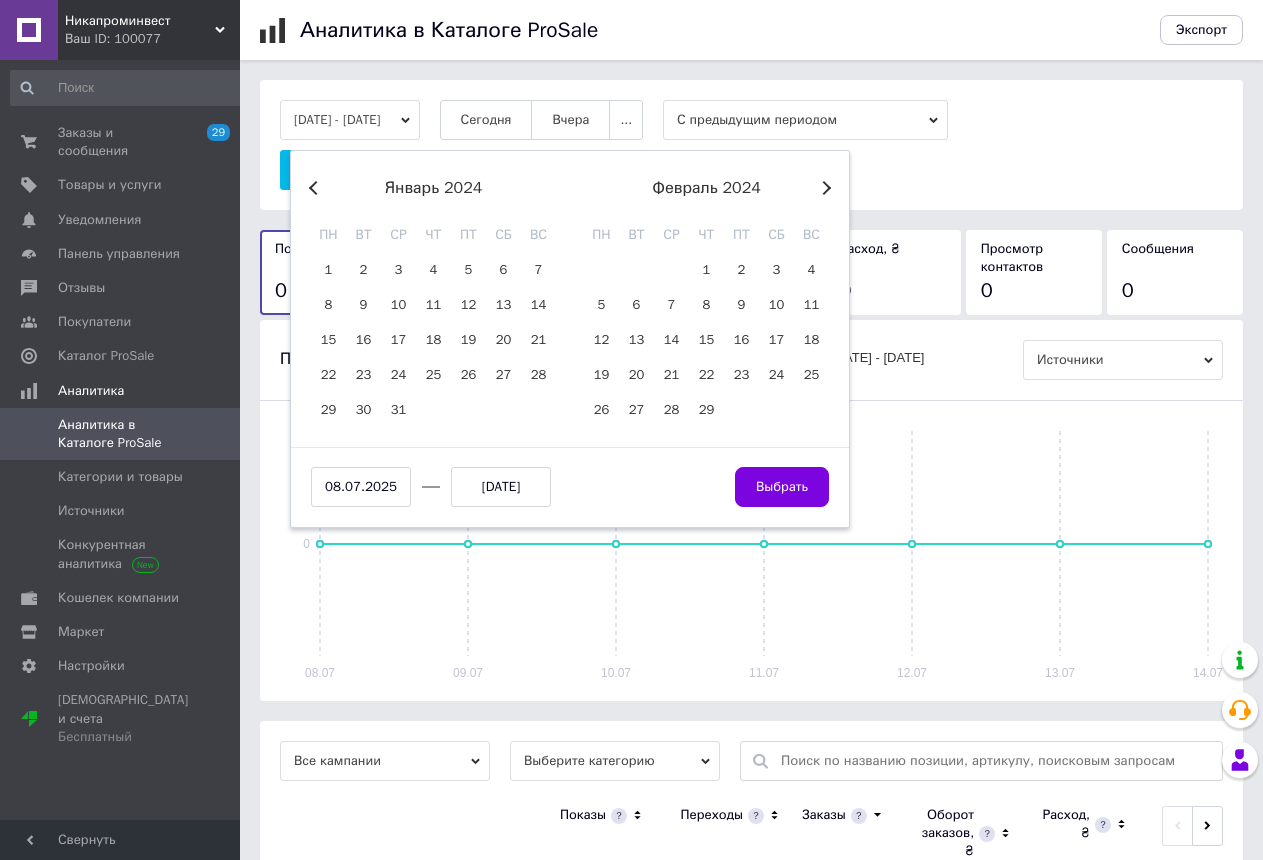 click on "Previous Month" at bounding box center [316, 188] 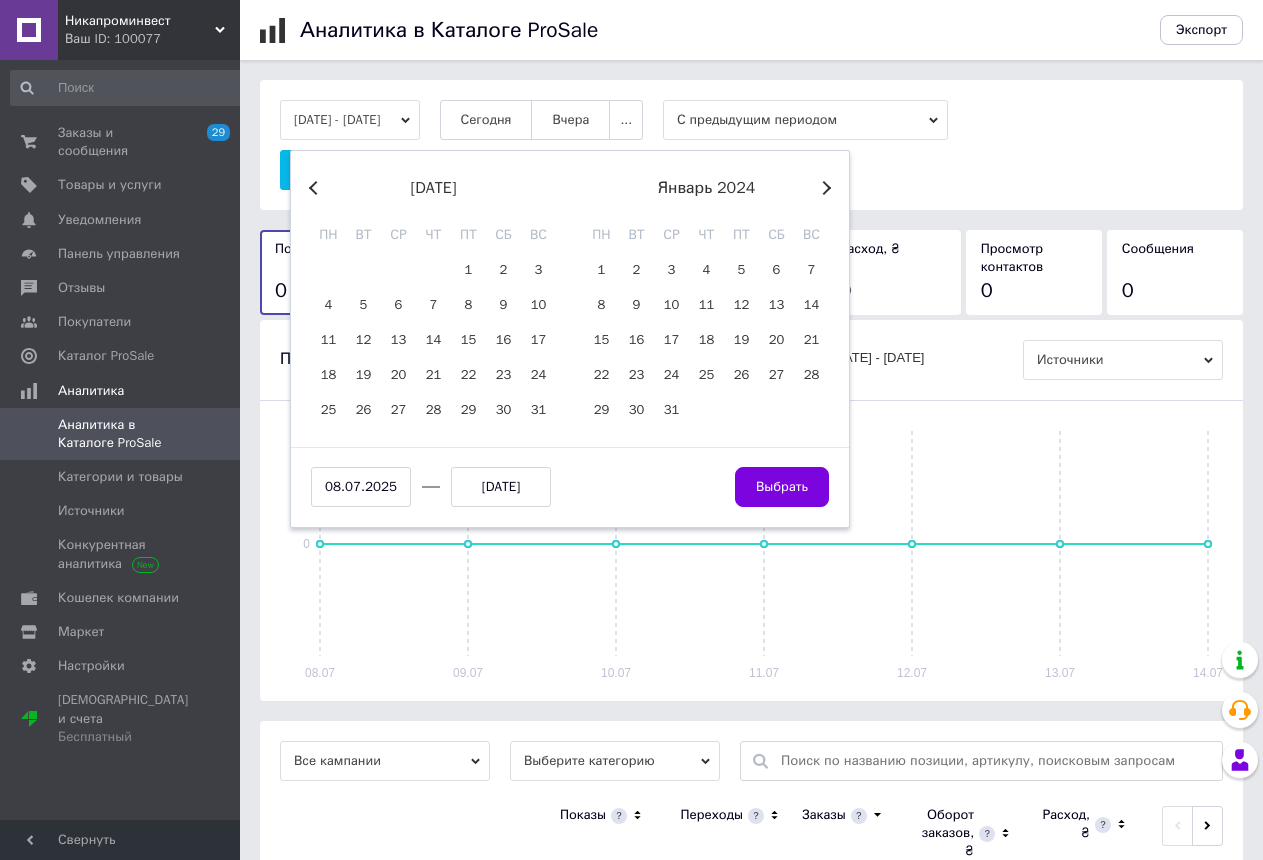 click on "Previous Month" at bounding box center [316, 188] 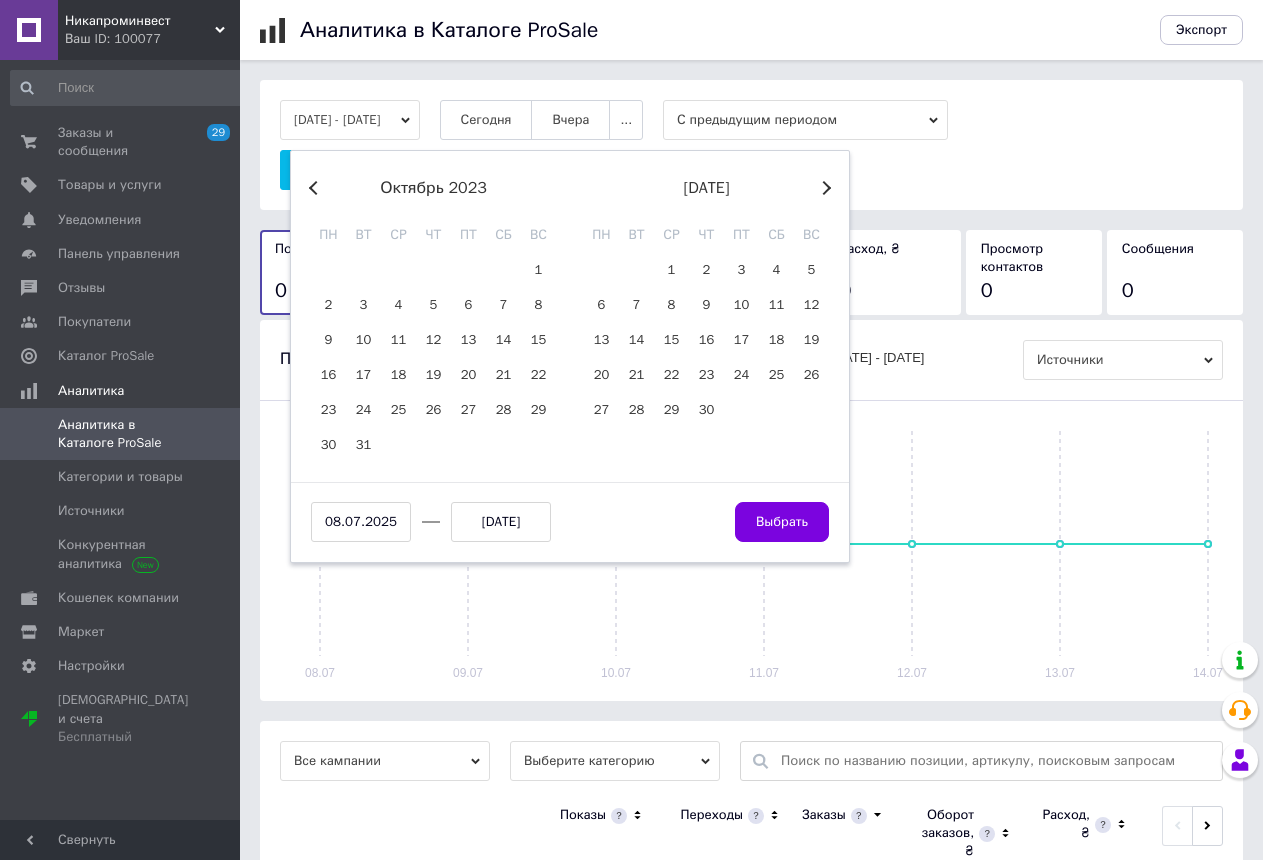 click on "Previous Month" at bounding box center [316, 188] 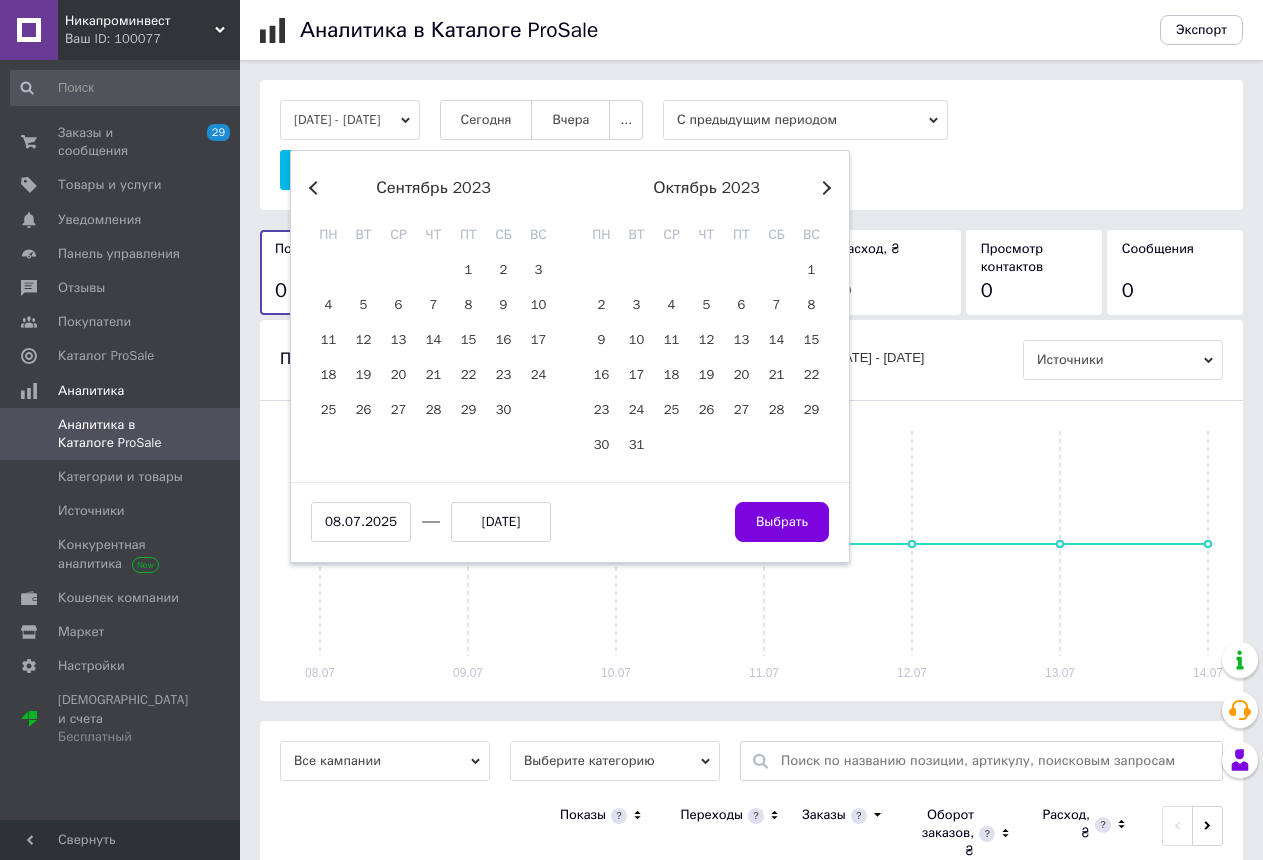 click on "Previous Month" at bounding box center [316, 188] 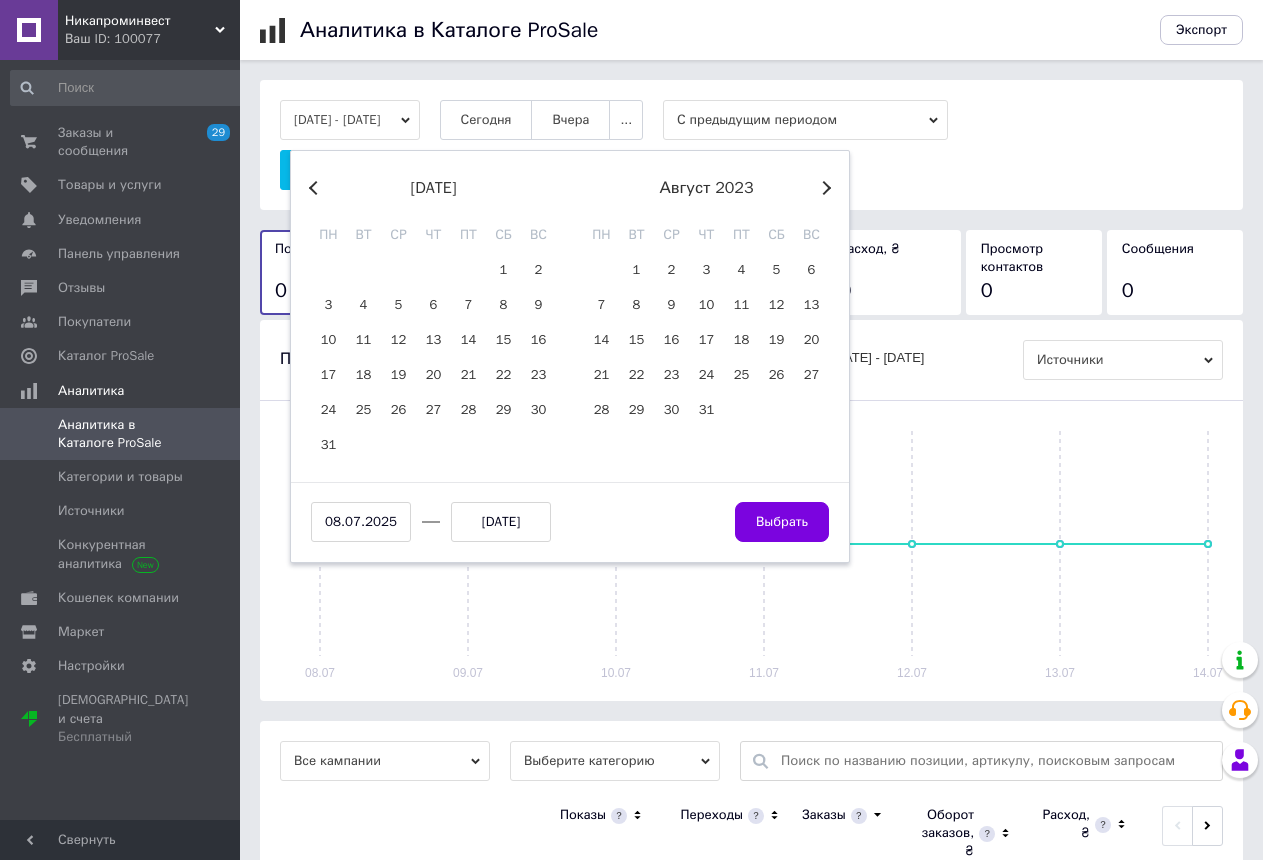 click on "Previous Month" at bounding box center [316, 188] 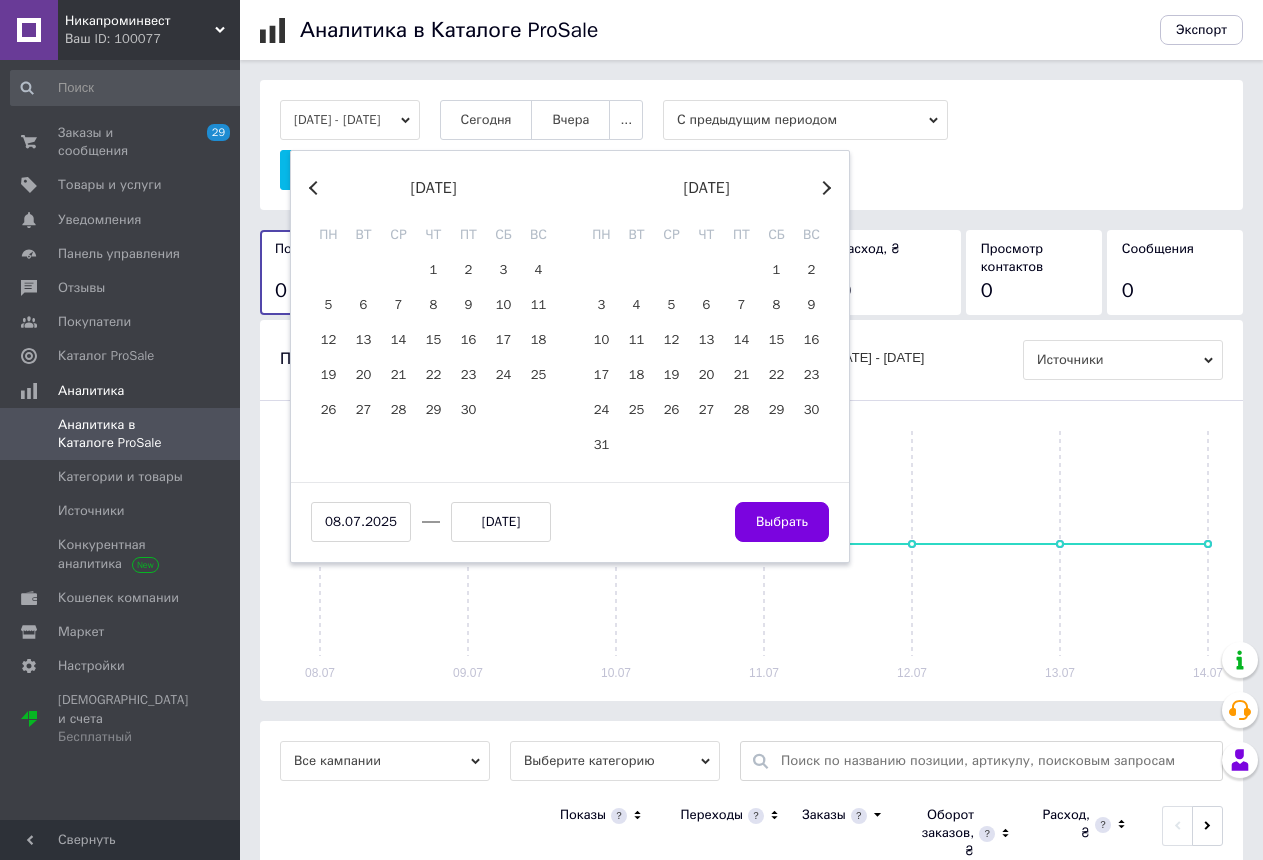 click on "Previous Month" at bounding box center [316, 188] 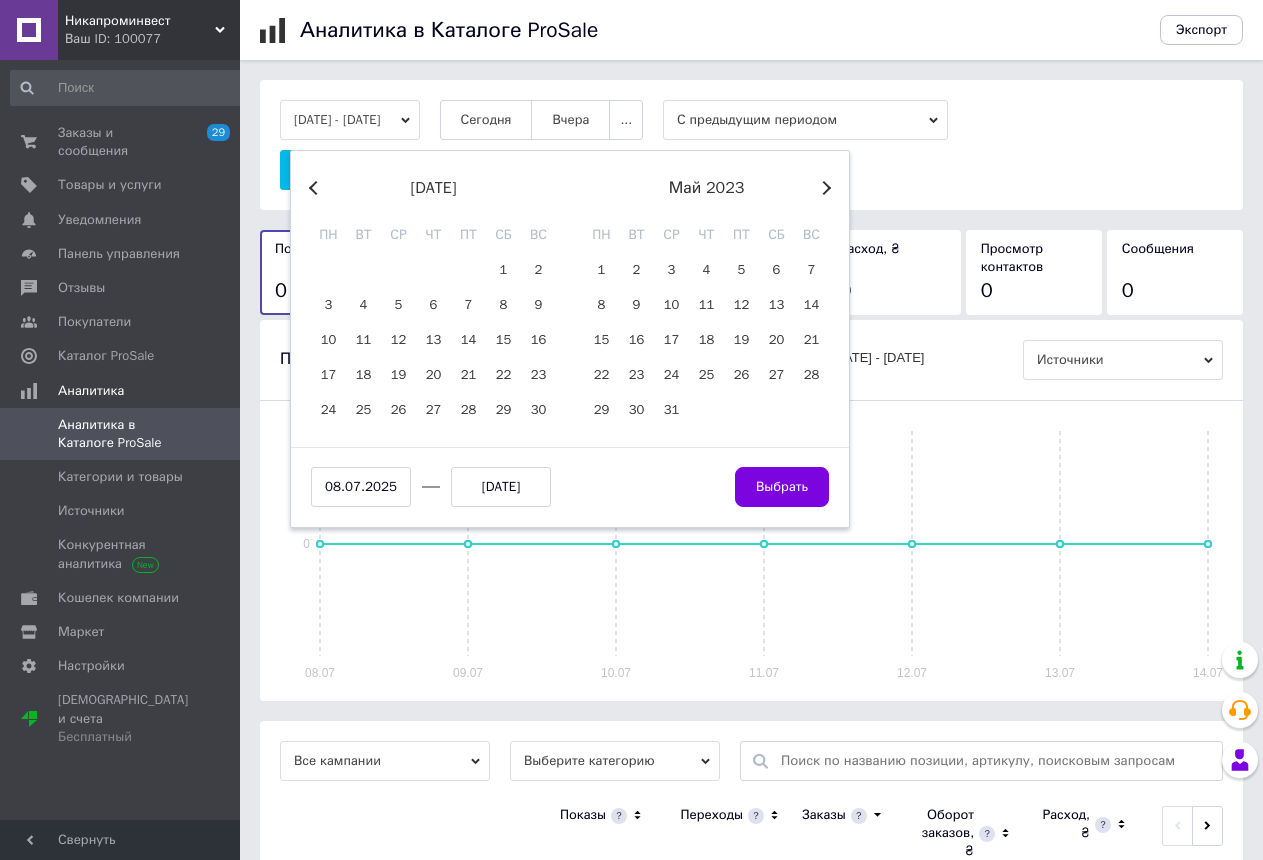 click on "Previous Month" at bounding box center [316, 188] 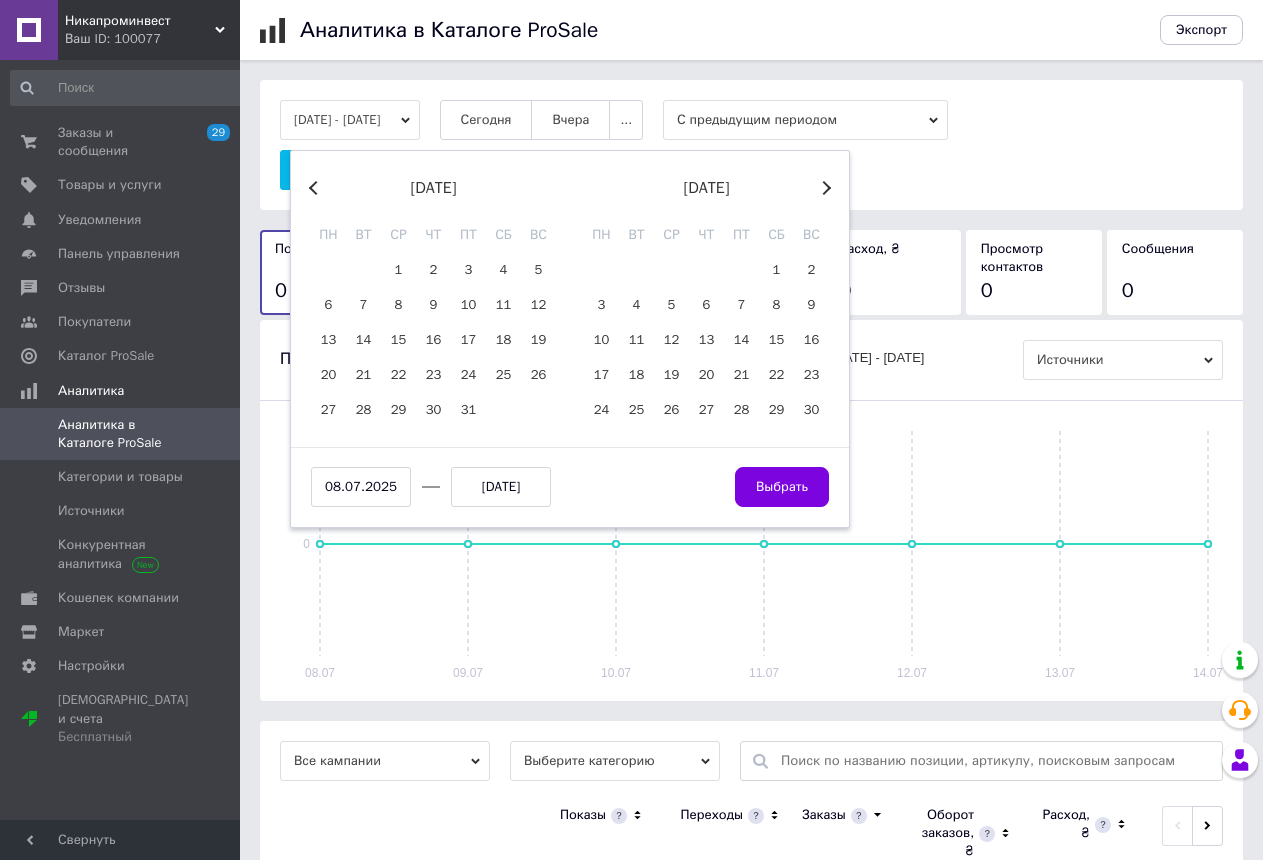 click on "Previous Month" at bounding box center (316, 188) 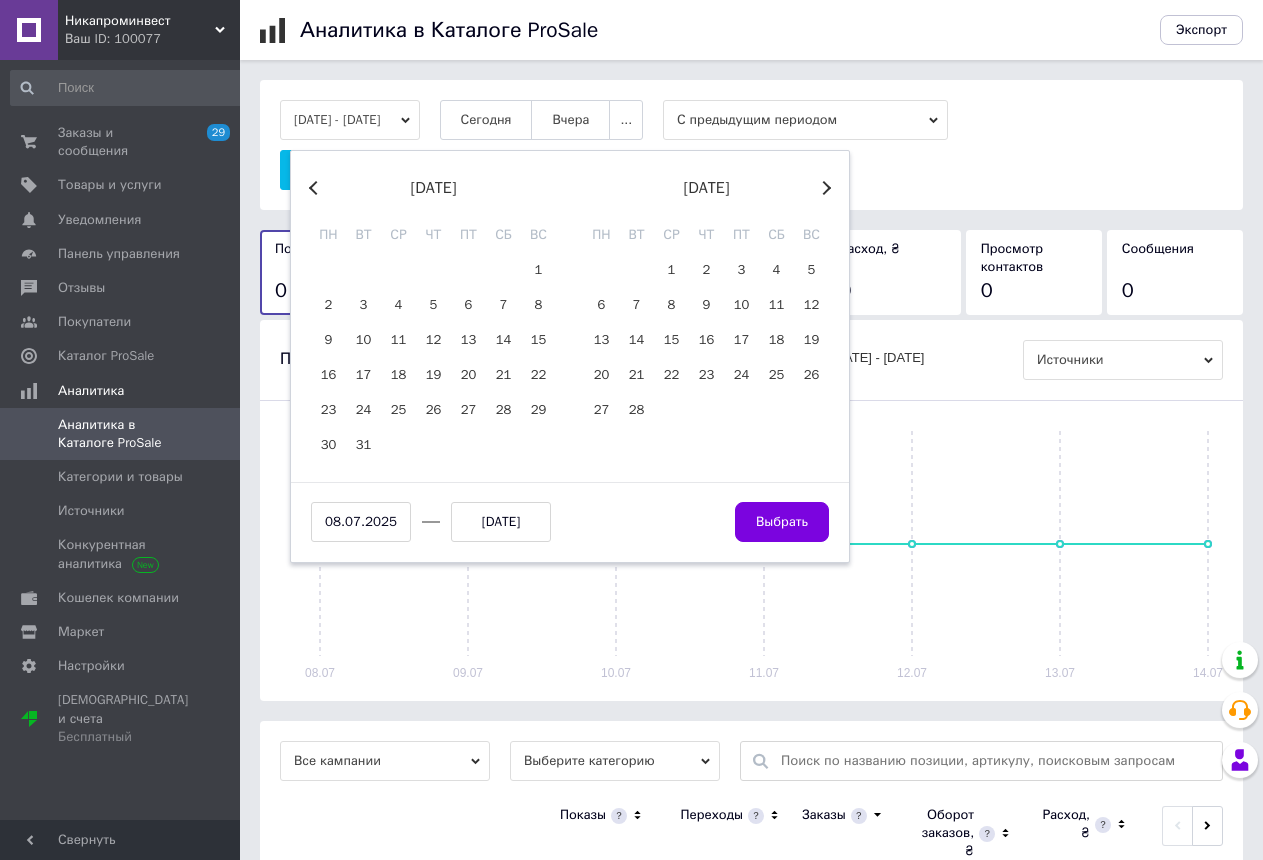 click on "Previous Month" at bounding box center (316, 188) 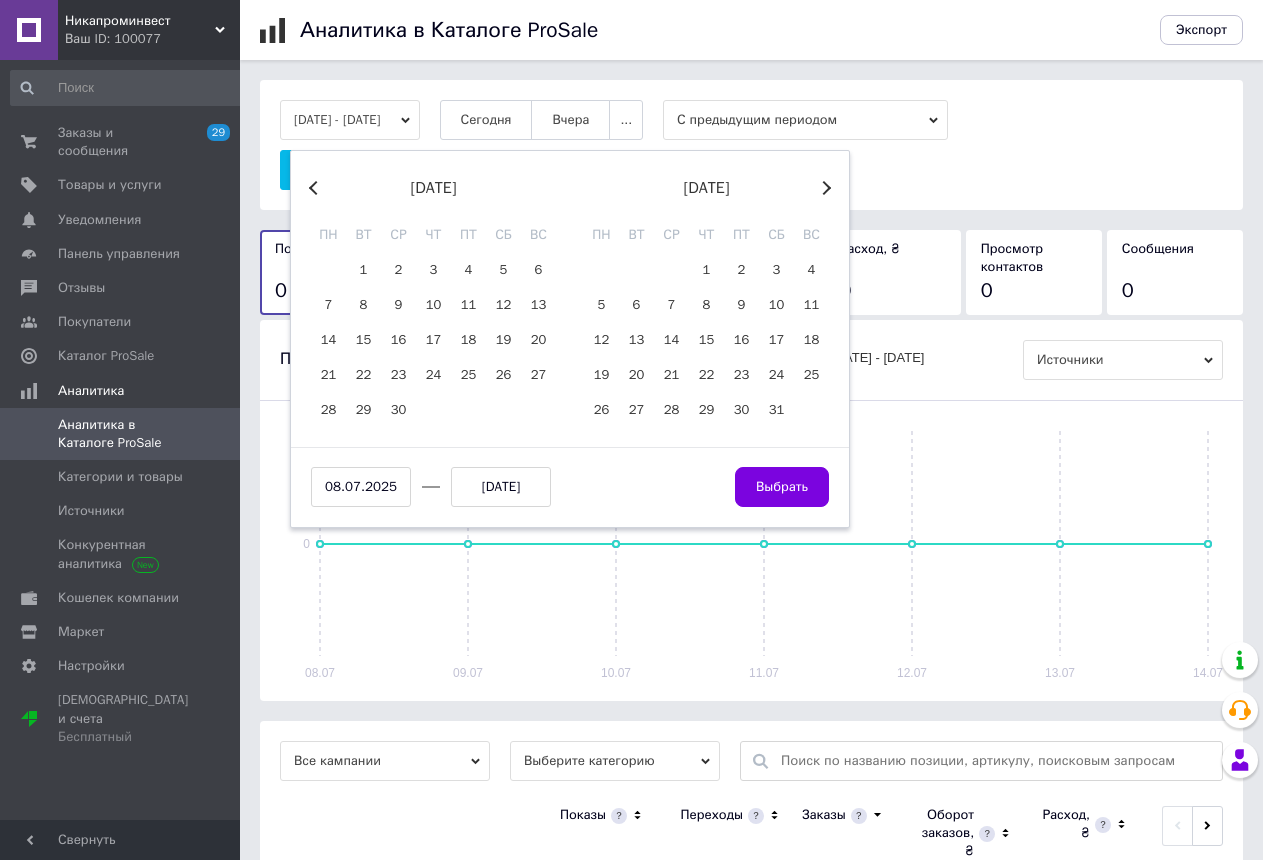 click on "Previous Month" at bounding box center (316, 188) 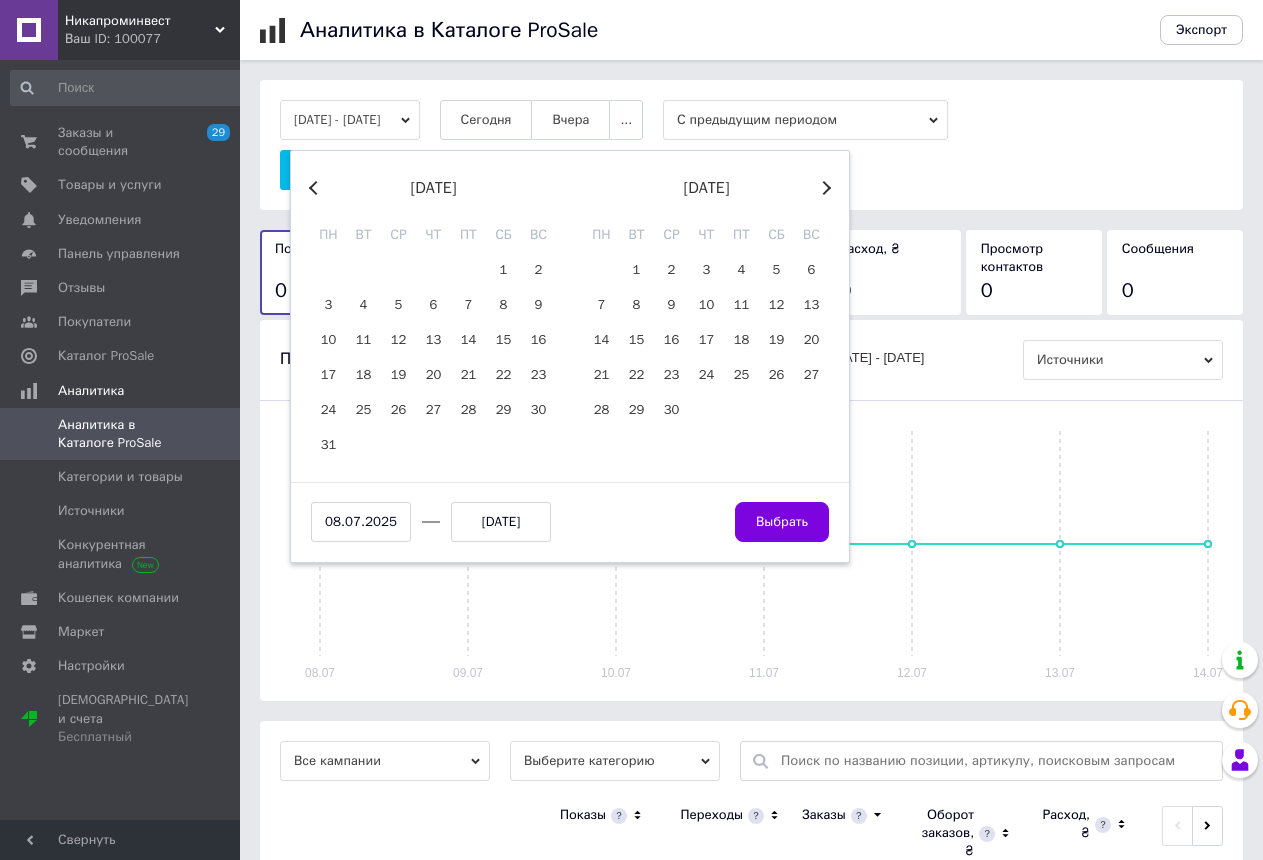 click on "Previous Month" at bounding box center (316, 188) 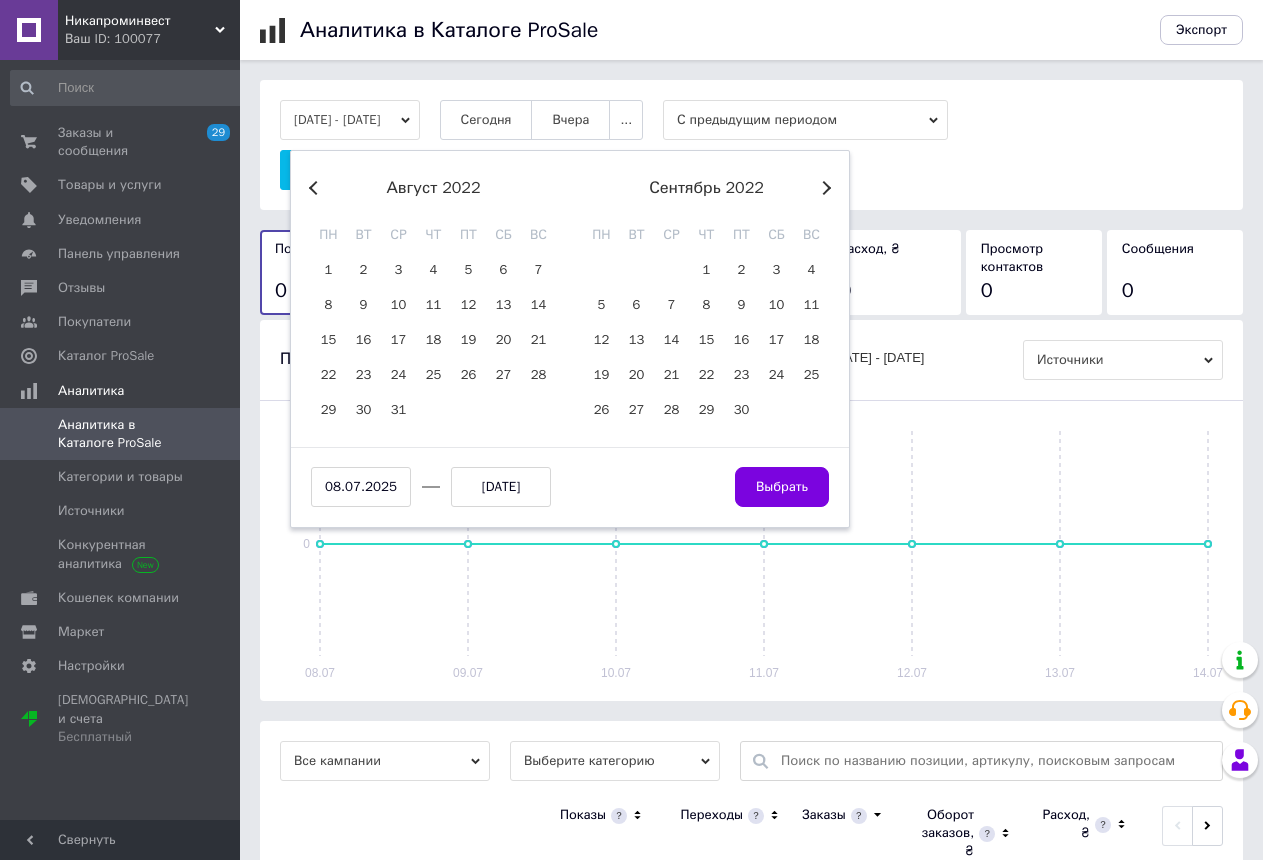 click on "Previous Month" at bounding box center [316, 188] 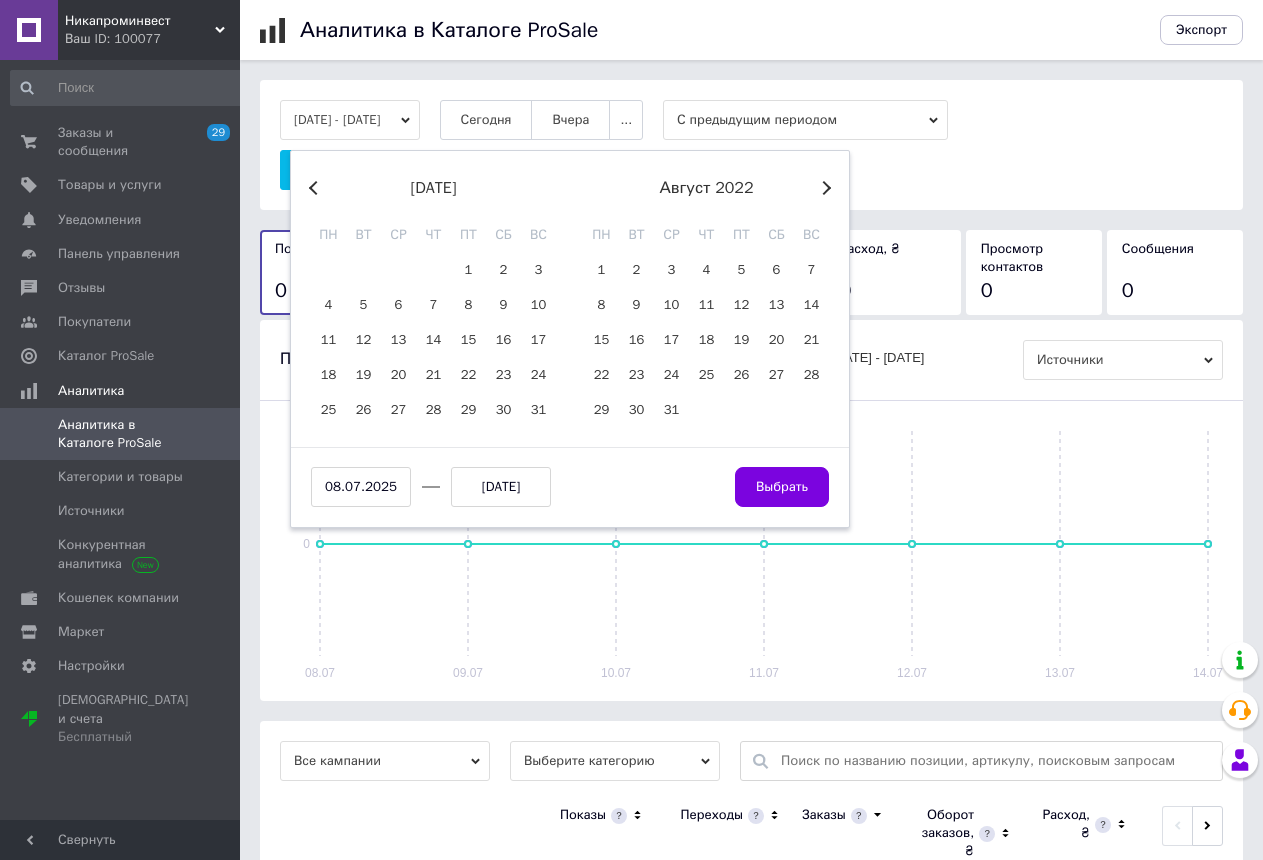click on "Previous Month" at bounding box center (316, 188) 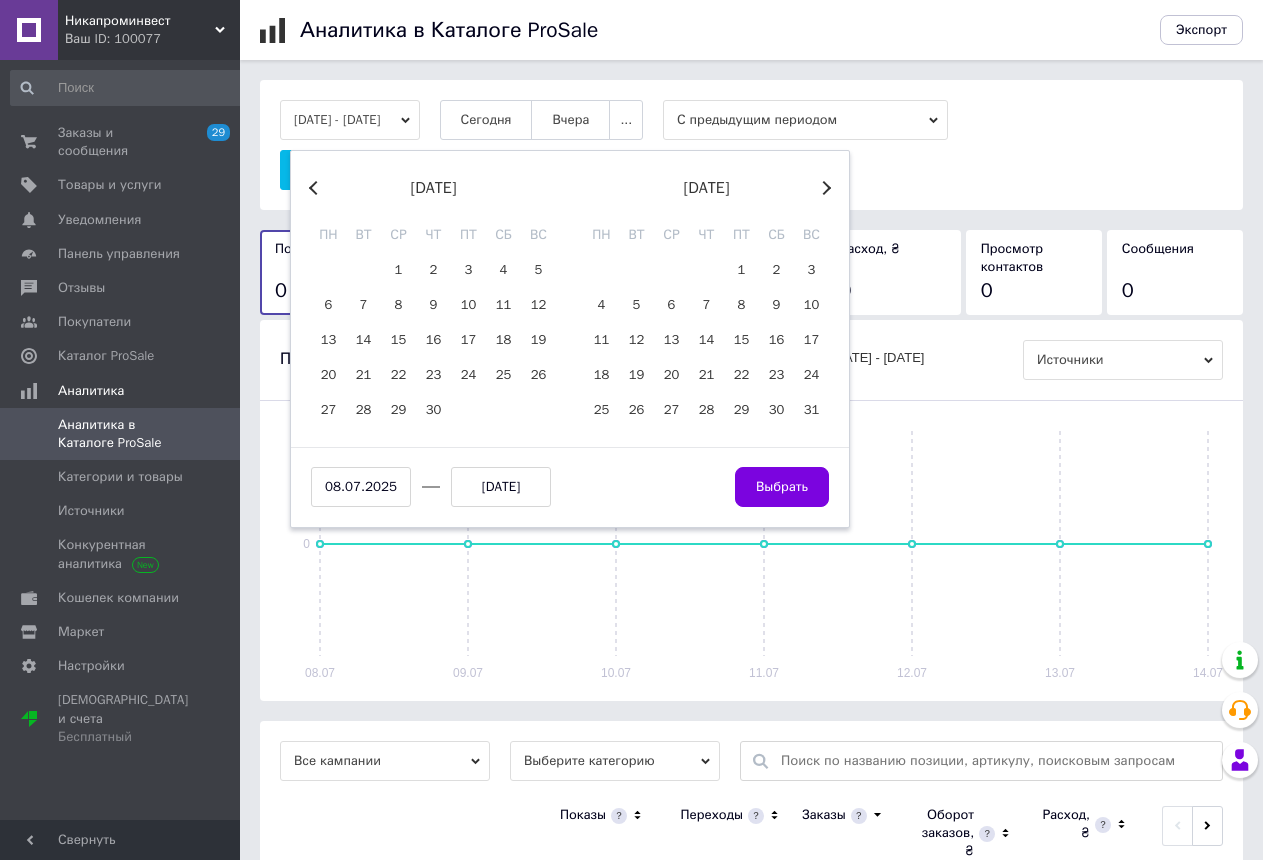 click on "Previous Month" at bounding box center (316, 188) 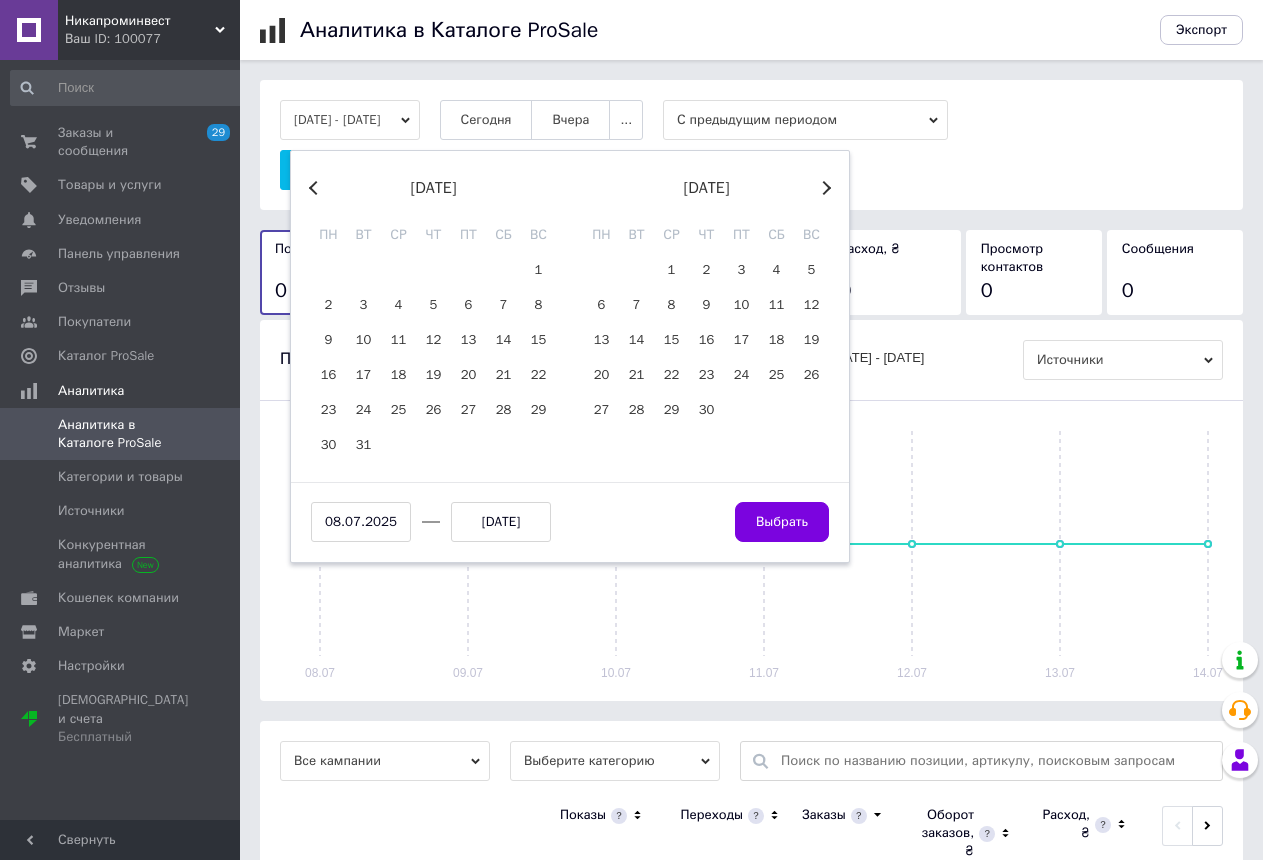 click on "Previous Month" at bounding box center [316, 188] 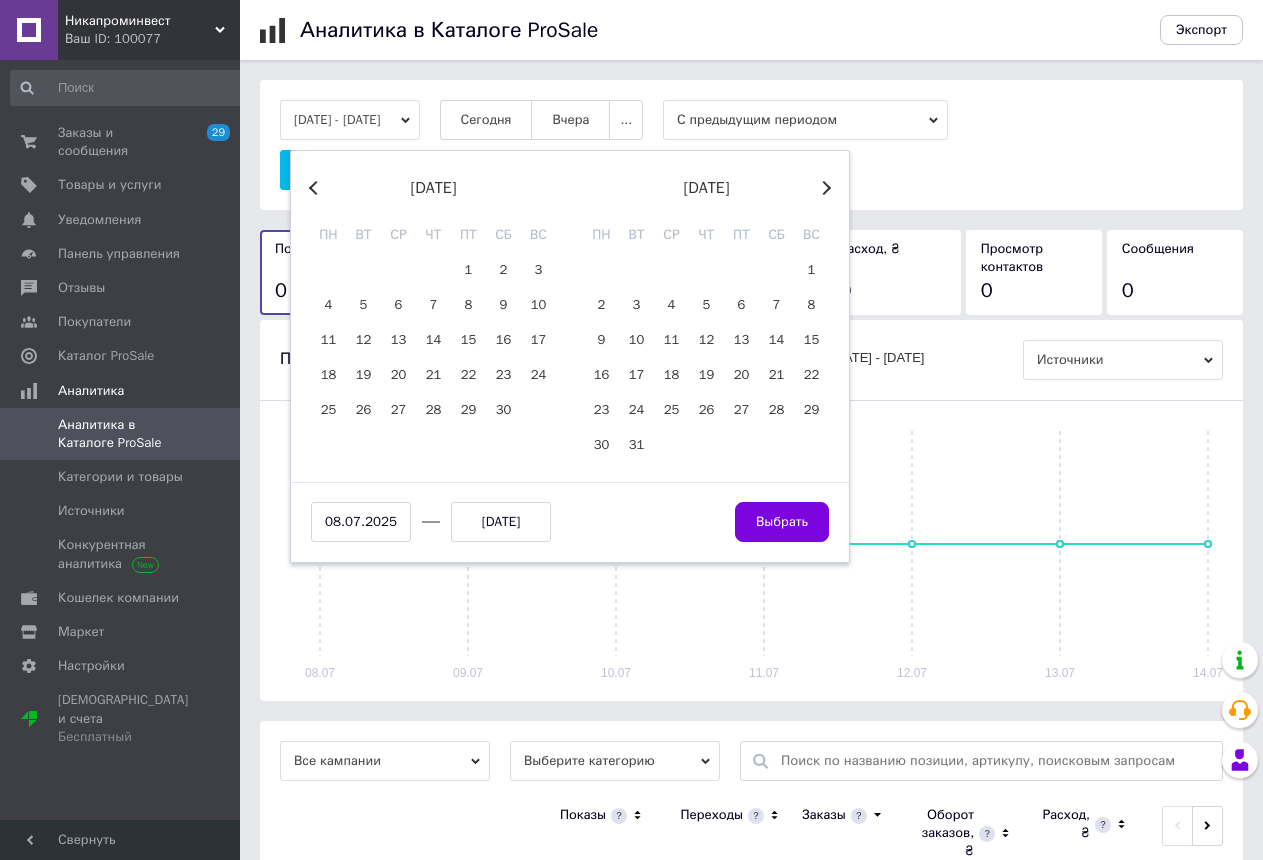 click on "Previous Month" at bounding box center (316, 188) 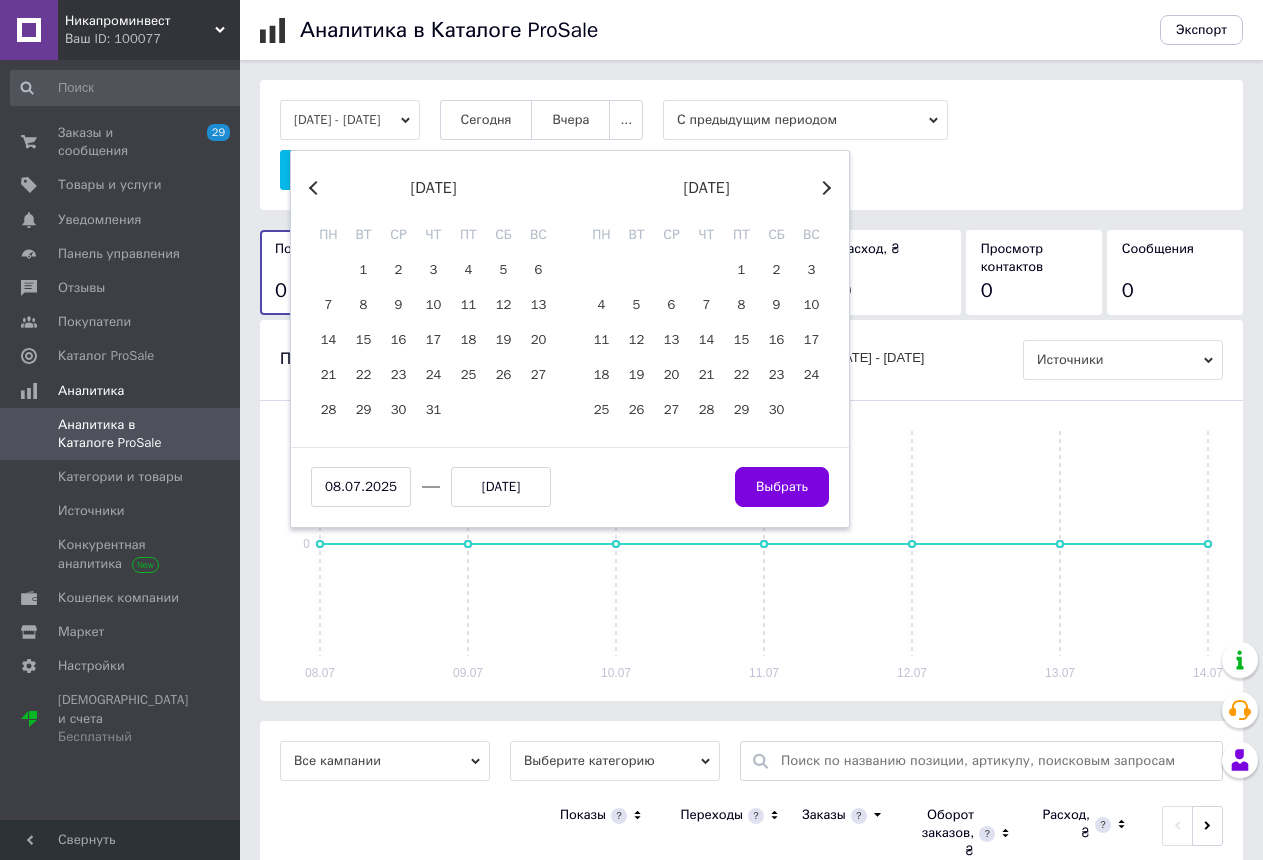 click on "Previous Month" at bounding box center (316, 188) 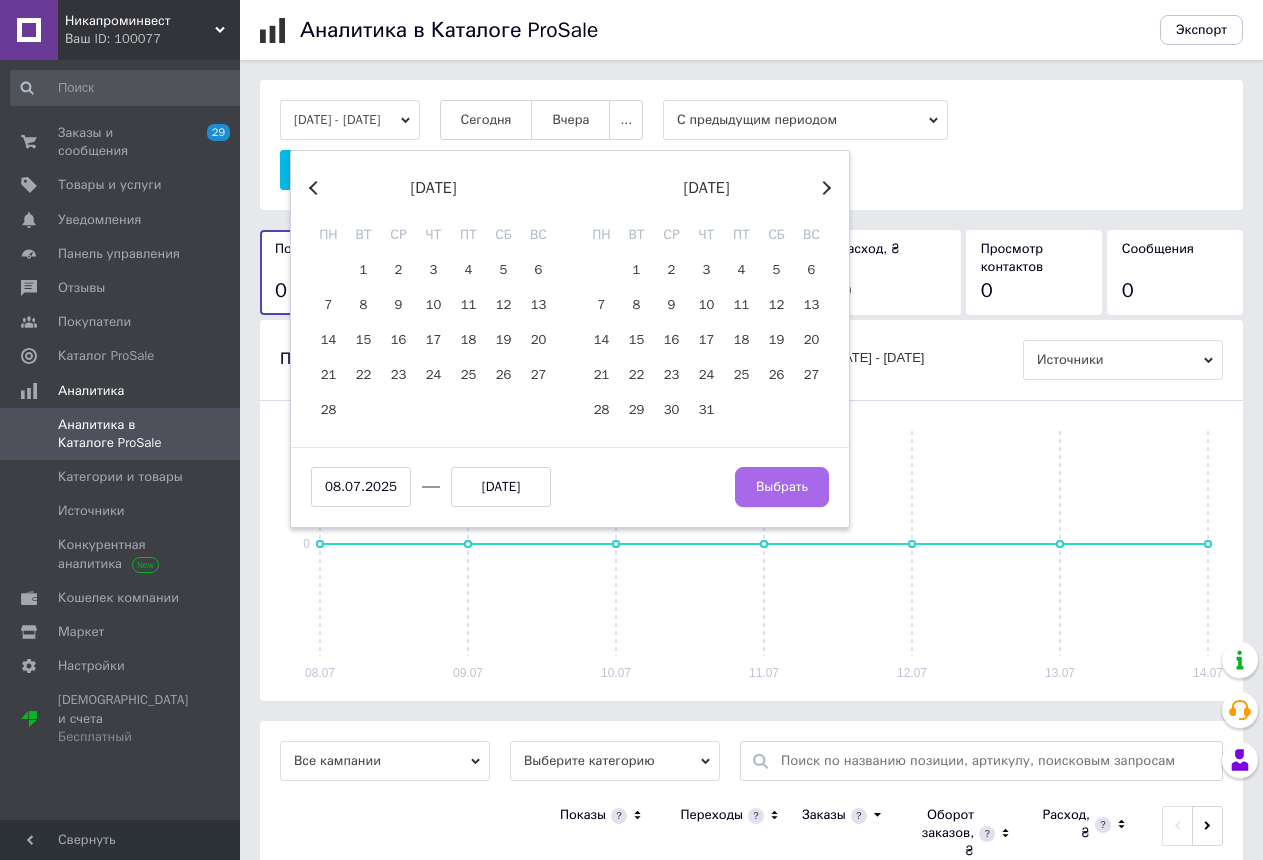 click on "Выбрать" at bounding box center (782, 487) 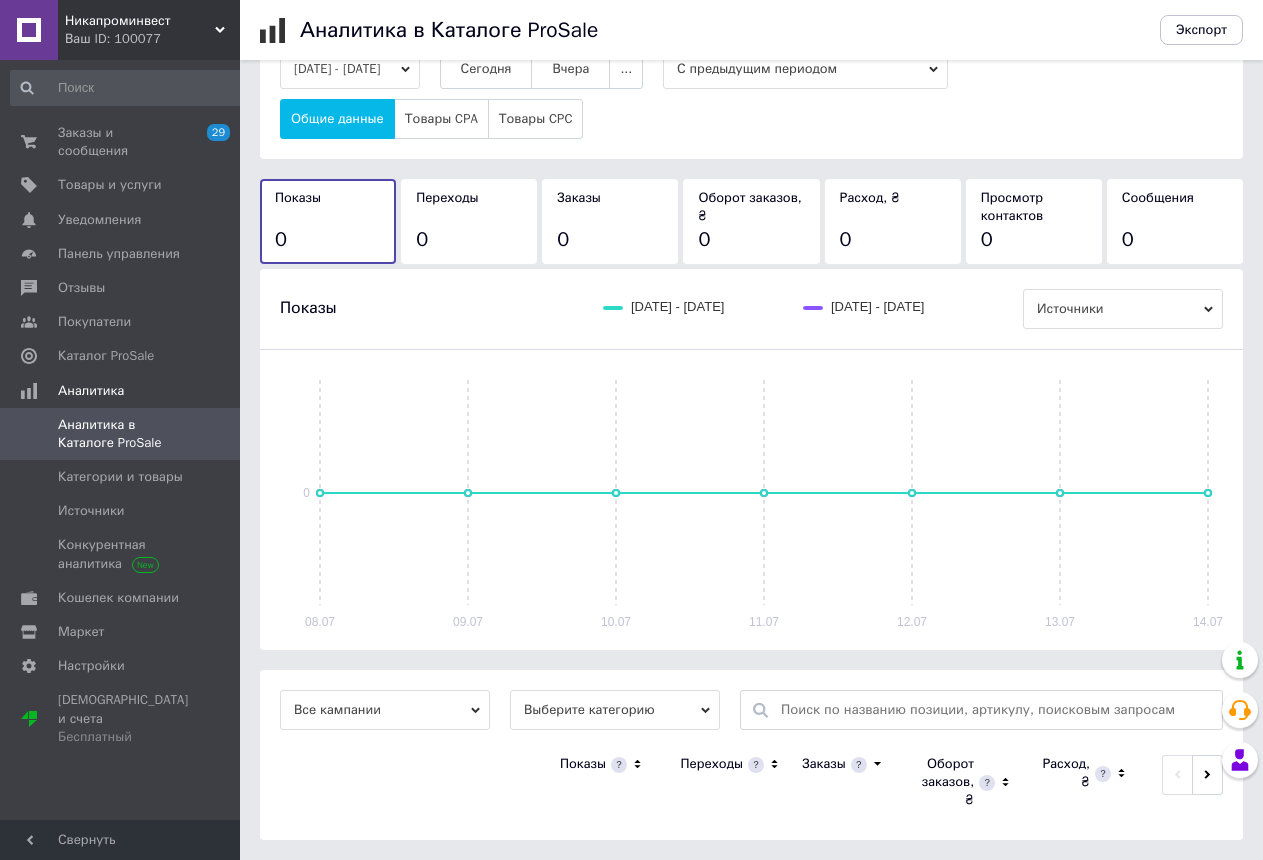 scroll, scrollTop: 0, scrollLeft: 0, axis: both 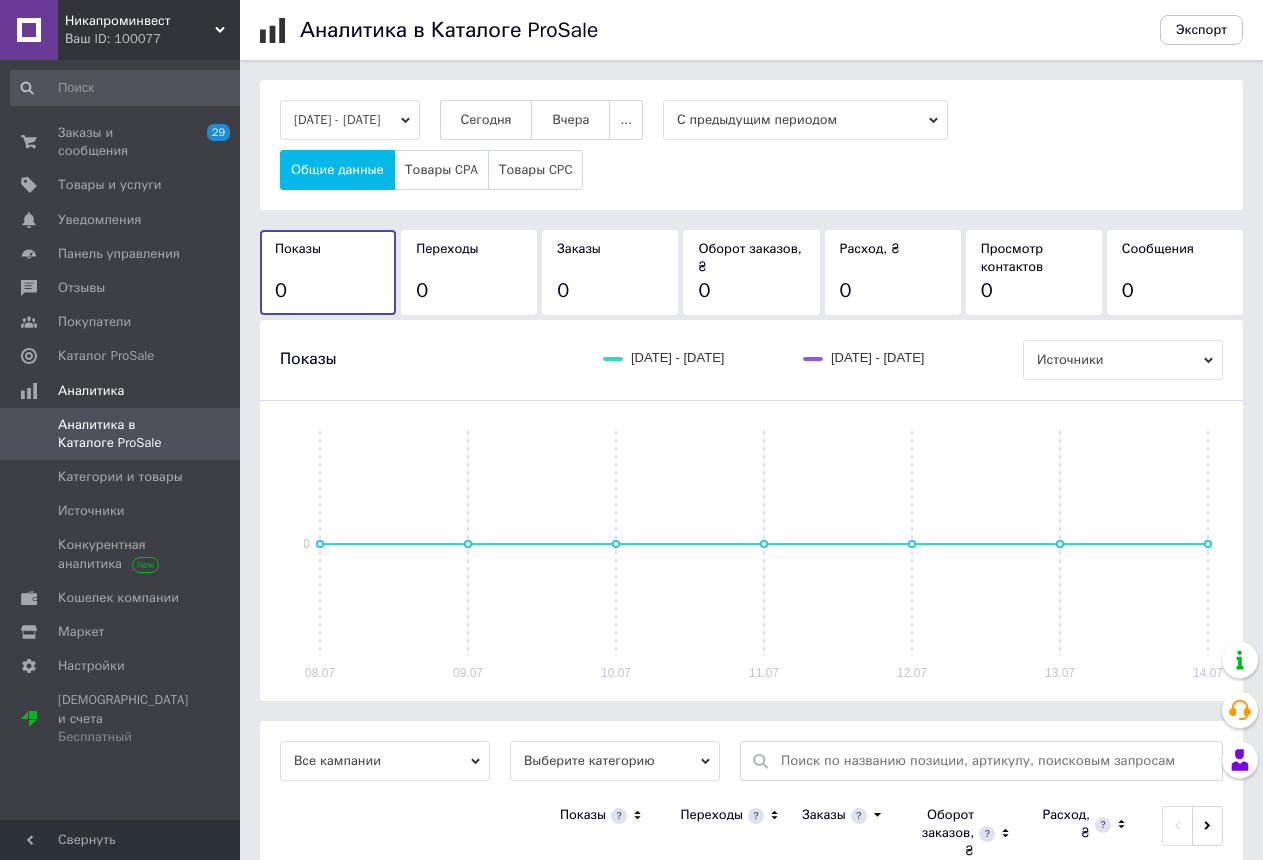 click on "[DATE] - [DATE]" at bounding box center [350, 120] 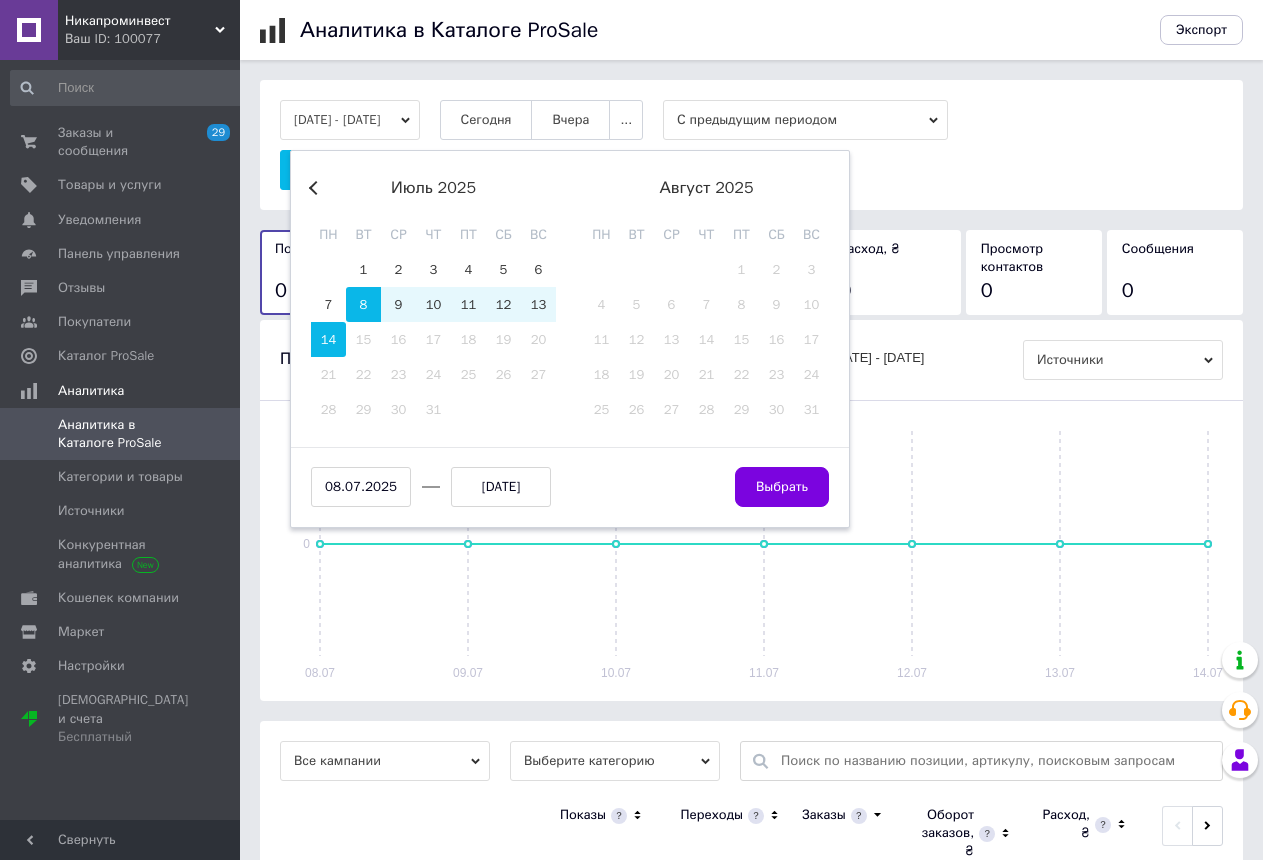 click on "08.07.2025" at bounding box center (361, 487) 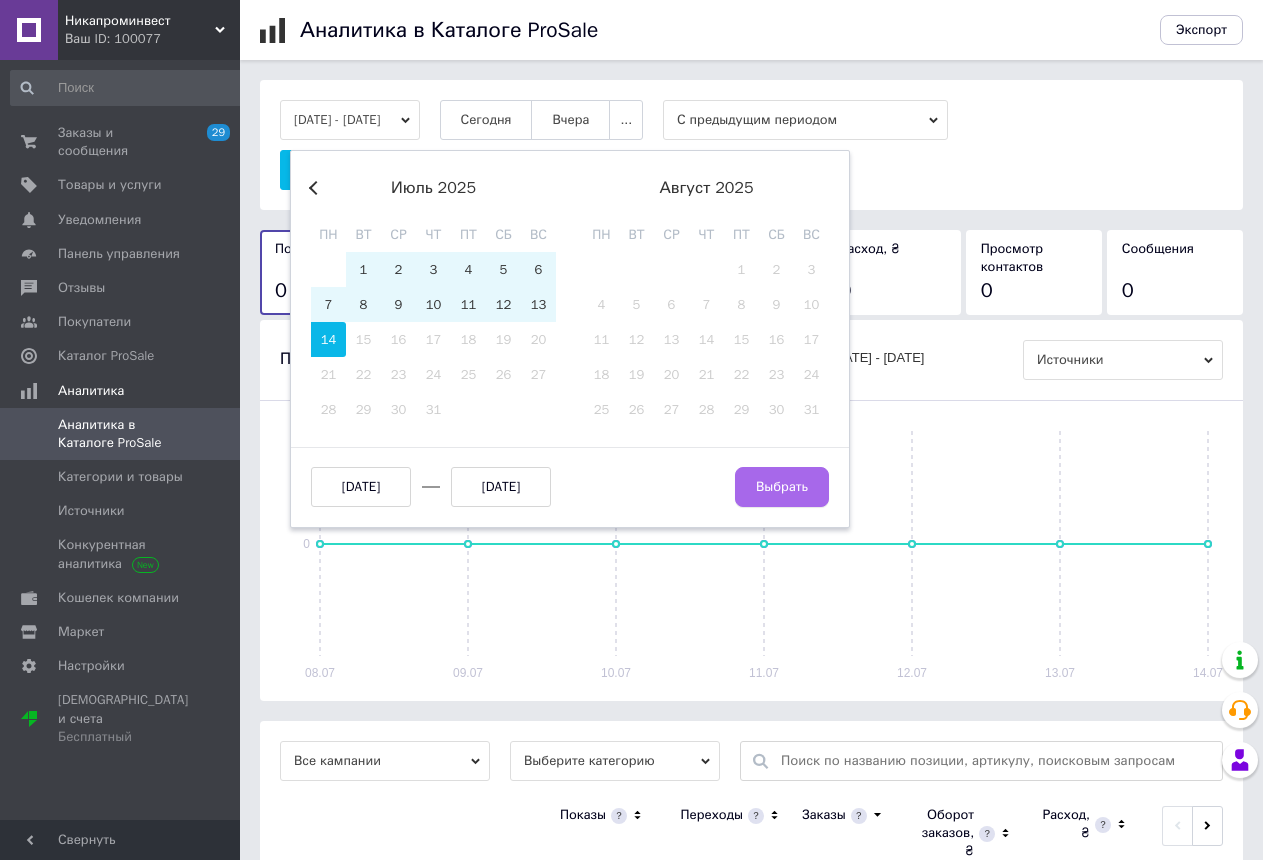 type on "[DATE]" 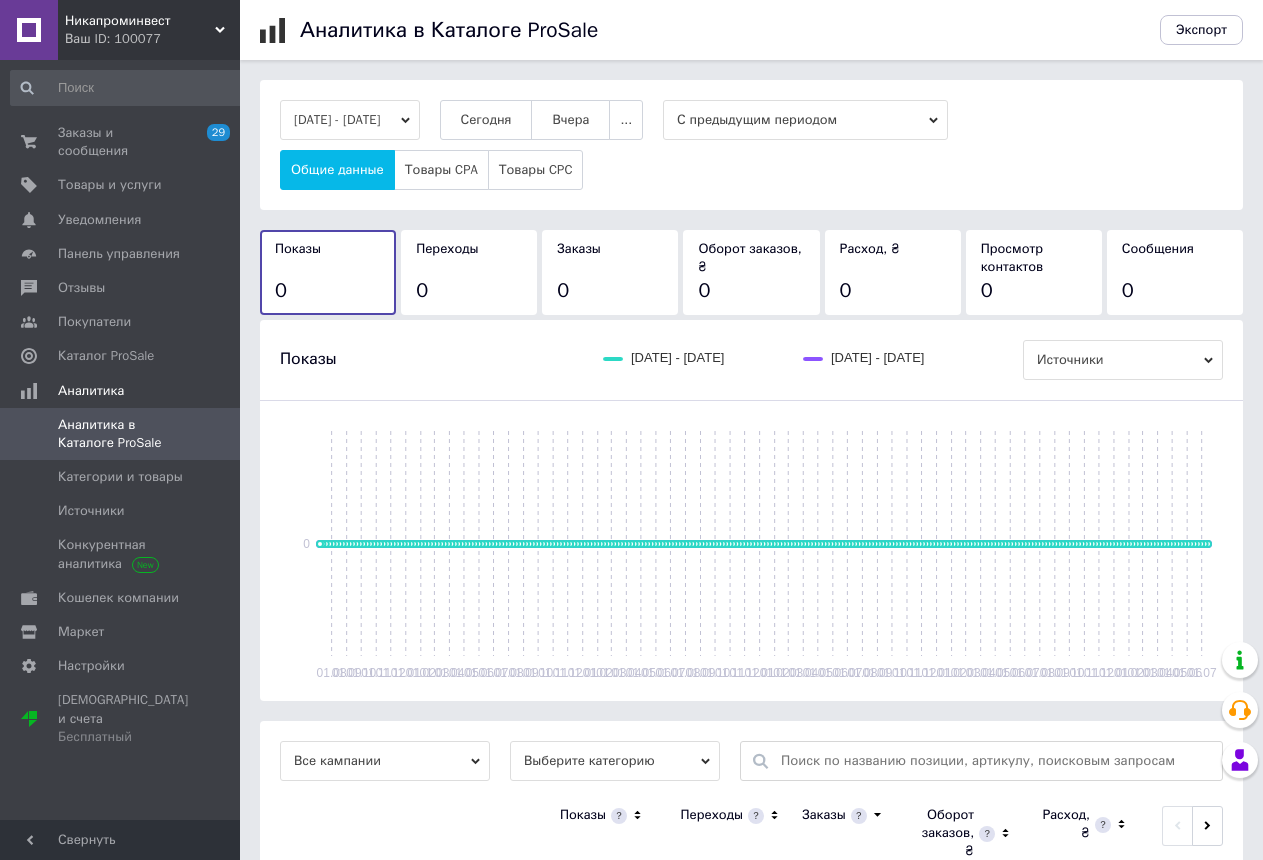 scroll, scrollTop: 51, scrollLeft: 0, axis: vertical 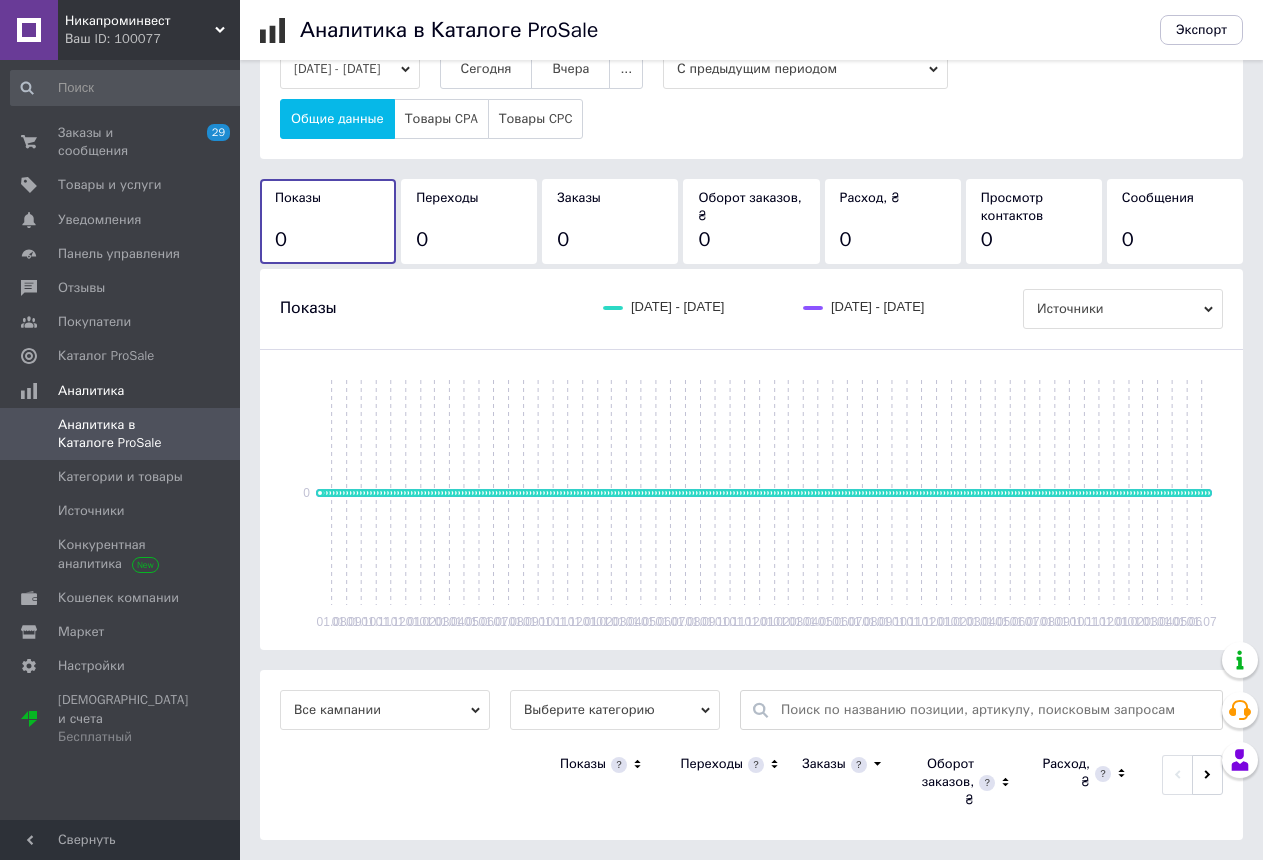 click at bounding box center (996, 710) 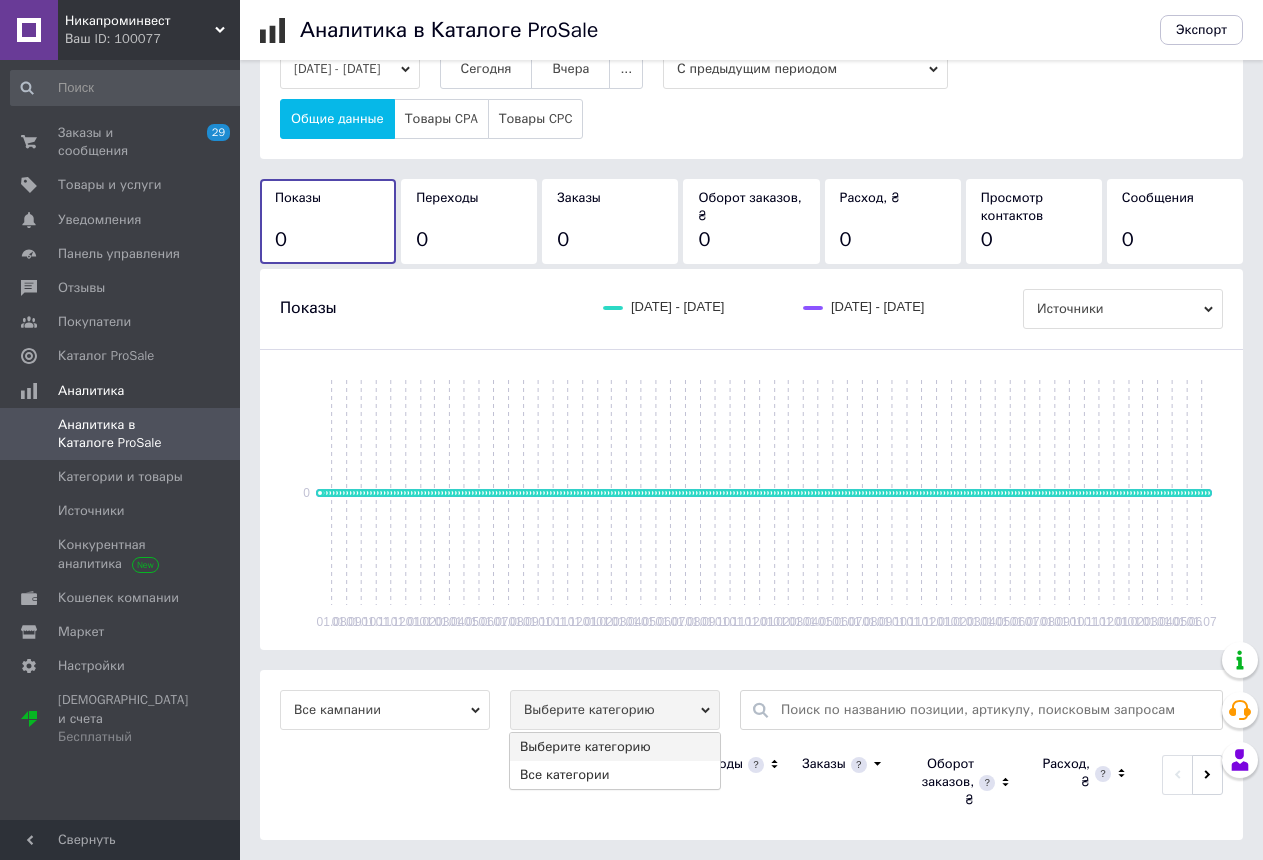 click on "Выберите категорию" at bounding box center [615, 710] 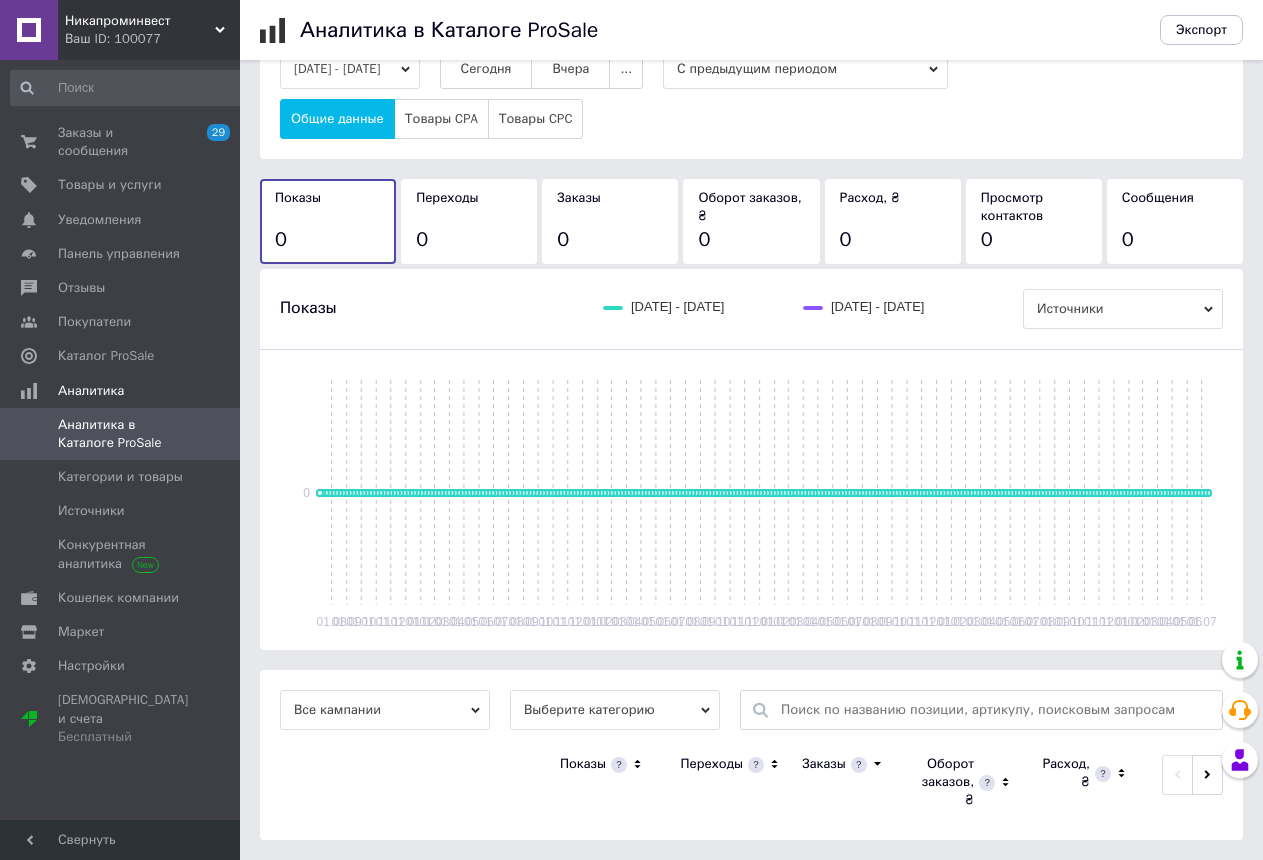 click on "Выберите категорию" at bounding box center (615, 710) 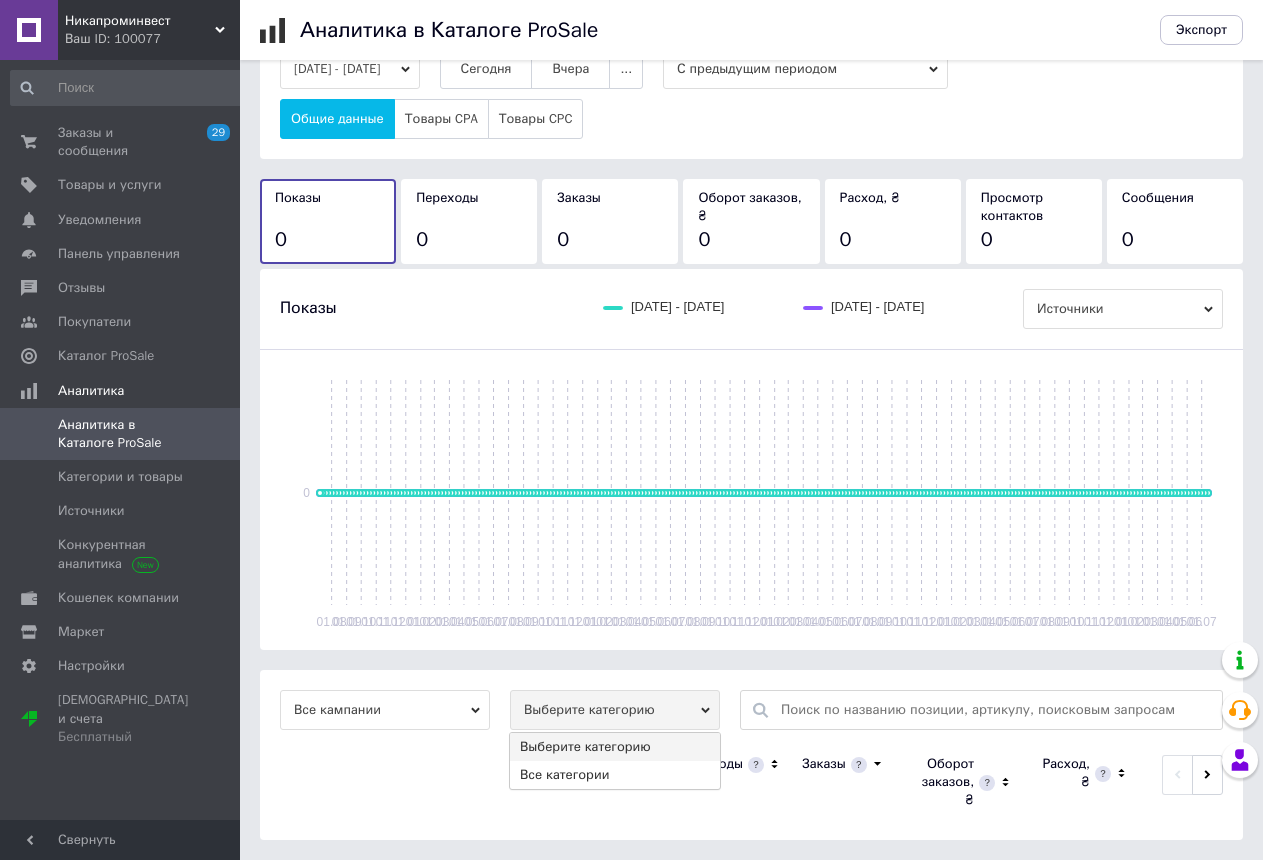 click on "Все категории" at bounding box center (615, 775) 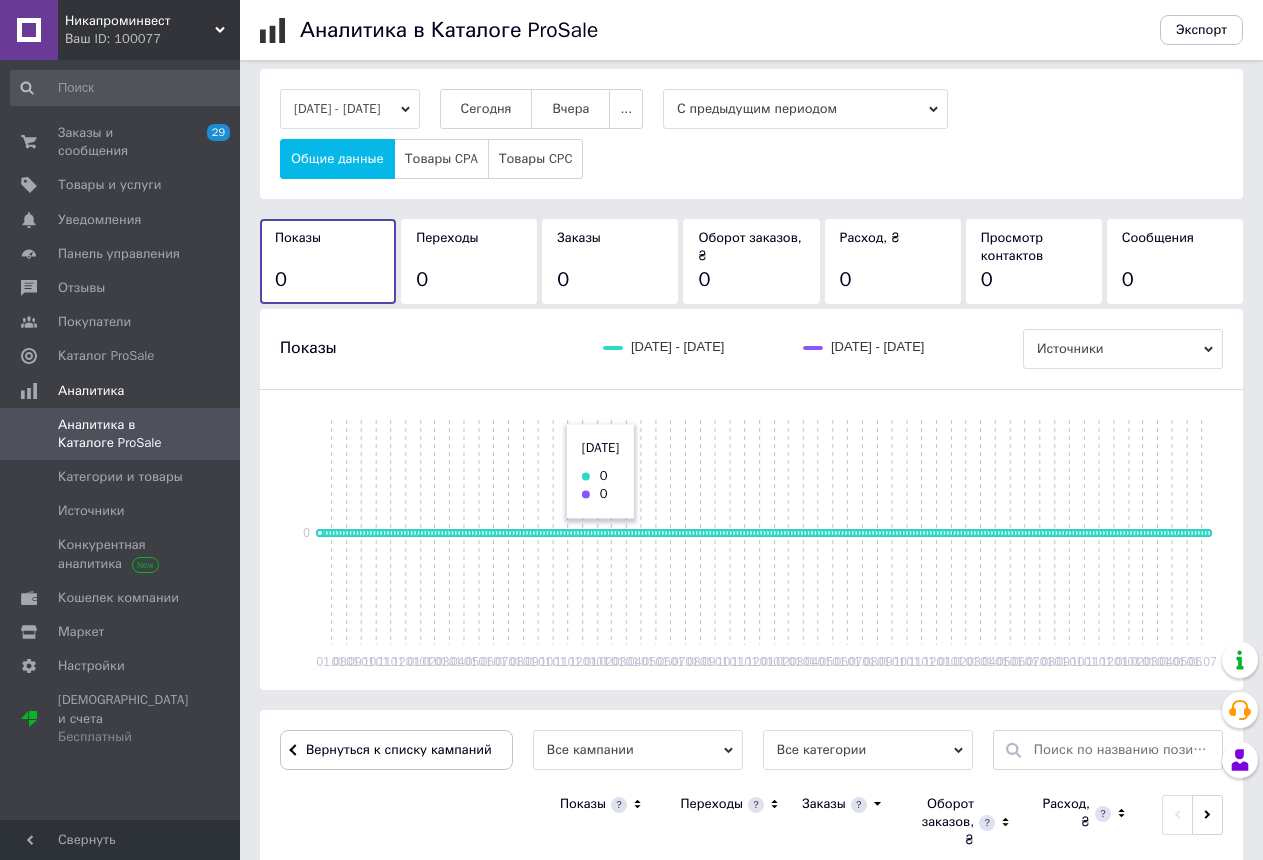 scroll, scrollTop: 51, scrollLeft: 0, axis: vertical 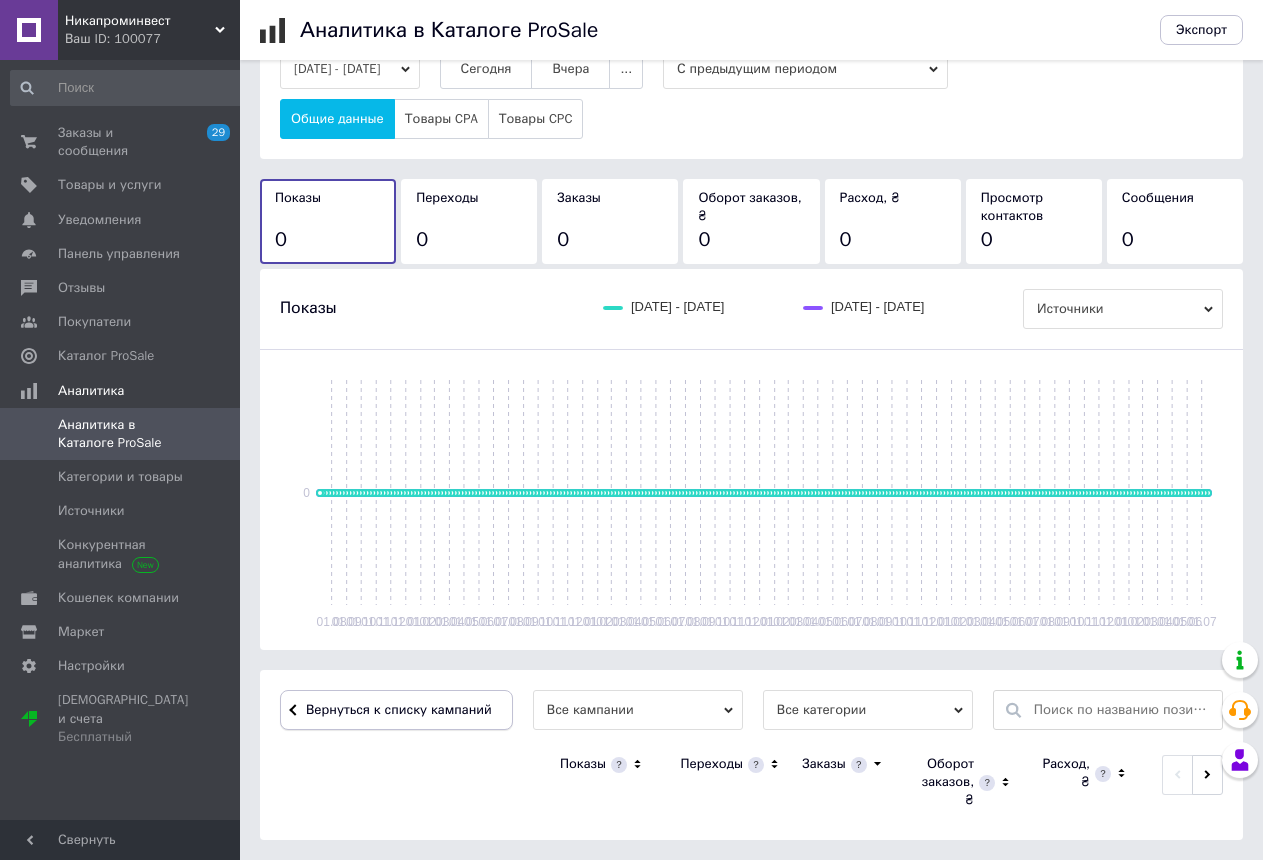click on "Вернуться к списку кампаний" at bounding box center [396, 710] 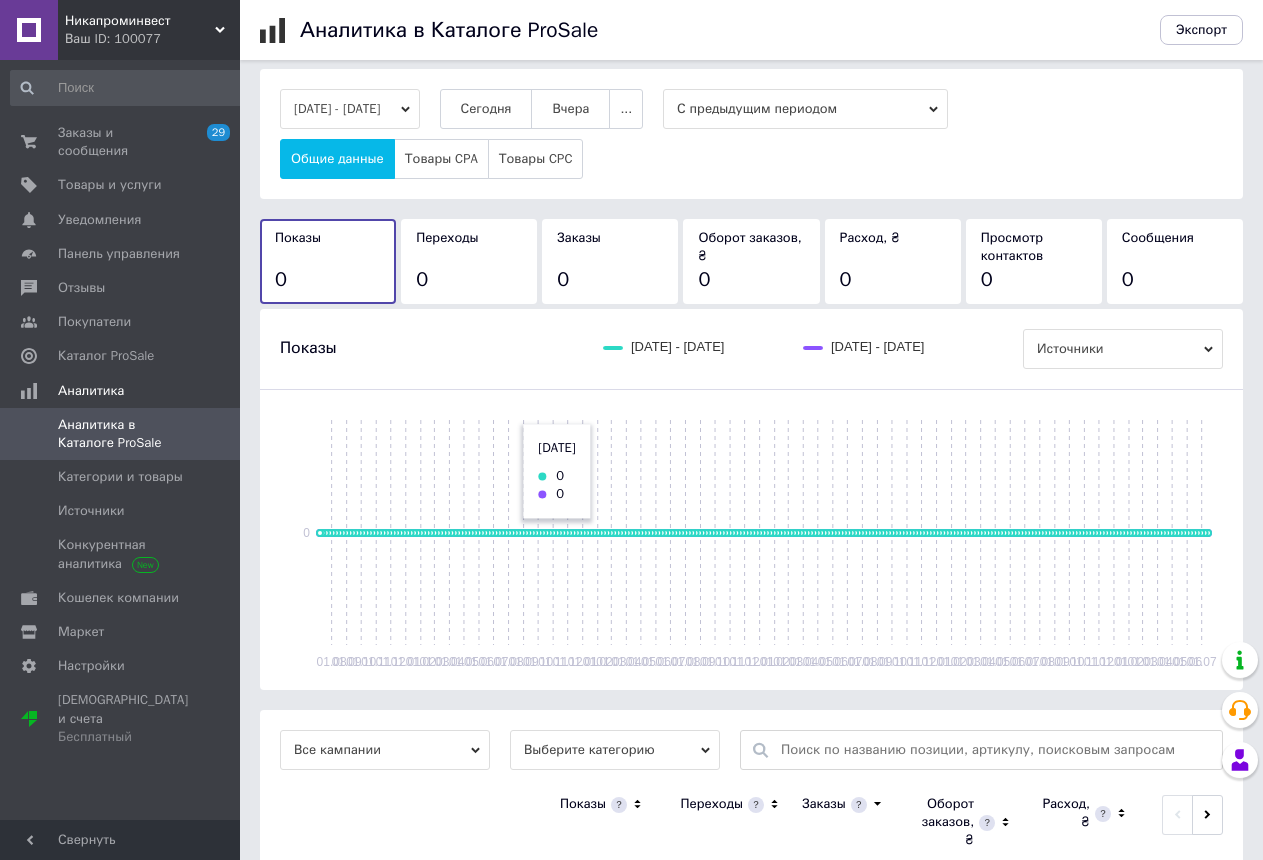 scroll, scrollTop: 51, scrollLeft: 0, axis: vertical 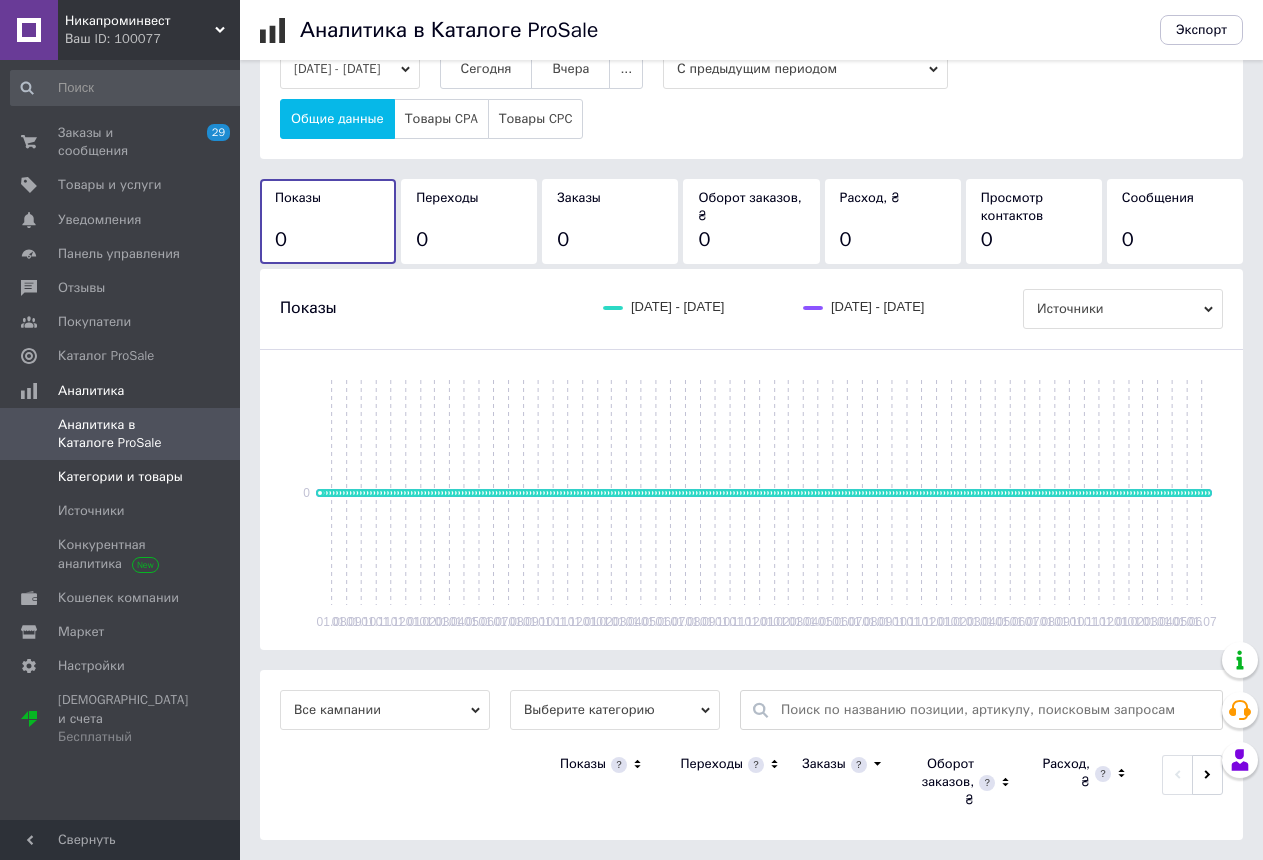 click on "Категории и товары" at bounding box center (120, 477) 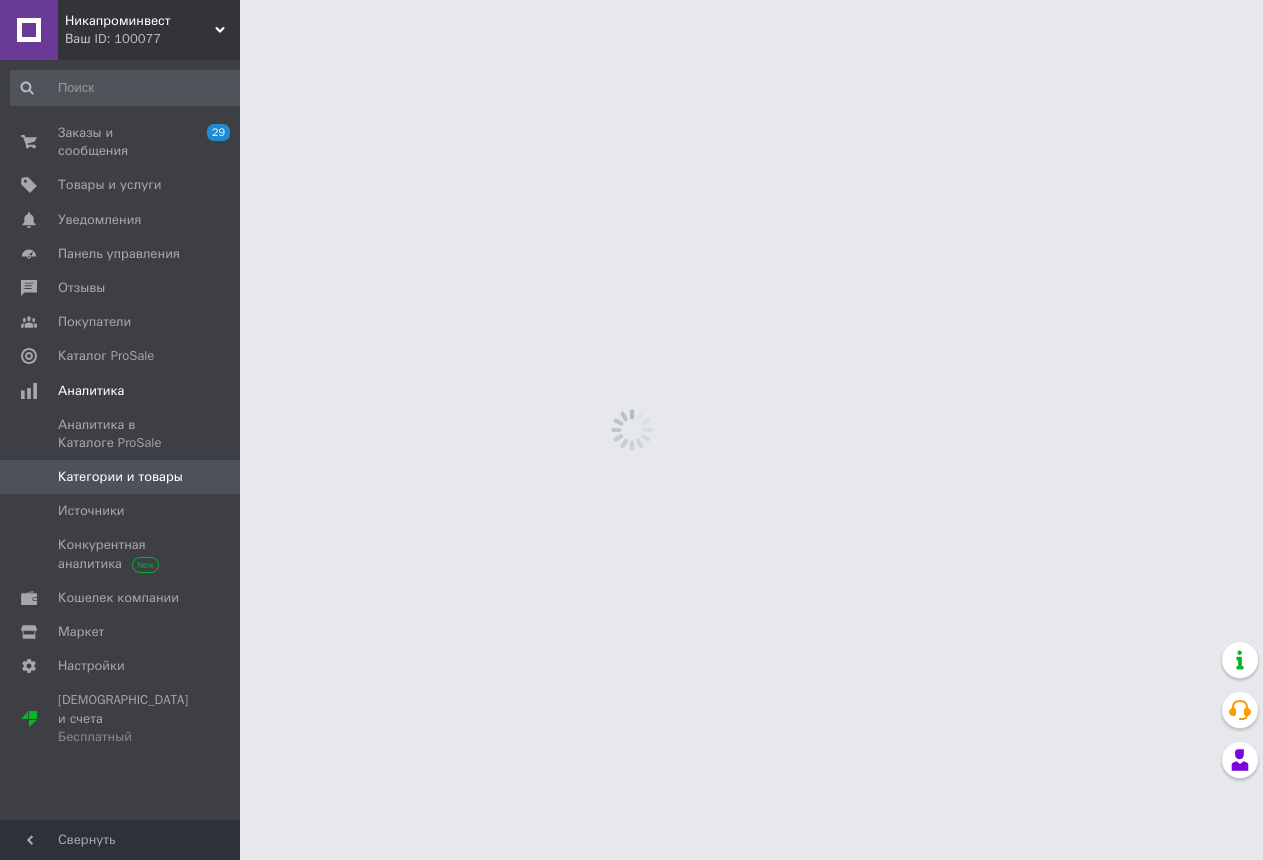 scroll, scrollTop: 0, scrollLeft: 0, axis: both 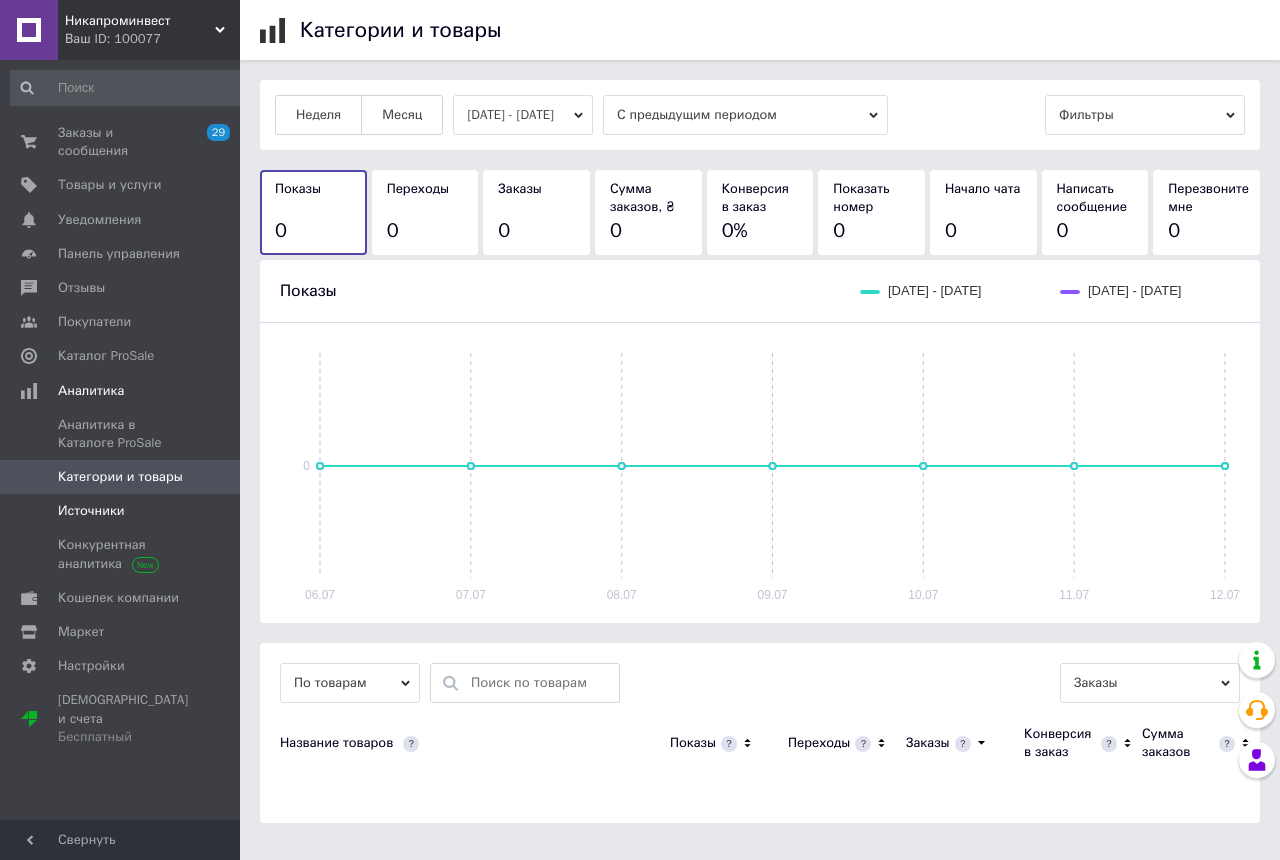 click on "Источники" at bounding box center (91, 511) 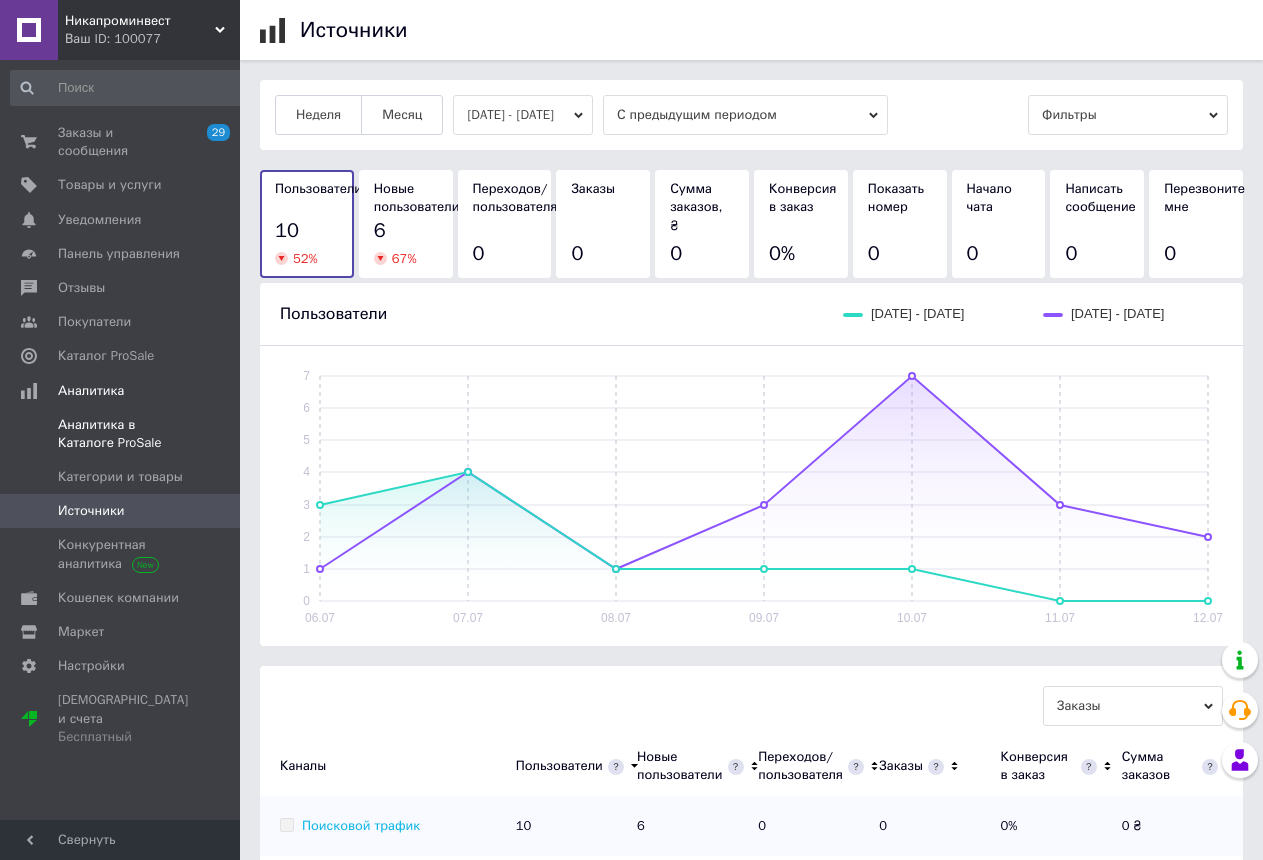 scroll, scrollTop: 36, scrollLeft: 0, axis: vertical 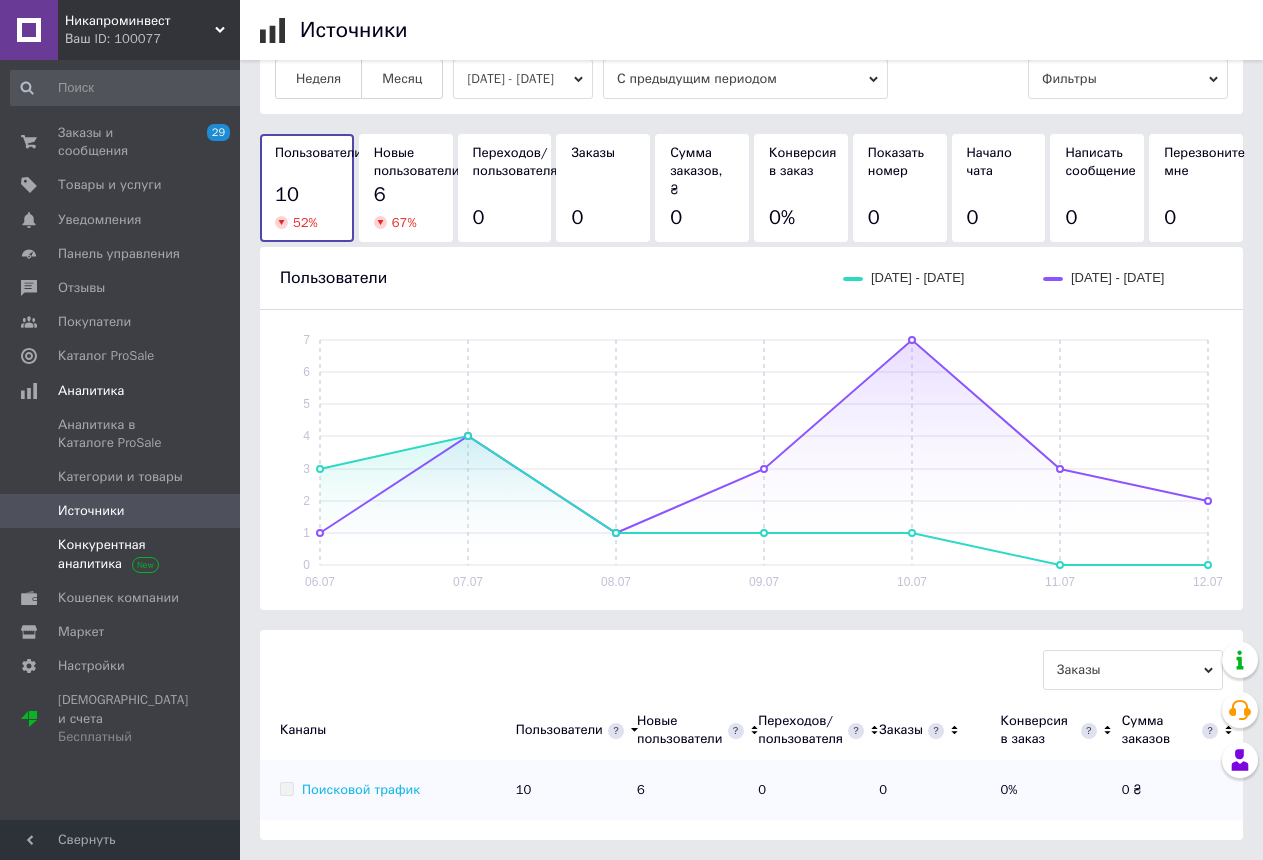 click on "Конкурентная аналитика" at bounding box center [121, 554] 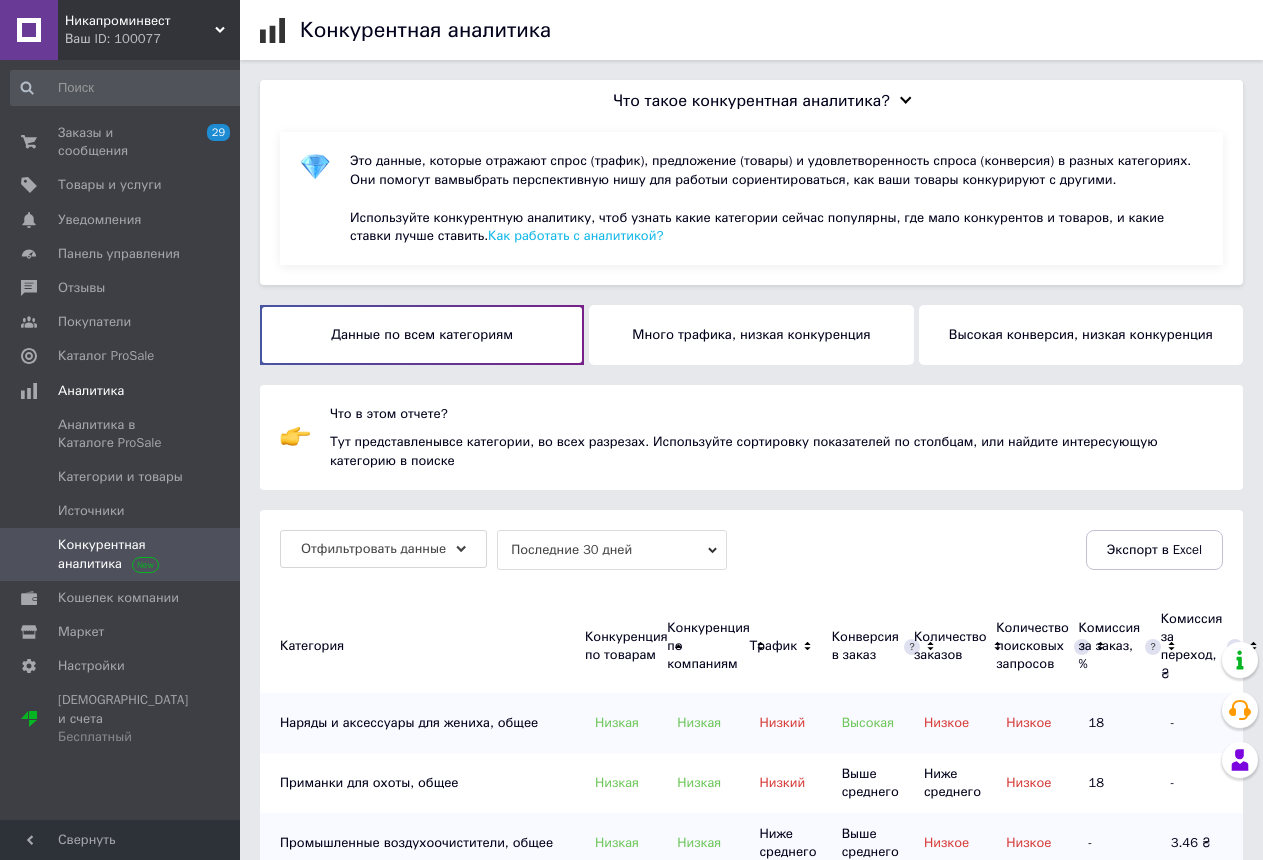 scroll, scrollTop: 629, scrollLeft: 0, axis: vertical 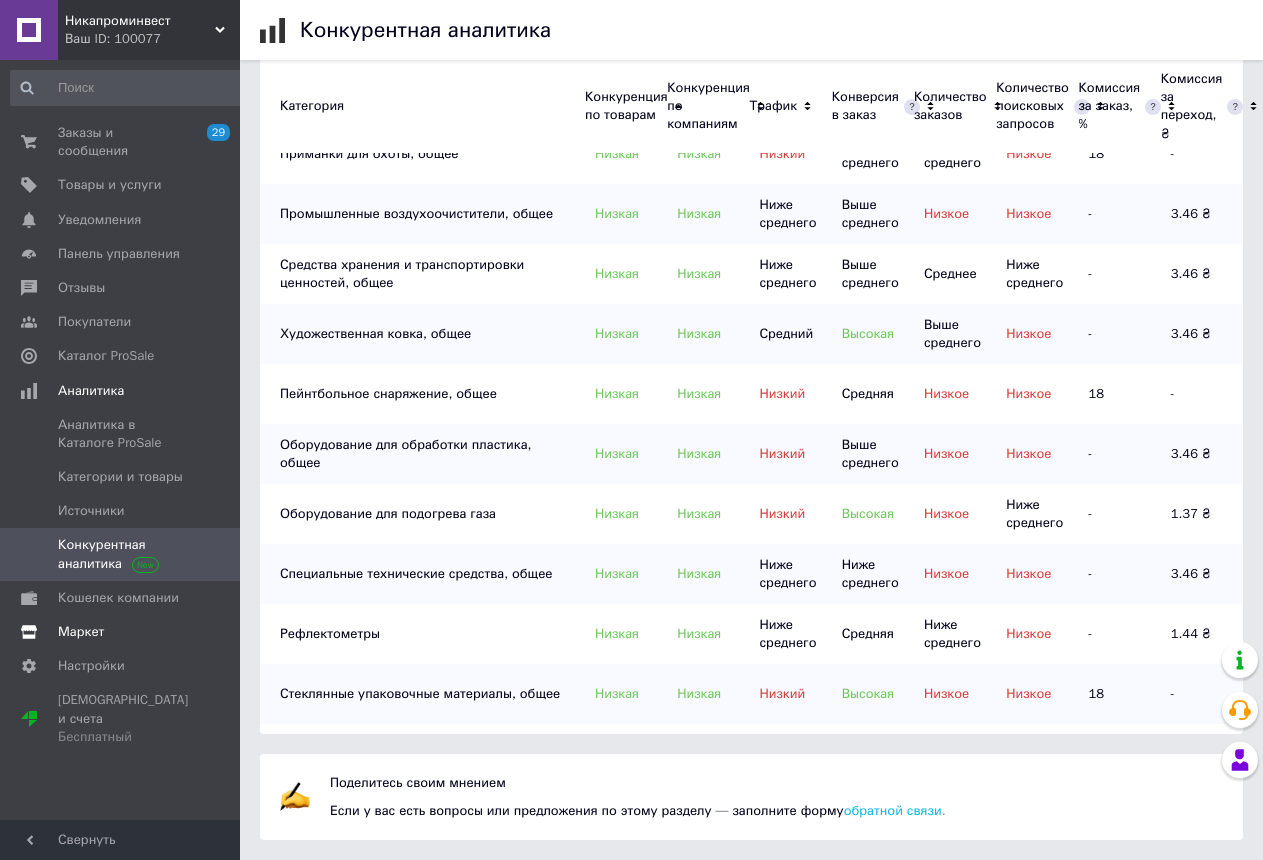 click on "Маркет" at bounding box center (81, 632) 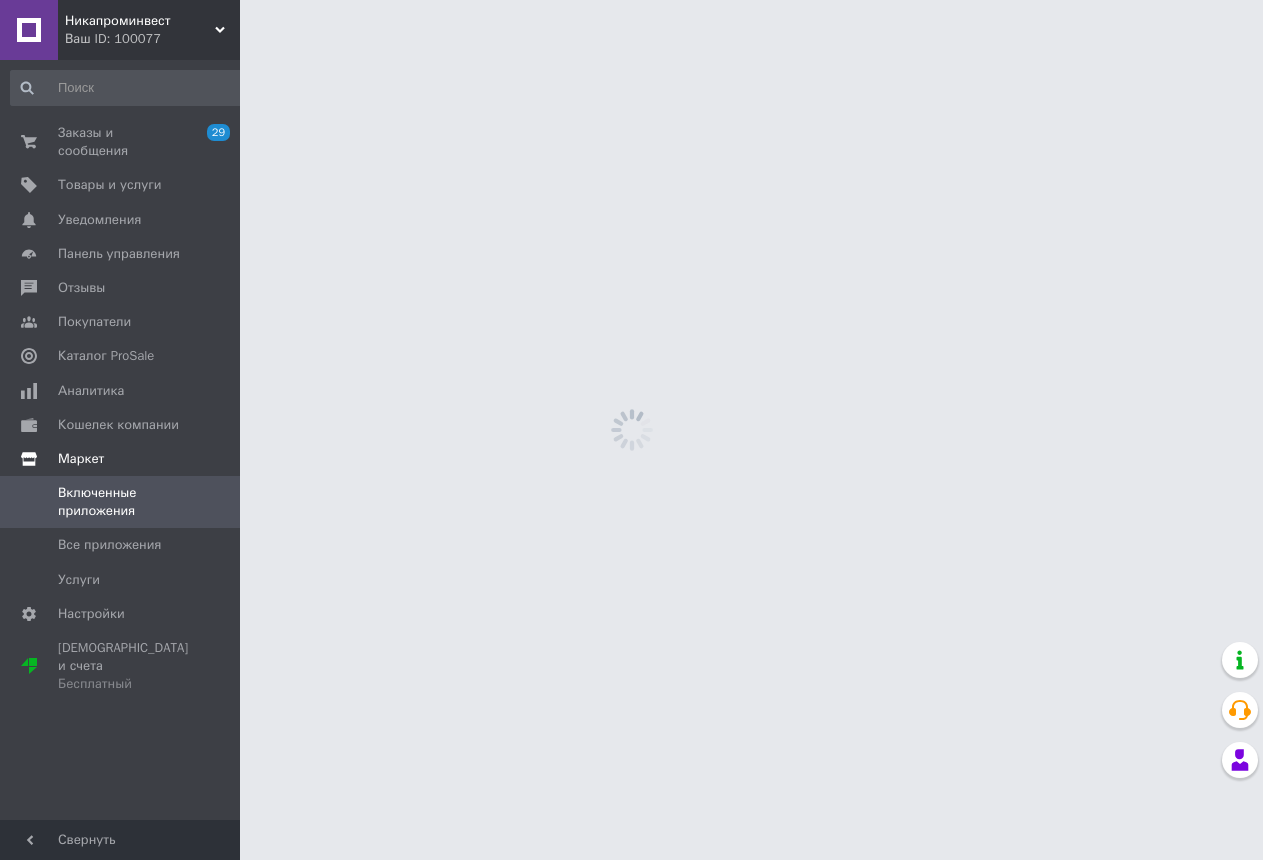 scroll, scrollTop: 0, scrollLeft: 0, axis: both 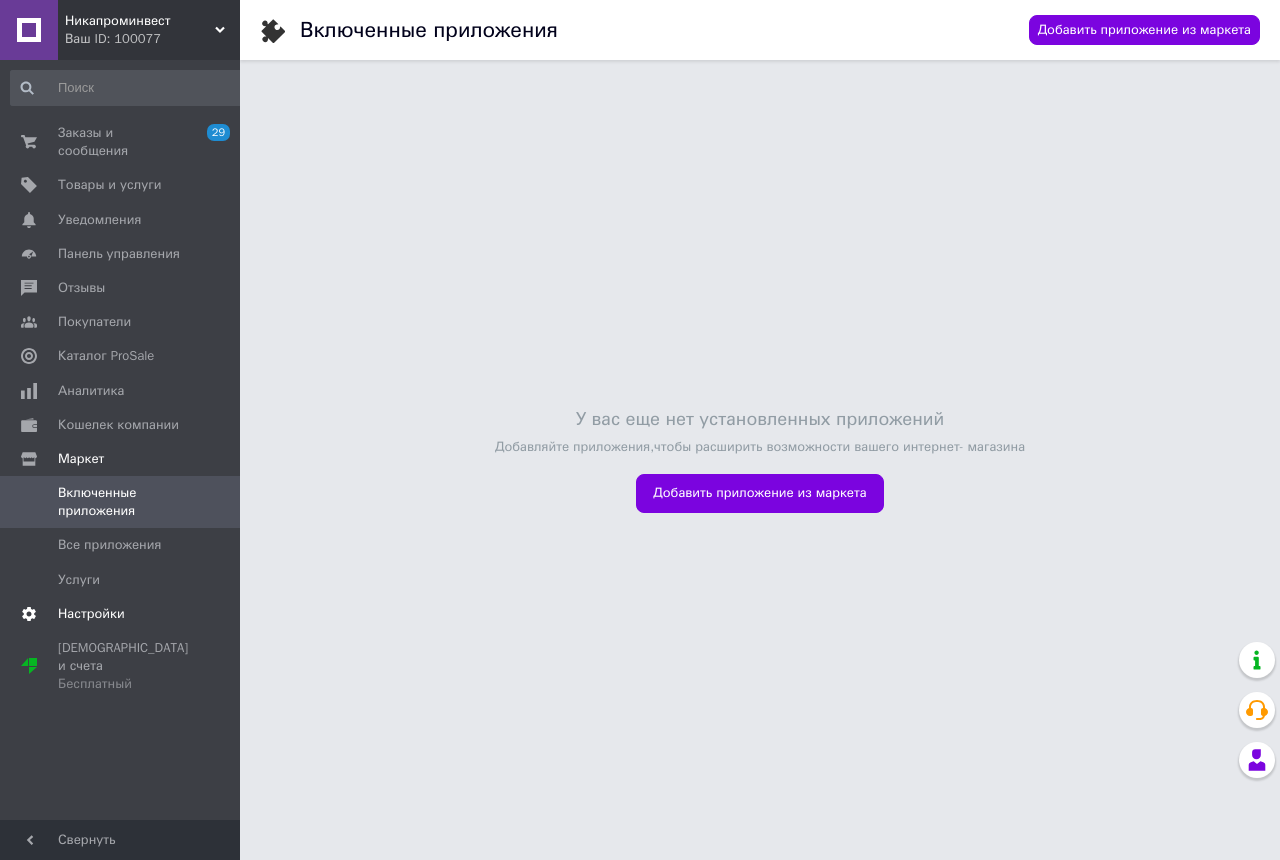 click on "Настройки" at bounding box center (91, 614) 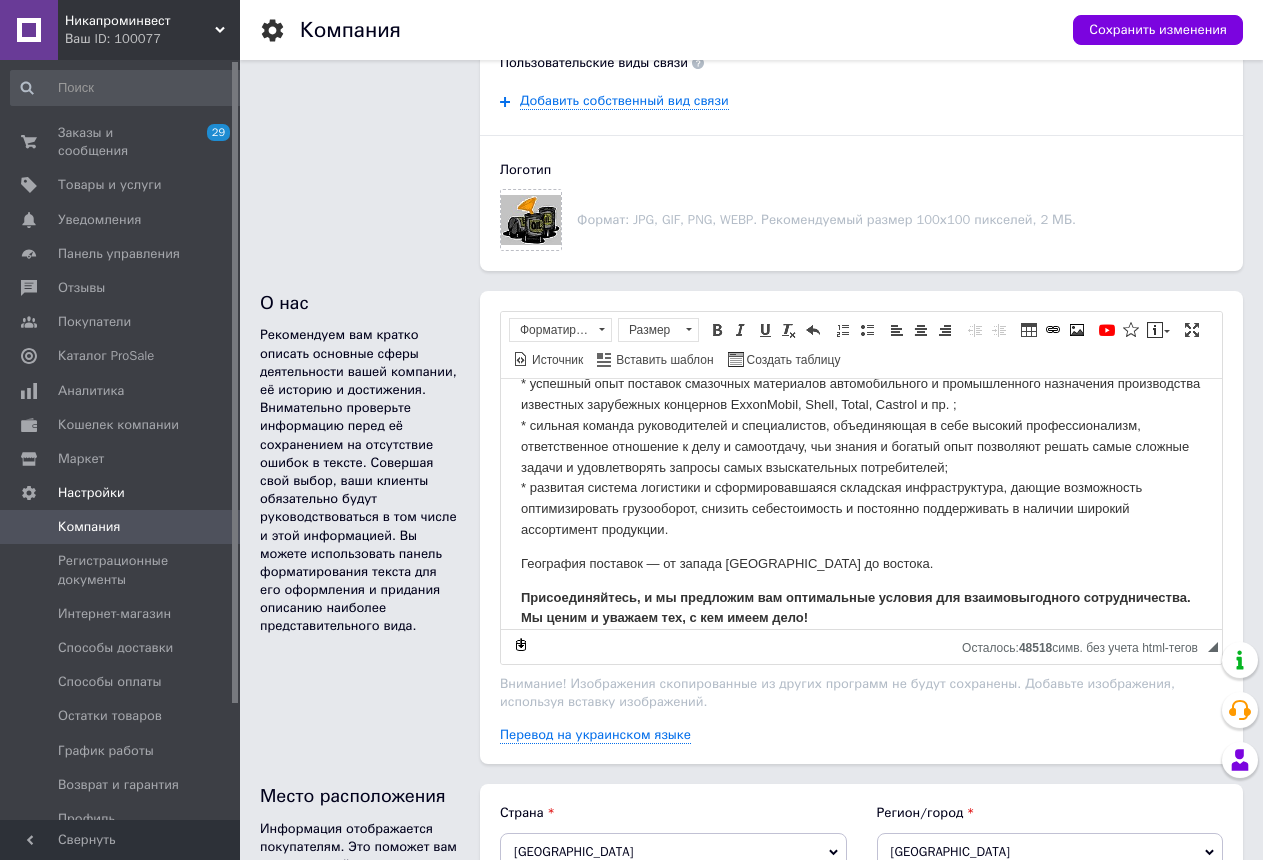 scroll, scrollTop: 1009, scrollLeft: 0, axis: vertical 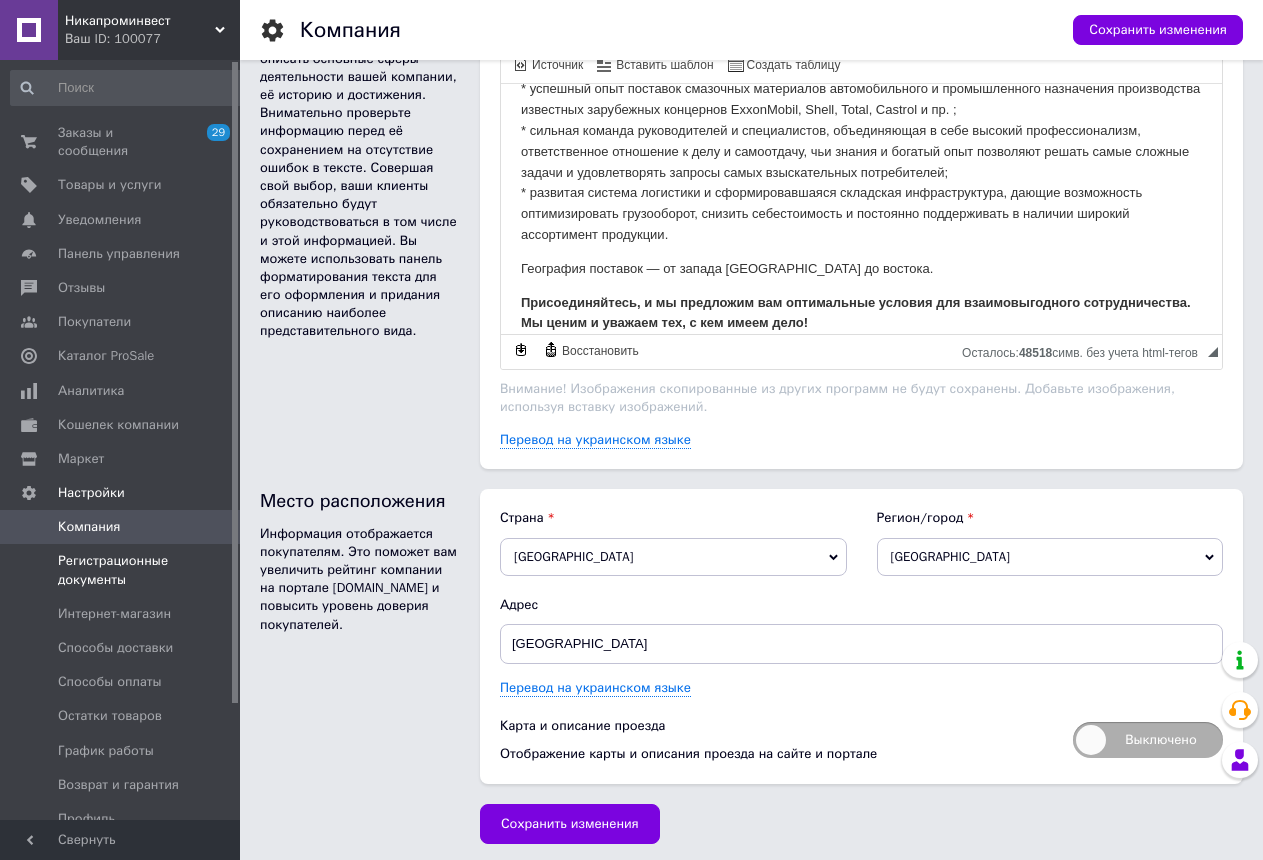 click on "Регистрационные документы" at bounding box center [121, 570] 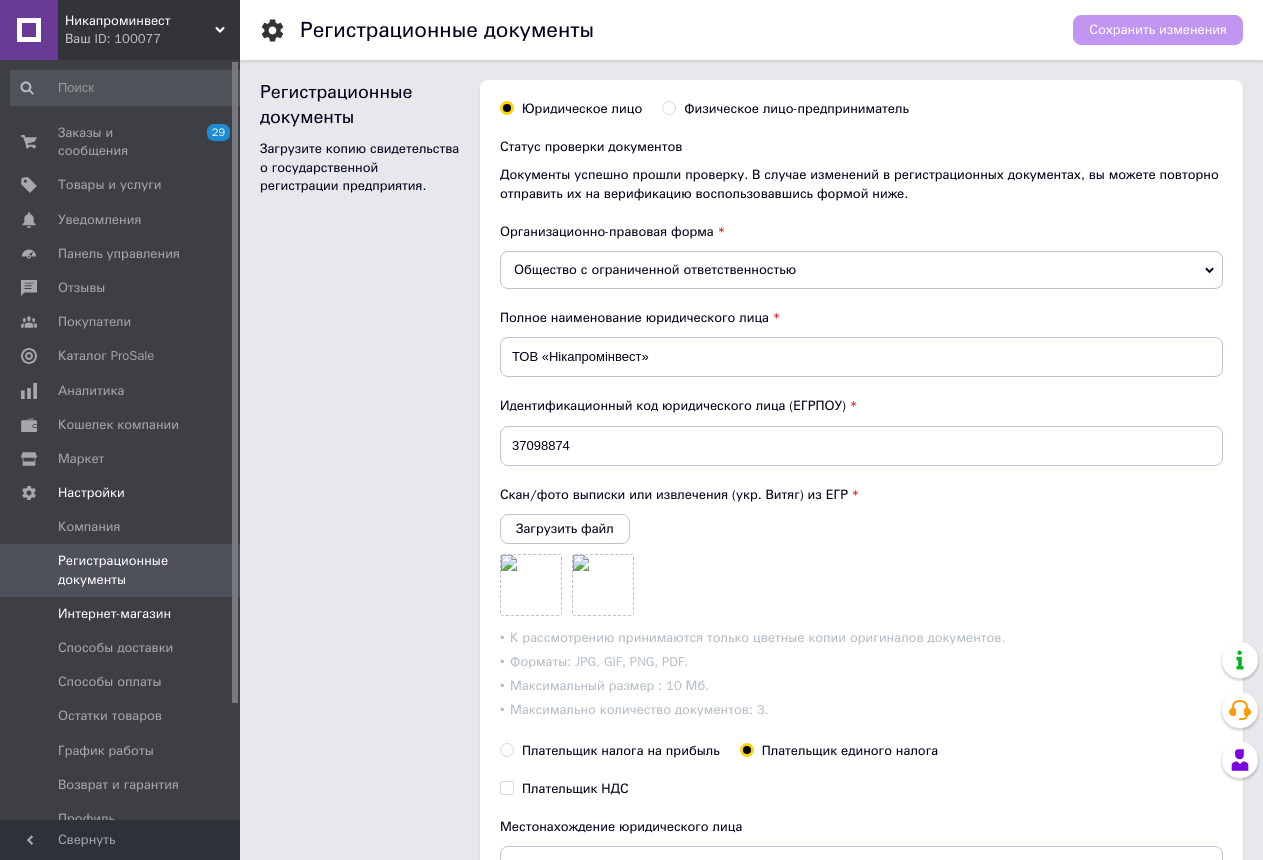 click on "Интернет-магазин" at bounding box center [114, 614] 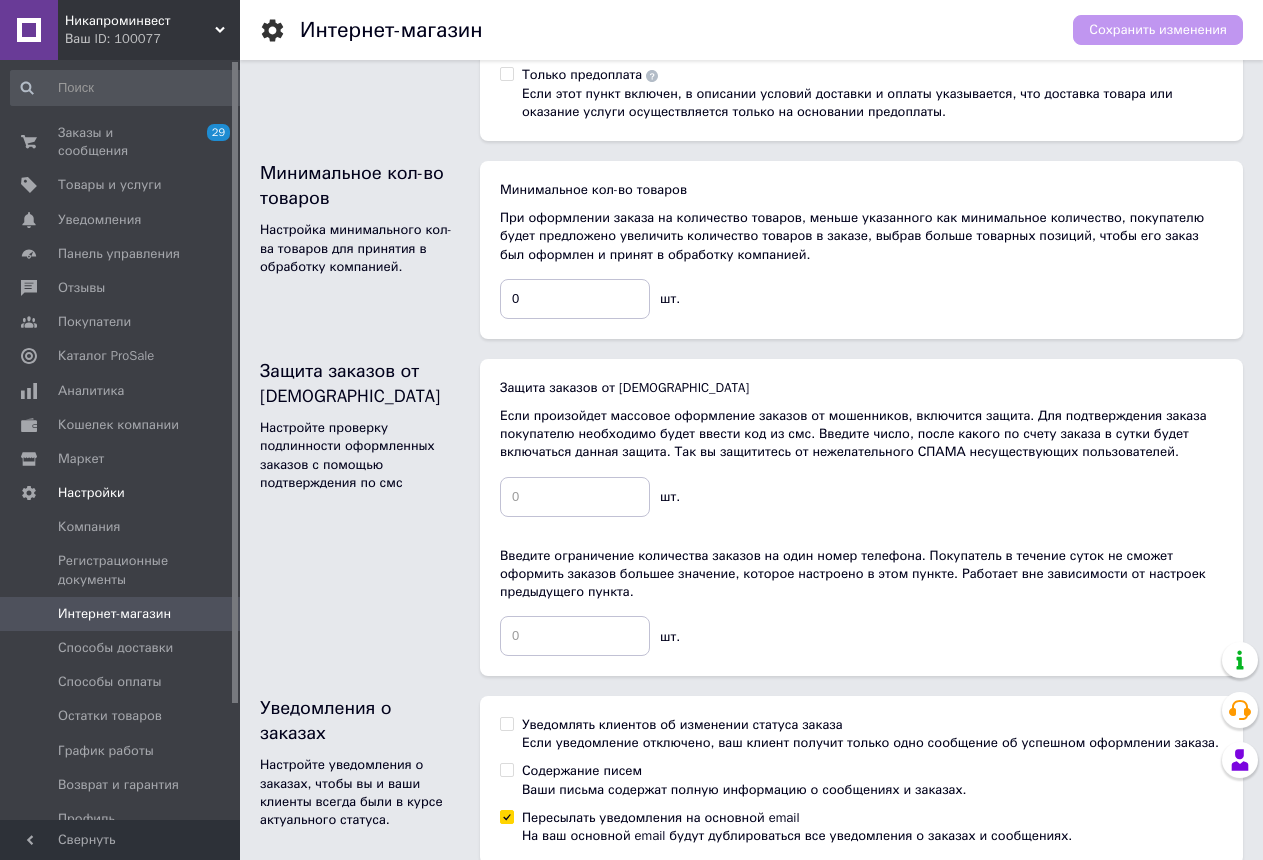 scroll, scrollTop: 1118, scrollLeft: 0, axis: vertical 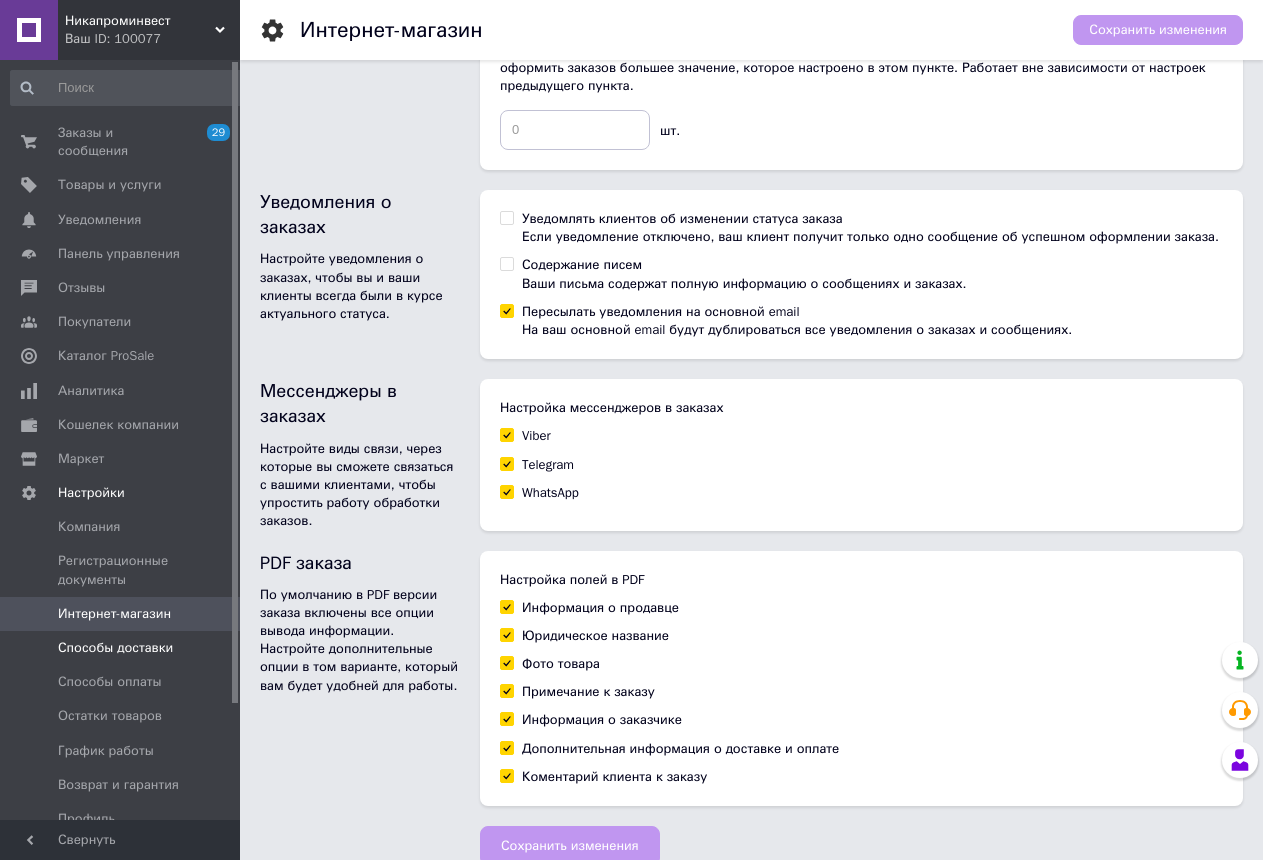click on "Способы доставки" at bounding box center [115, 648] 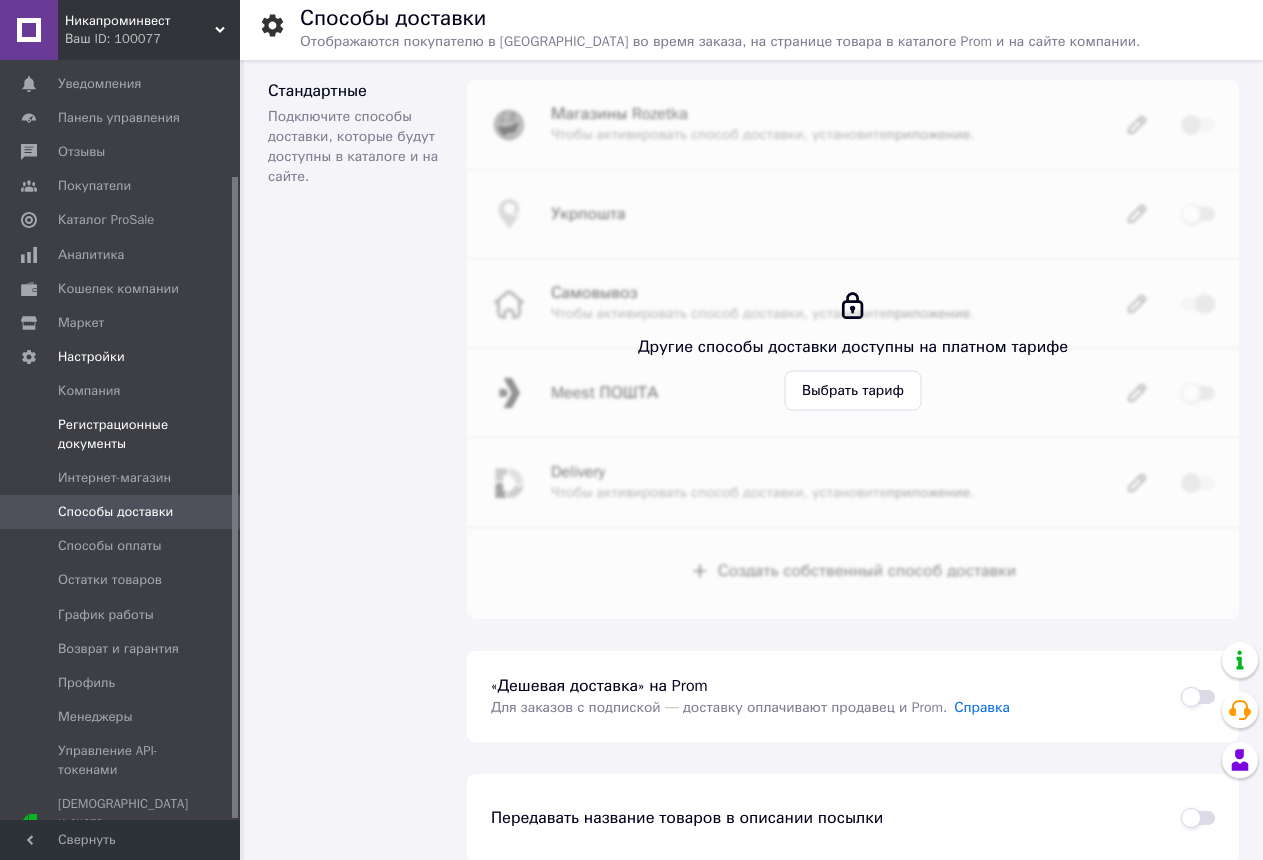 scroll, scrollTop: 137, scrollLeft: 0, axis: vertical 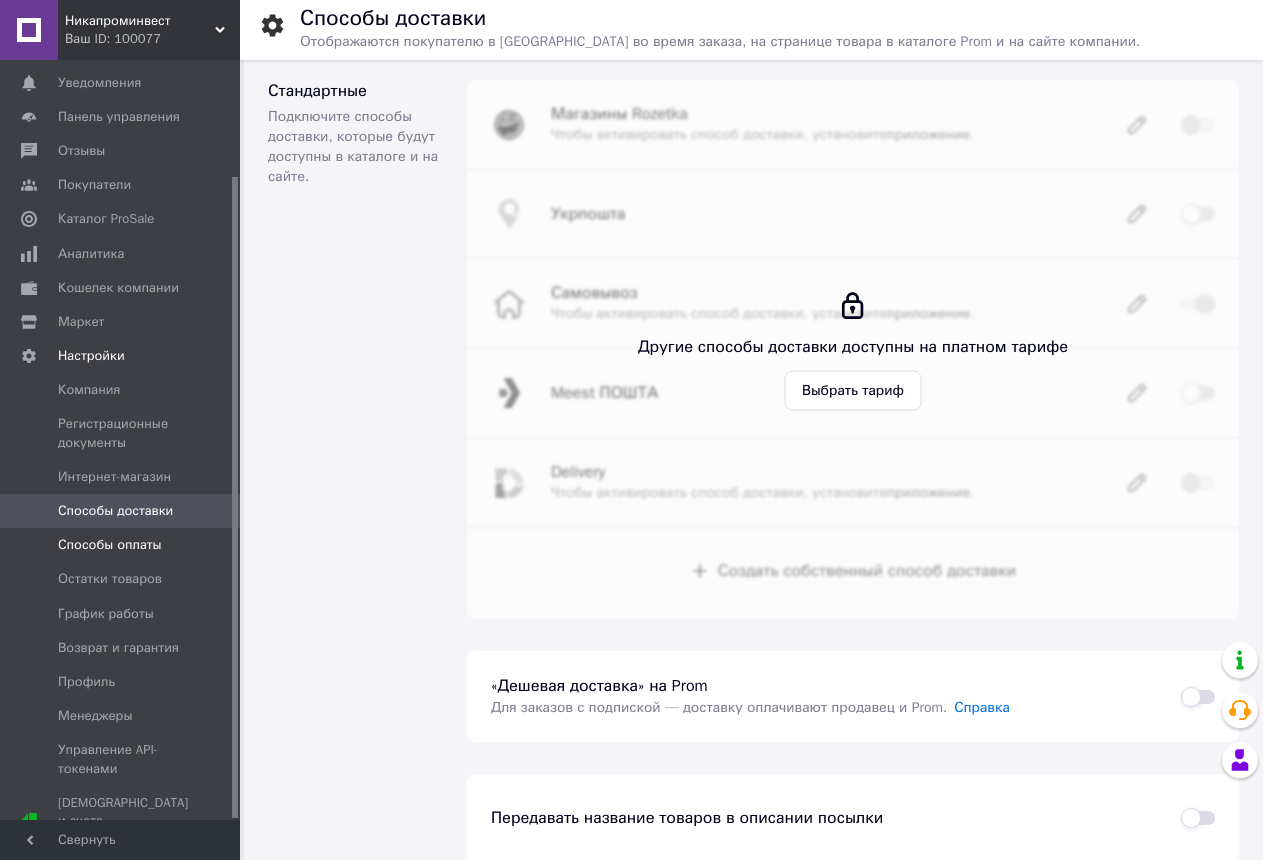 click on "Способы оплаты" at bounding box center (110, 545) 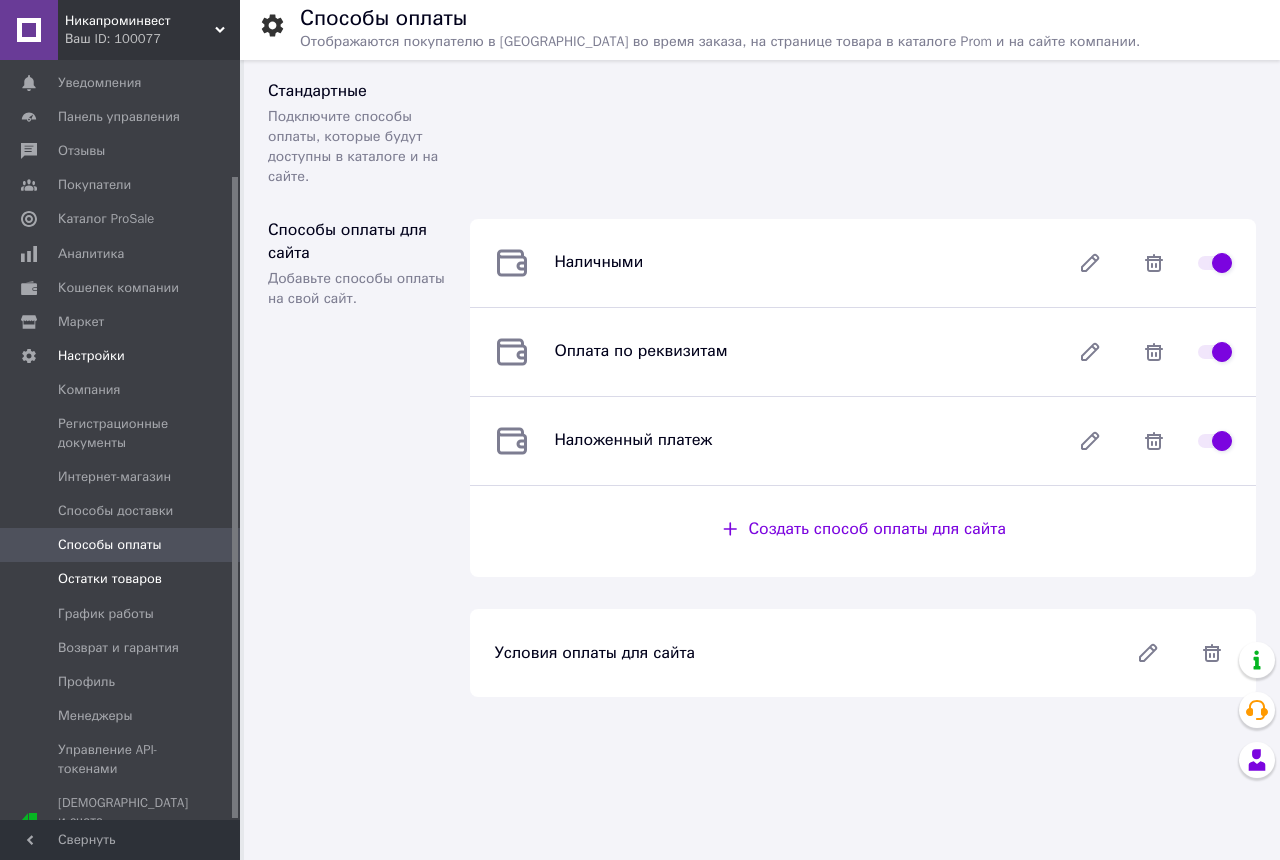 click on "Остатки товаров" at bounding box center (110, 579) 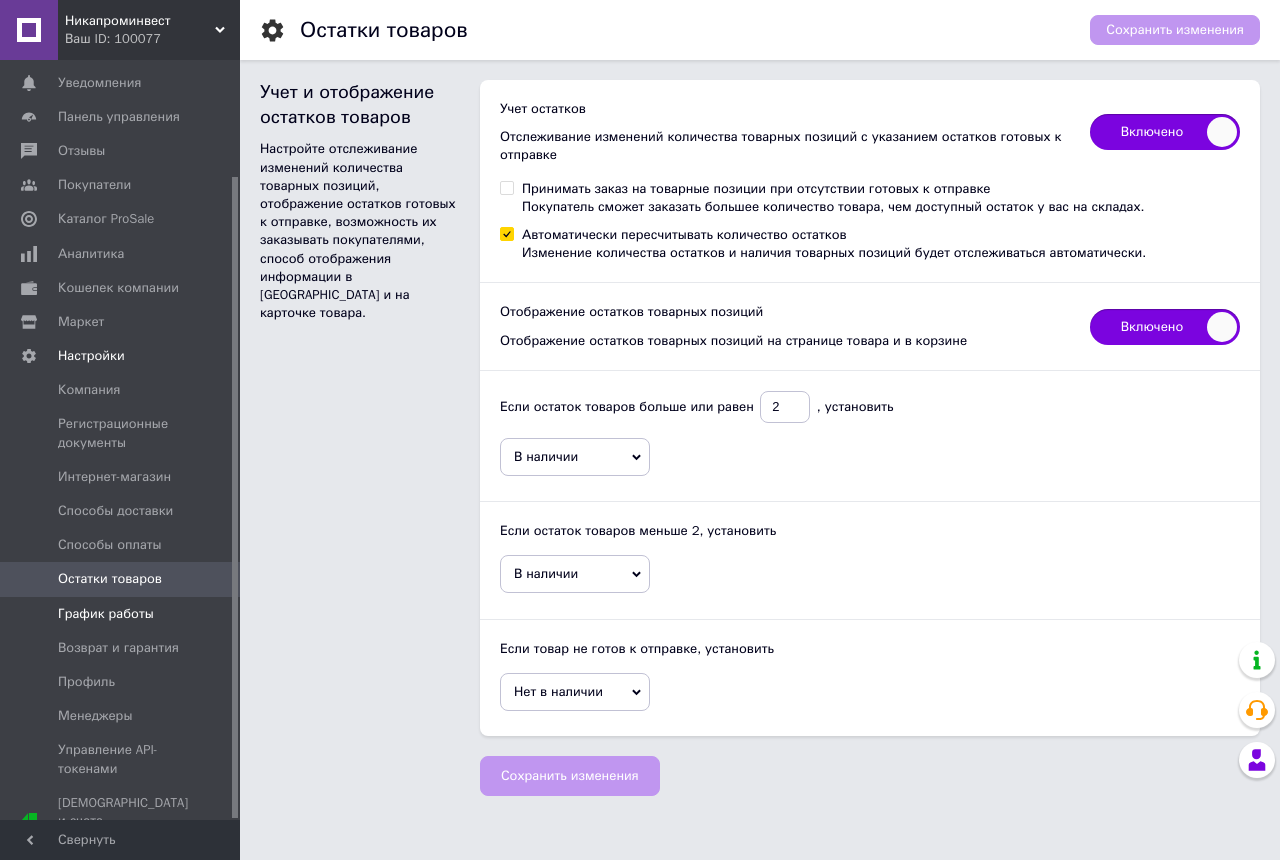 click on "График работы" at bounding box center [106, 614] 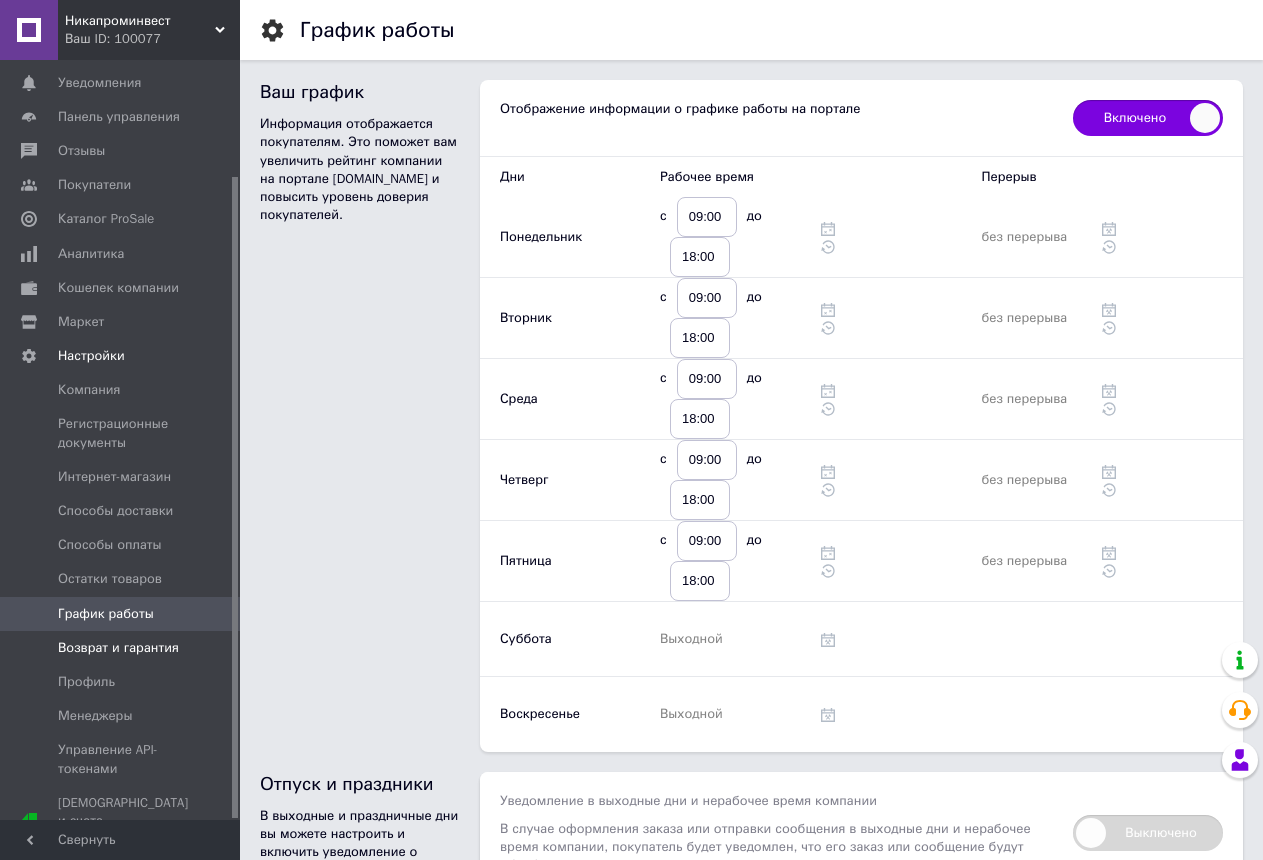 click on "Возврат и гарантия" at bounding box center (118, 648) 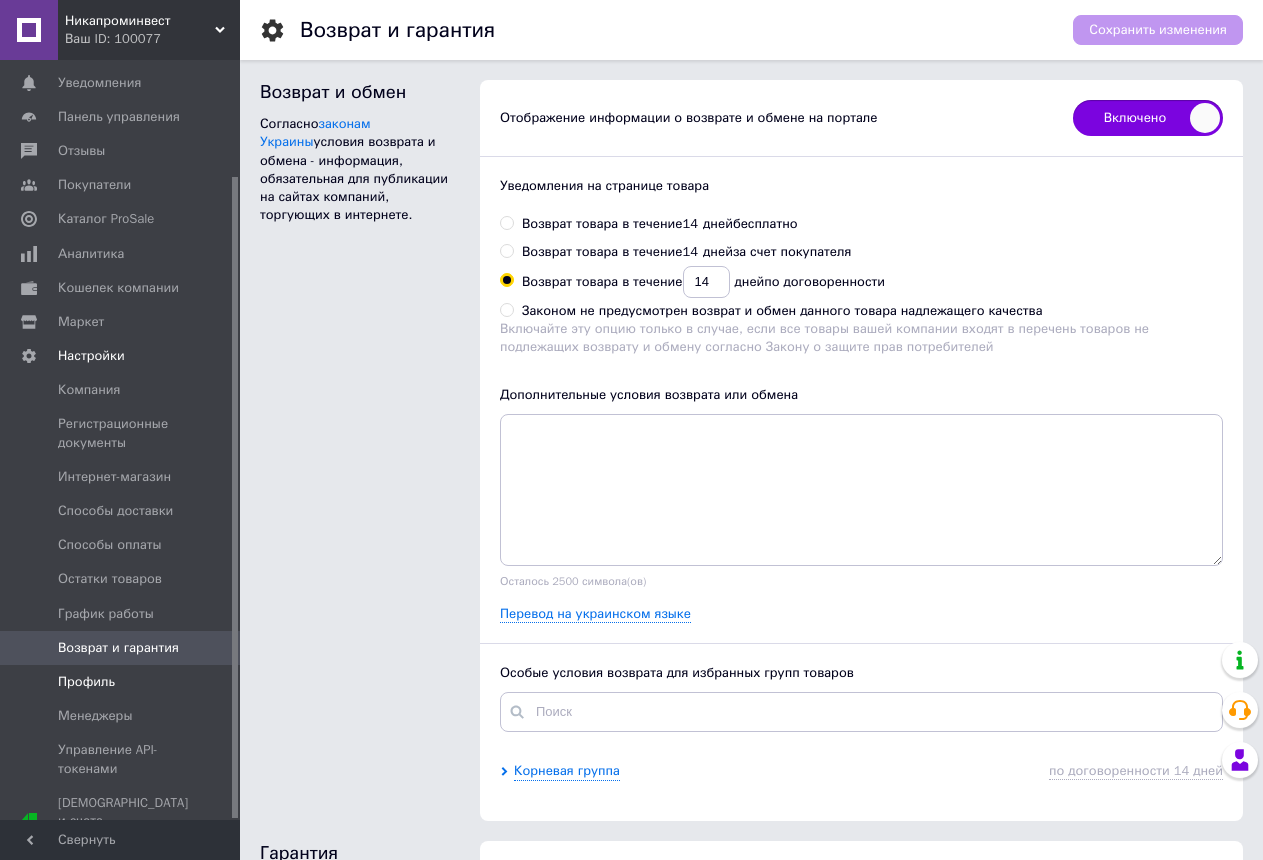 click on "Профиль" at bounding box center (86, 682) 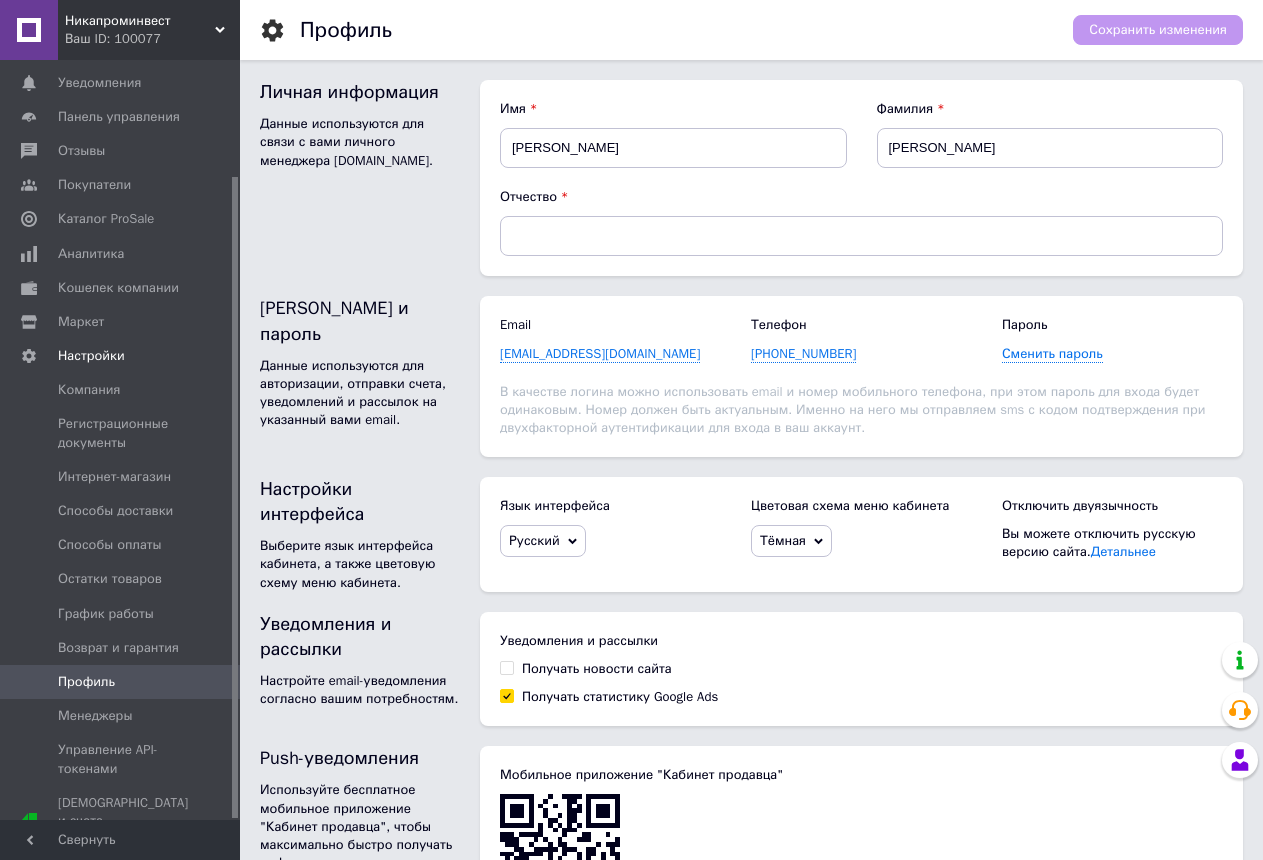 scroll, scrollTop: 233, scrollLeft: 0, axis: vertical 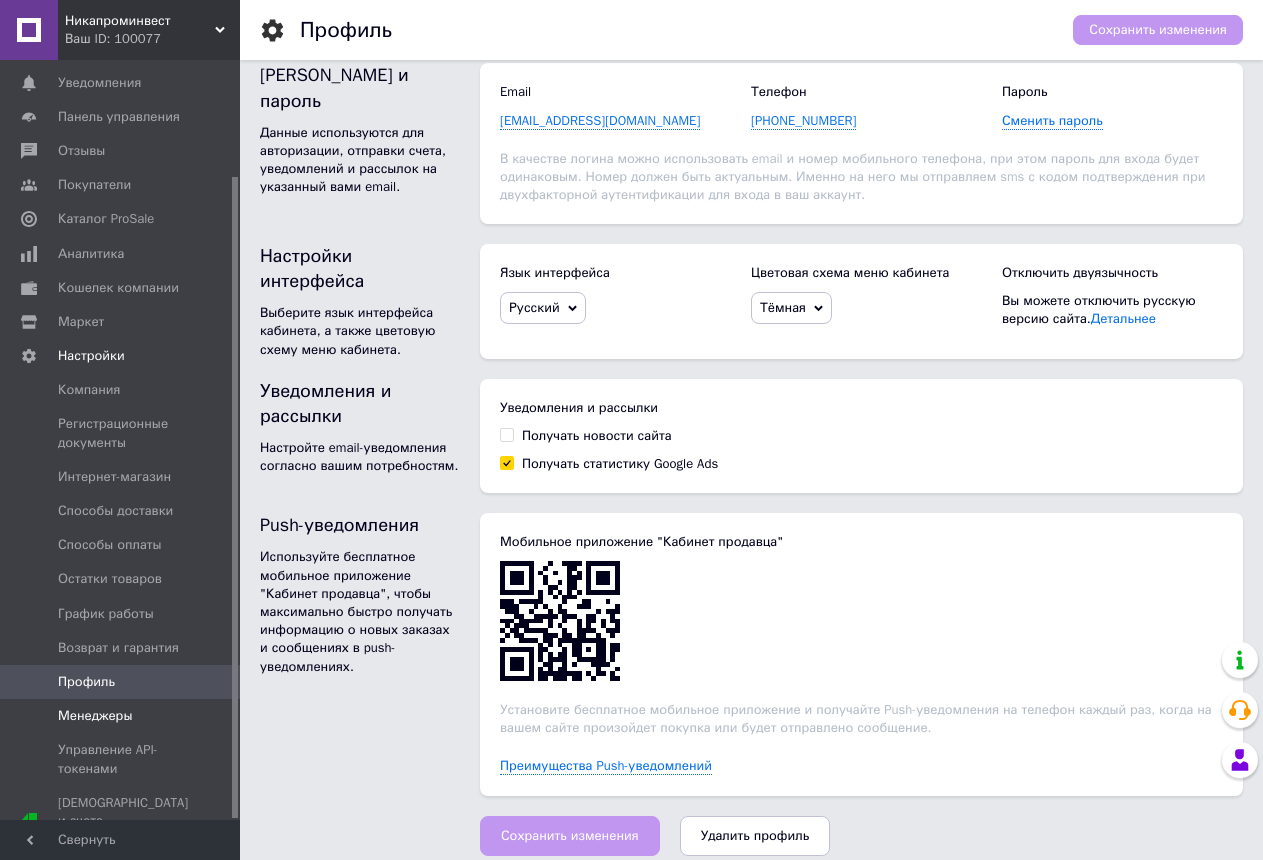 click on "Менеджеры" at bounding box center [95, 716] 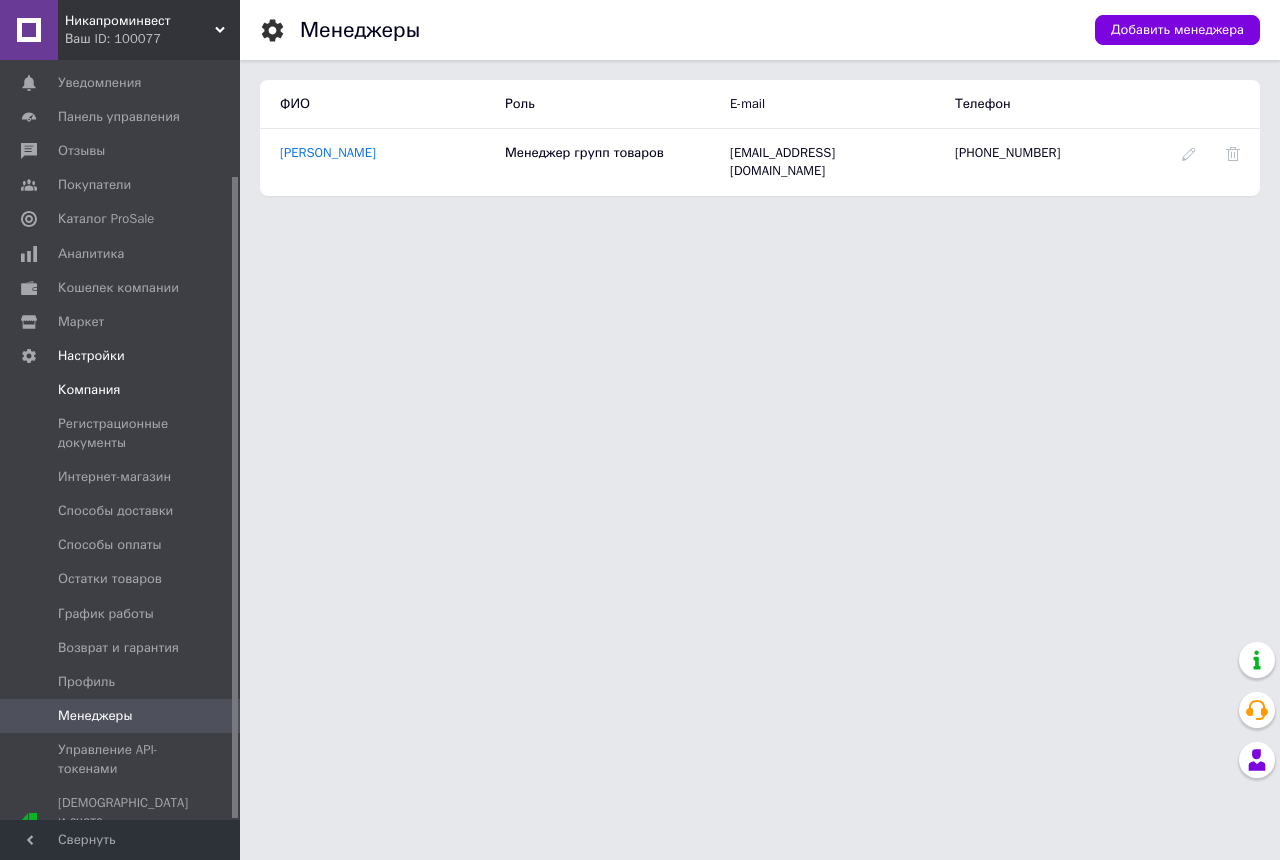 click on "Компания" at bounding box center [89, 390] 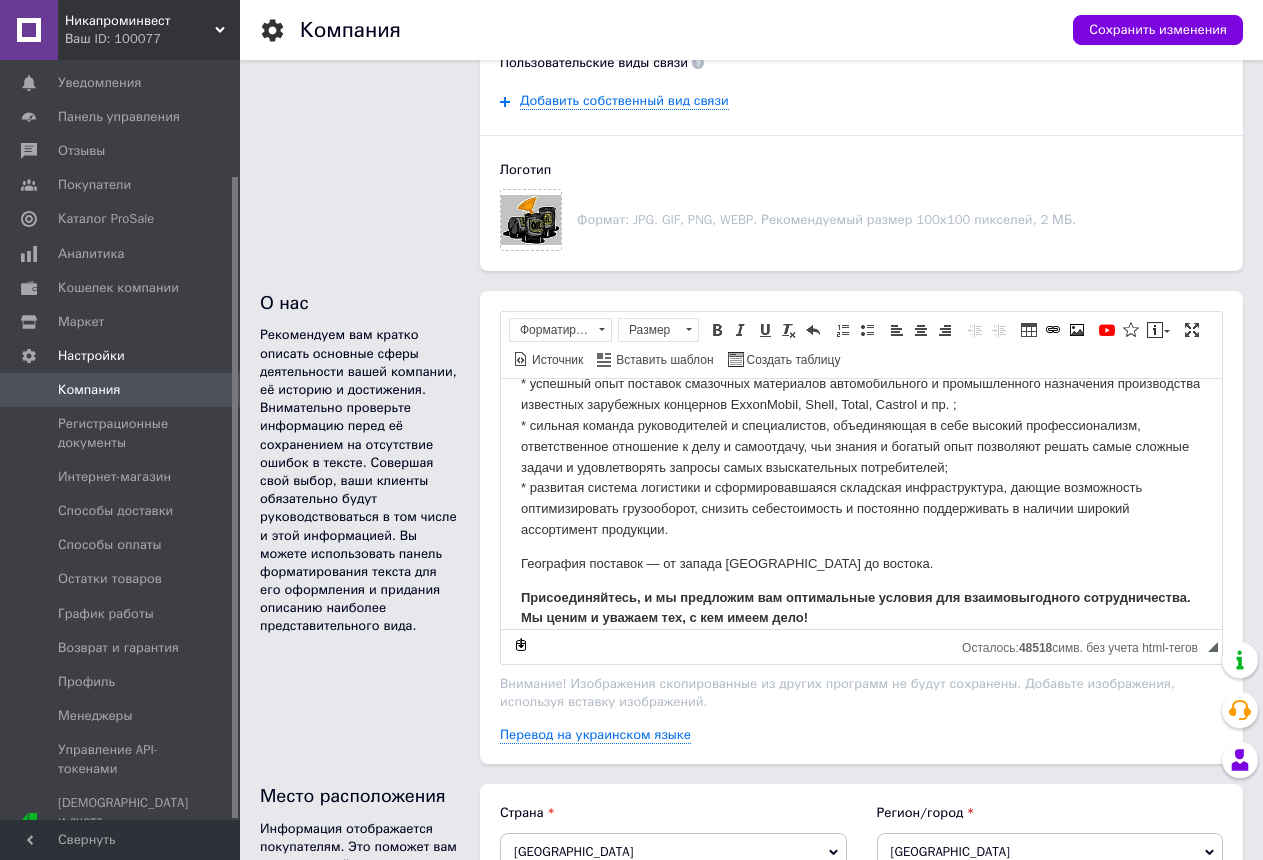 scroll, scrollTop: 1009, scrollLeft: 0, axis: vertical 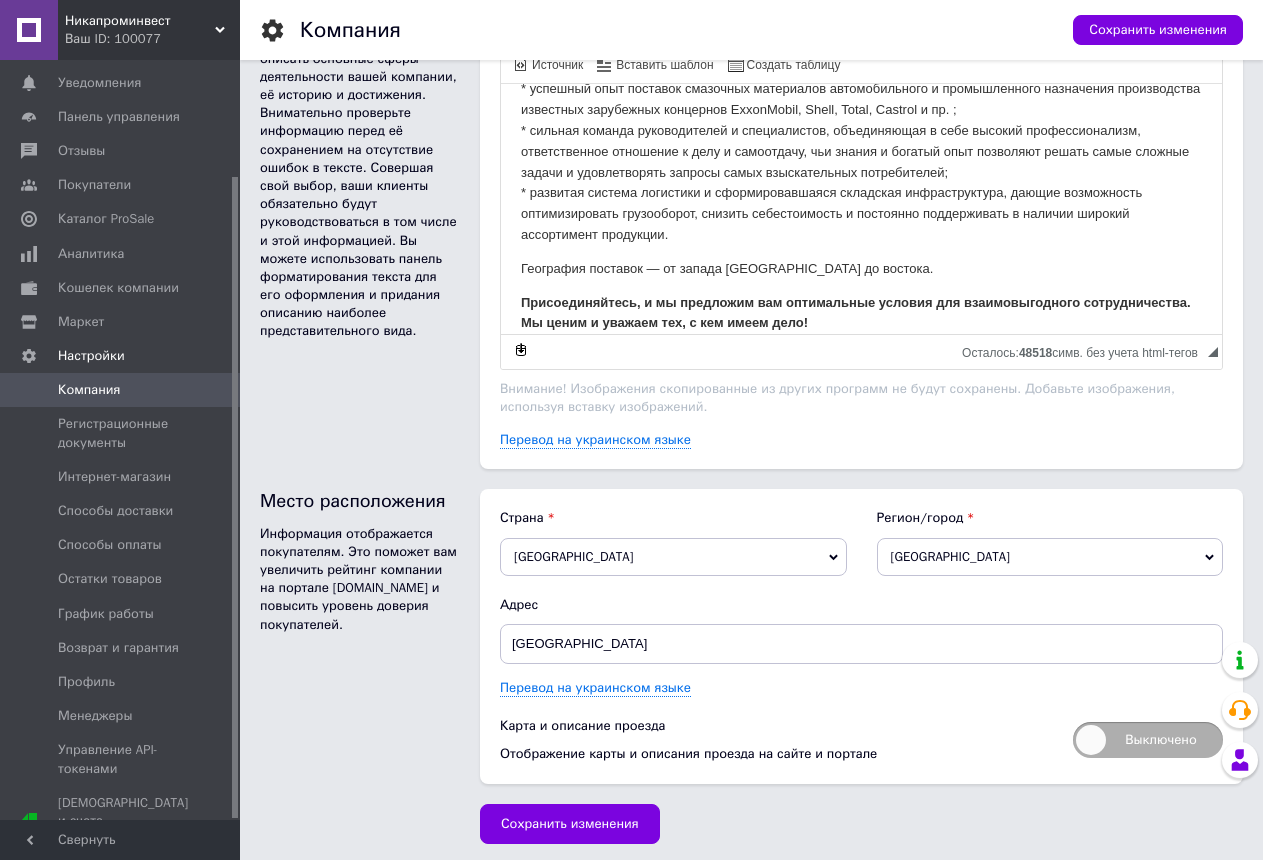 click on "Выключено" at bounding box center (1148, 740) 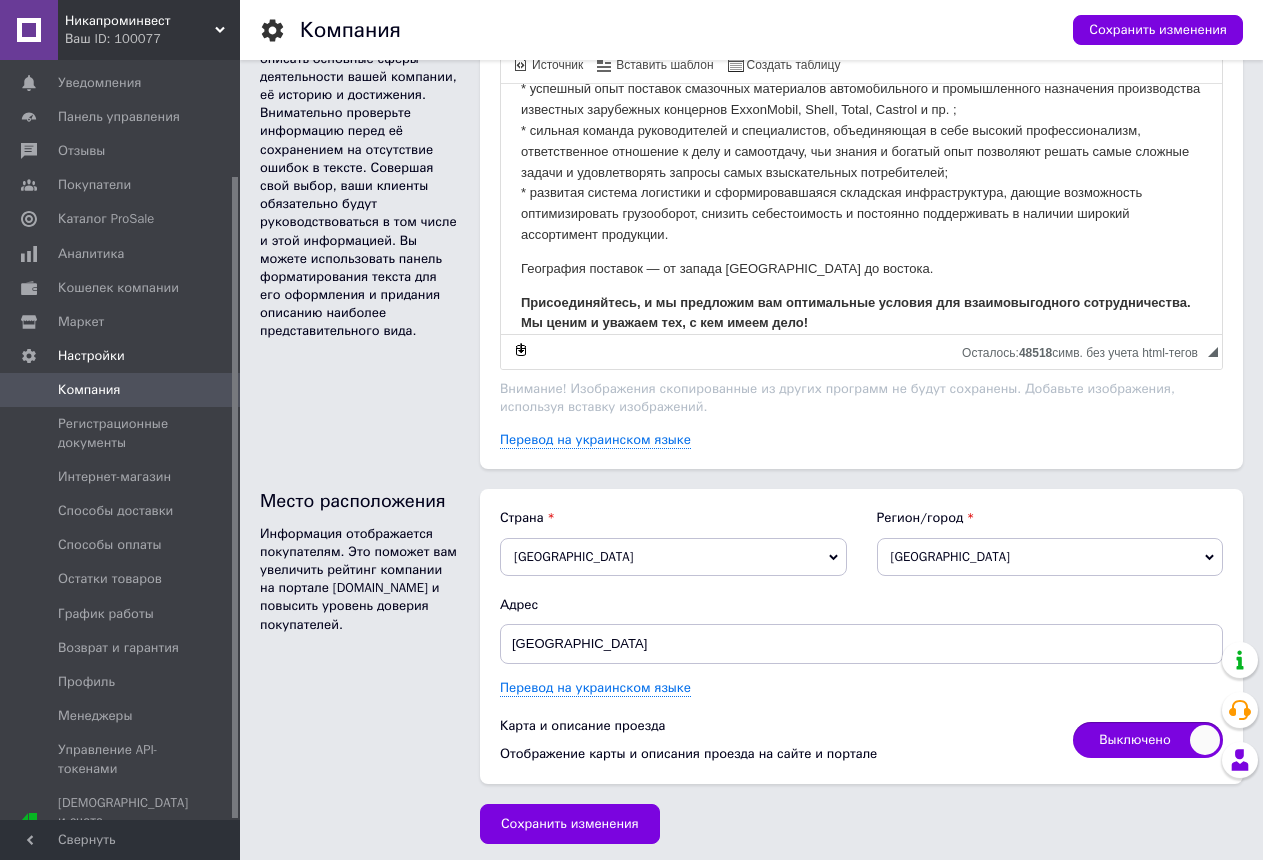 checkbox on "true" 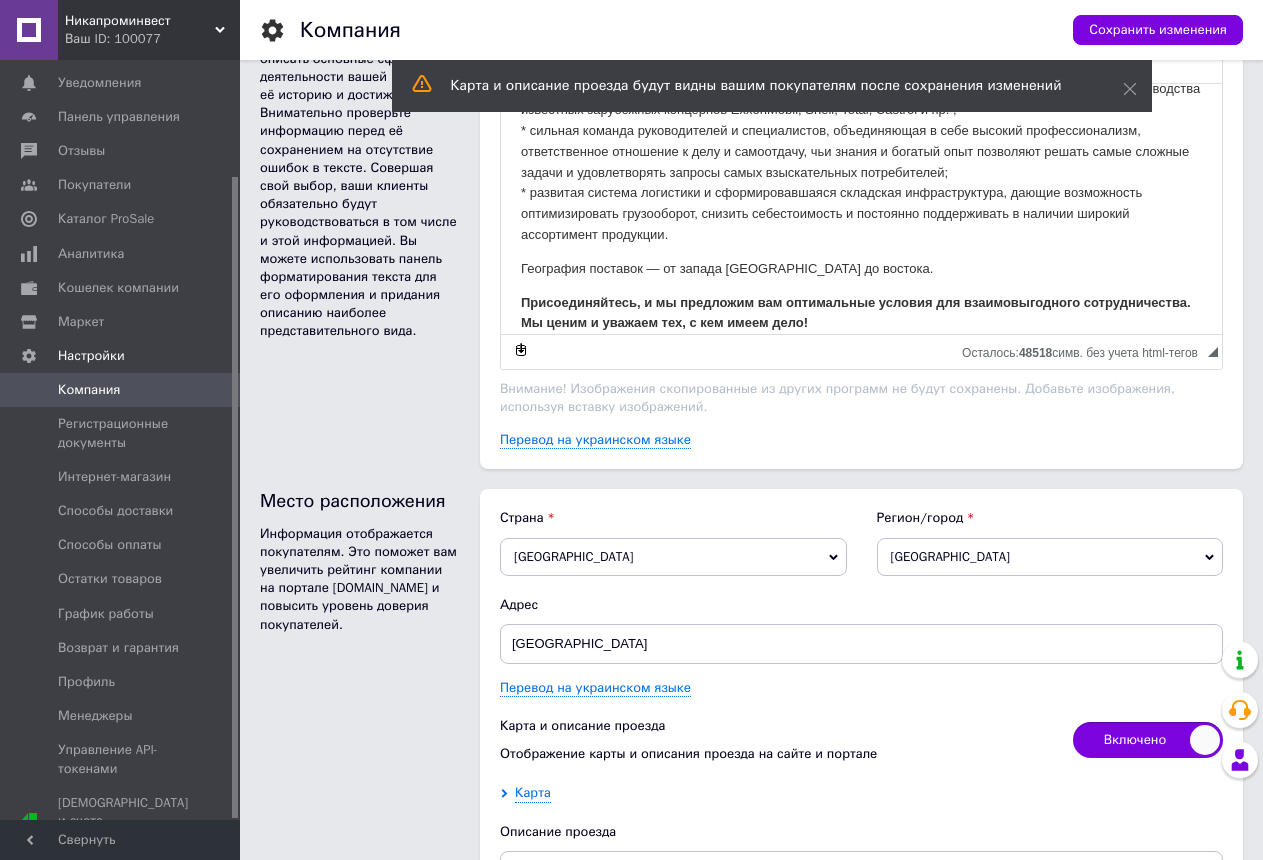 scroll, scrollTop: 1327, scrollLeft: 0, axis: vertical 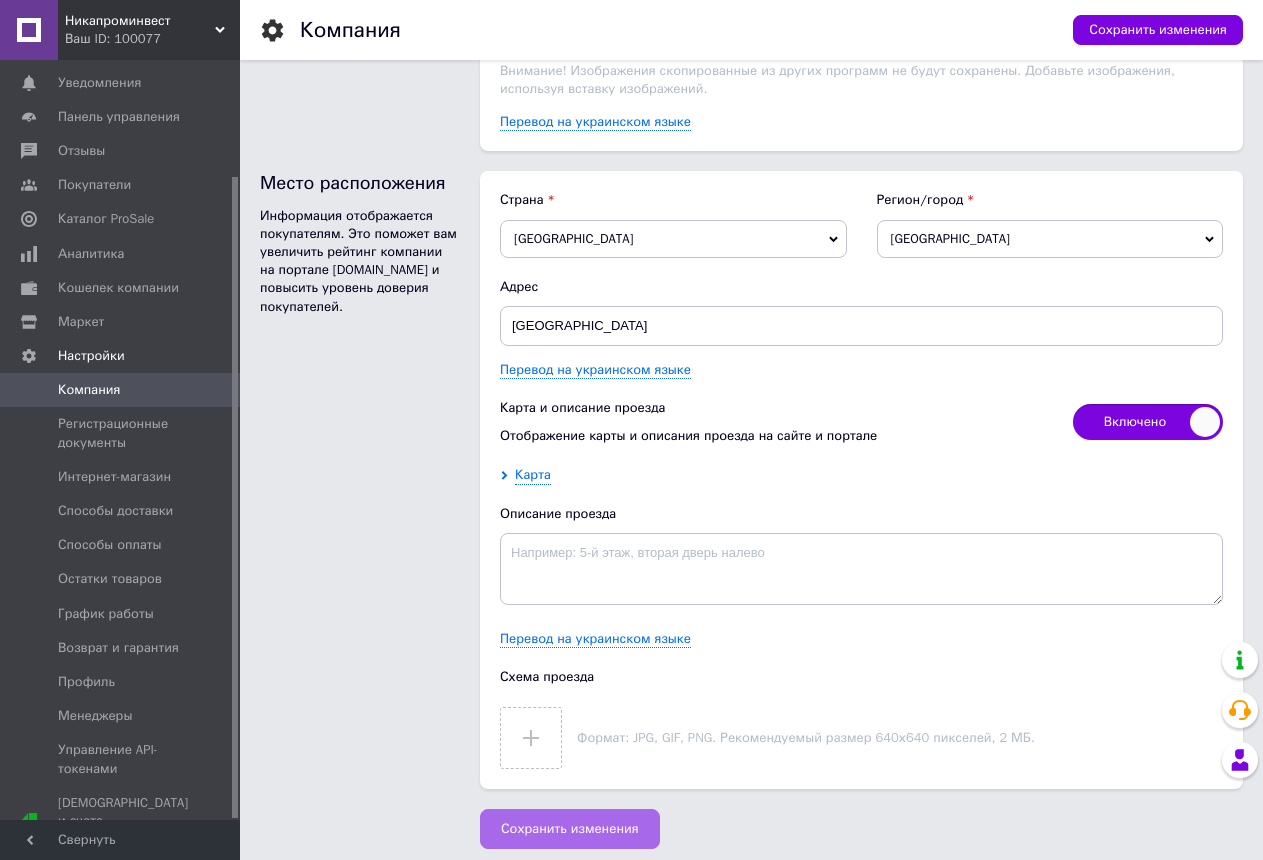 click on "Сохранить изменения" at bounding box center [570, 829] 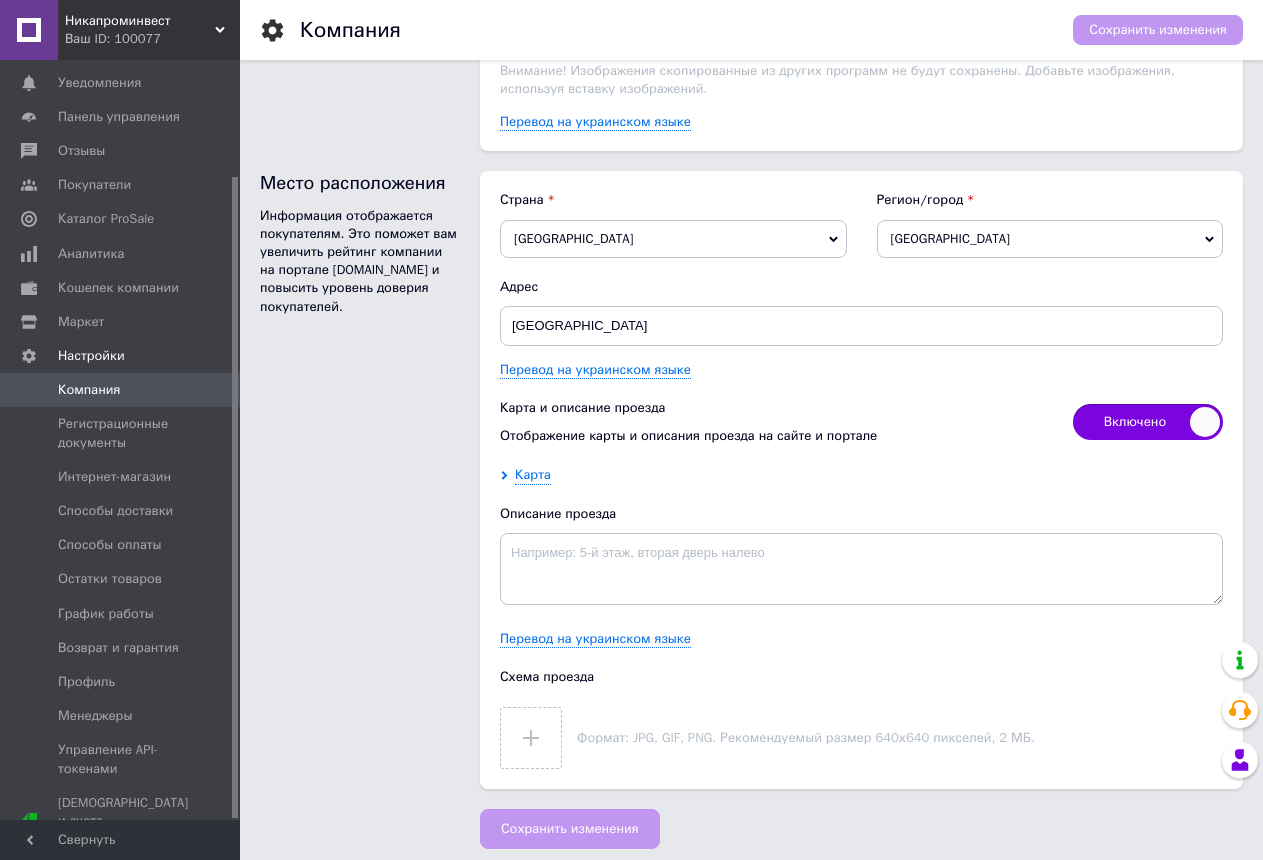 click on "Сохранить изменения" at bounding box center [570, 829] 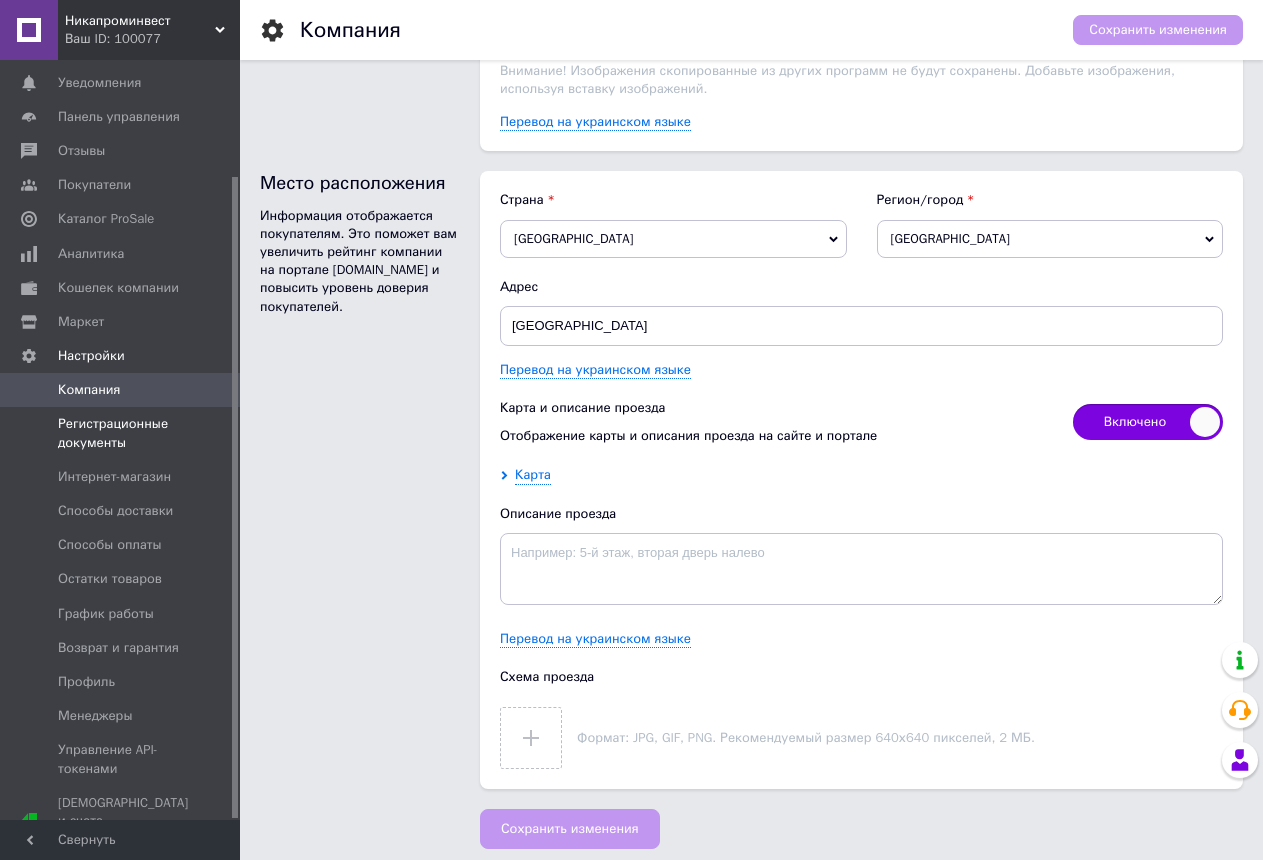 click on "Регистрационные документы" at bounding box center (121, 433) 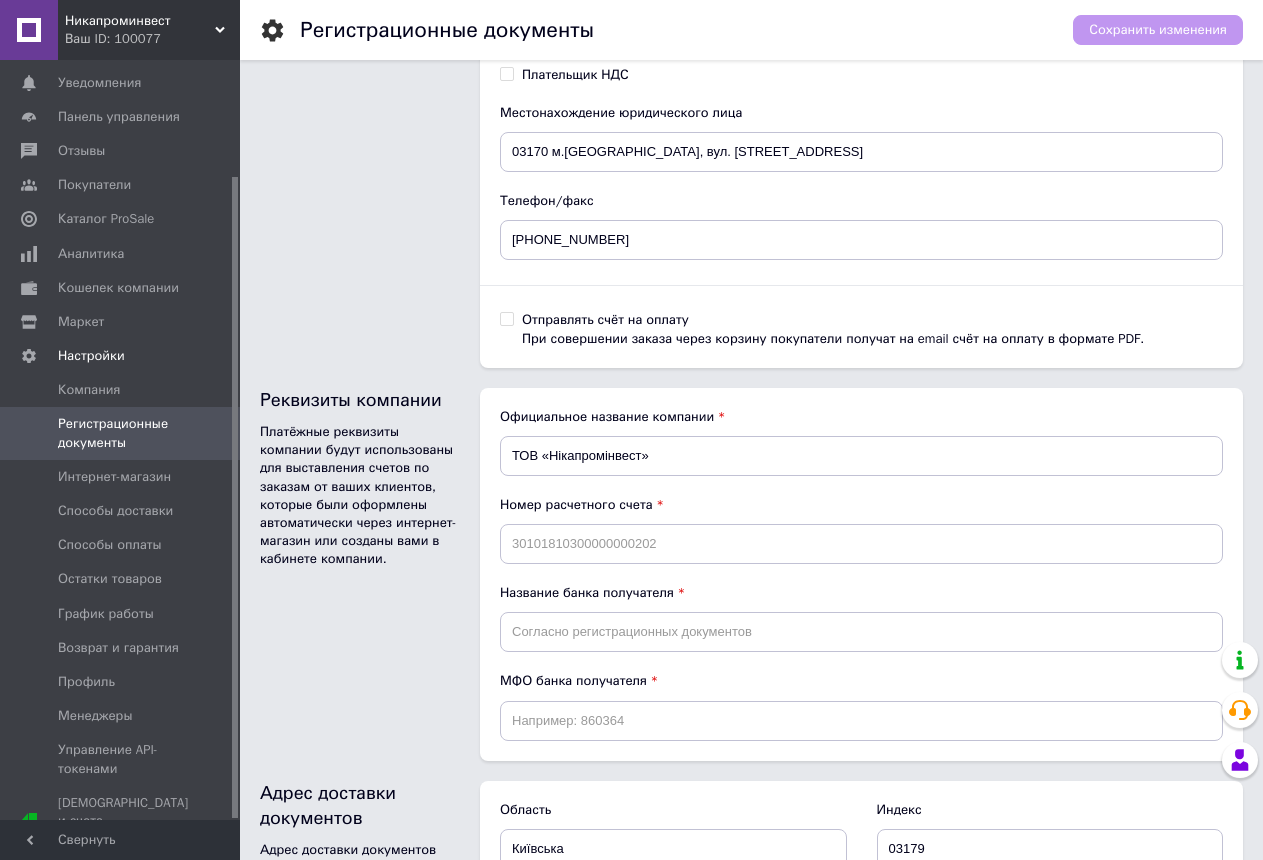 scroll, scrollTop: 985, scrollLeft: 0, axis: vertical 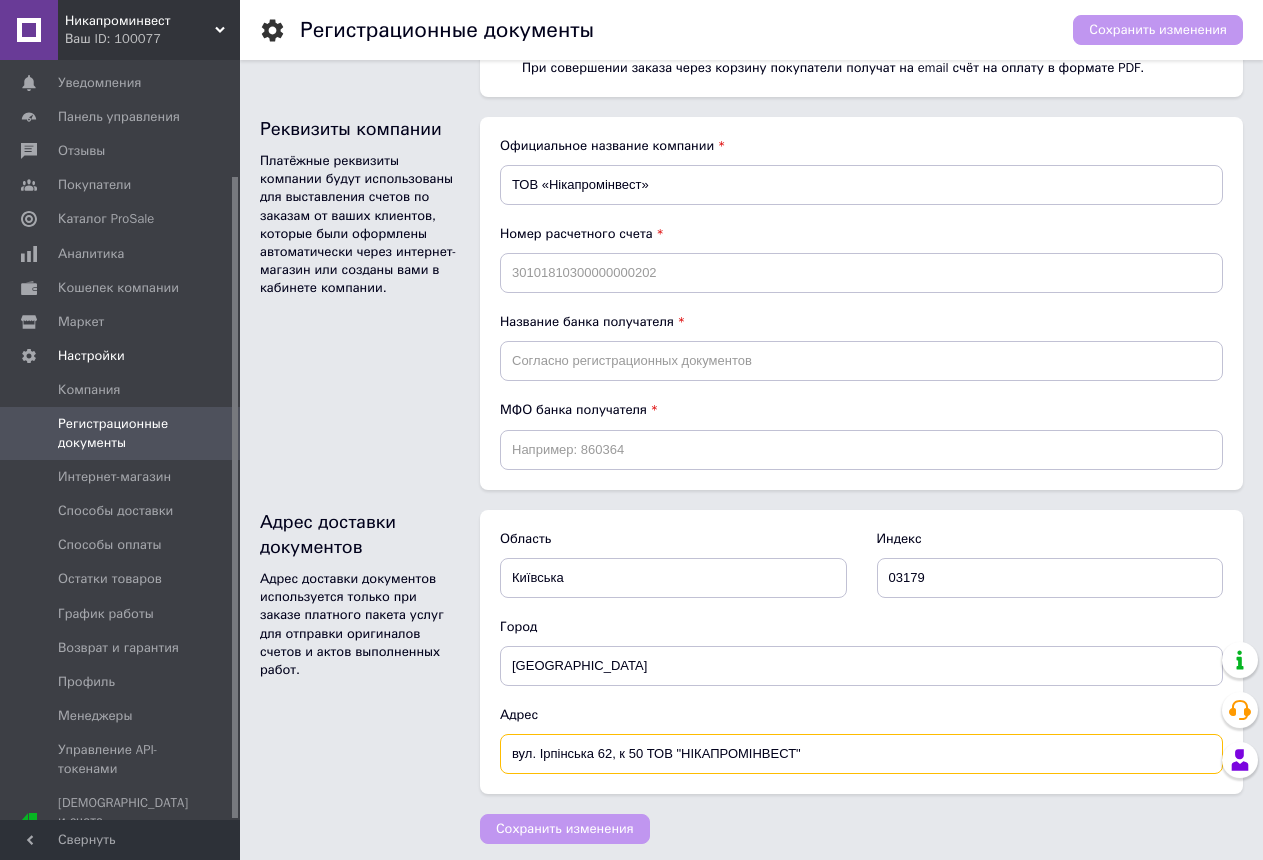 click on "вул. Ірпінська 62, к 50 ТОВ "НІКАПРОМІНВЕСТ"" at bounding box center (861, 754) 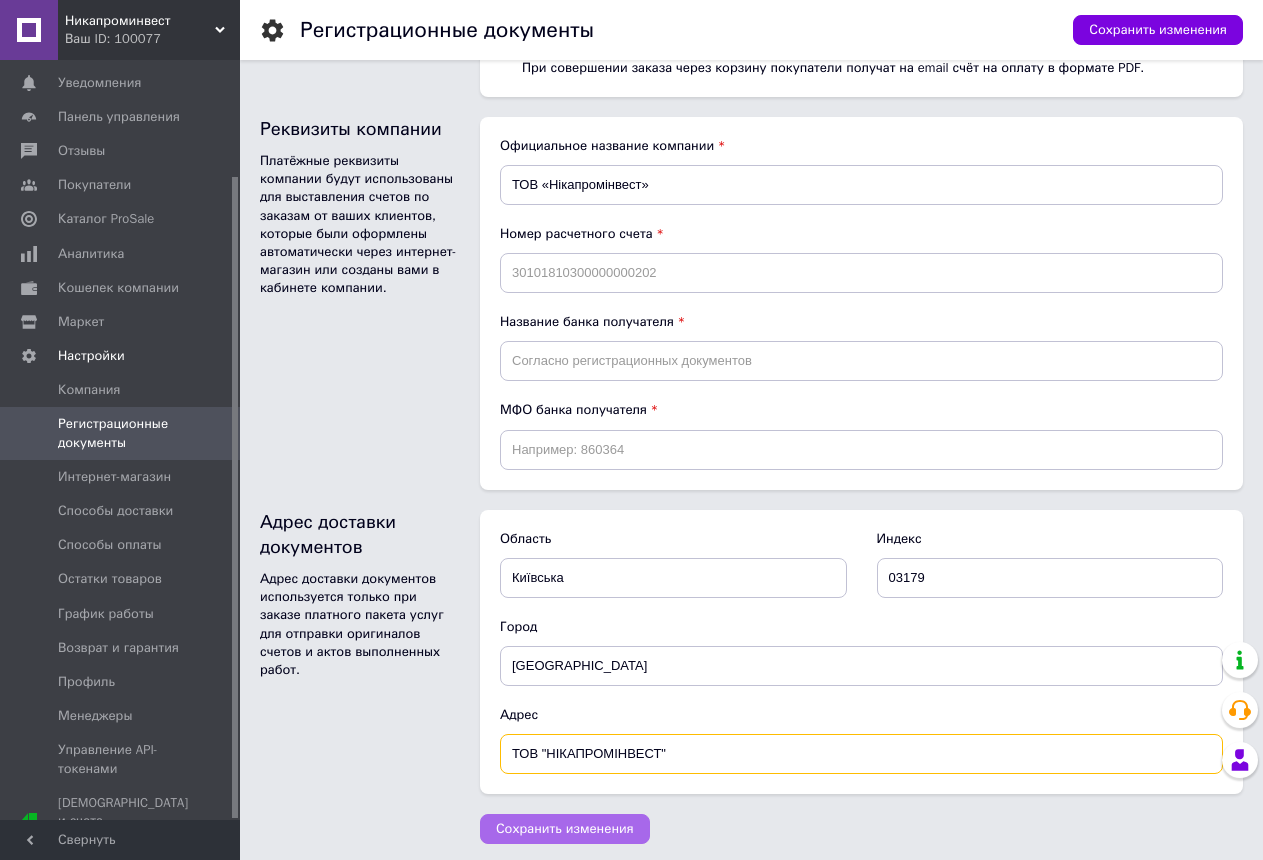 type on "ТОВ "НІКАПРОМІНВЕСТ"" 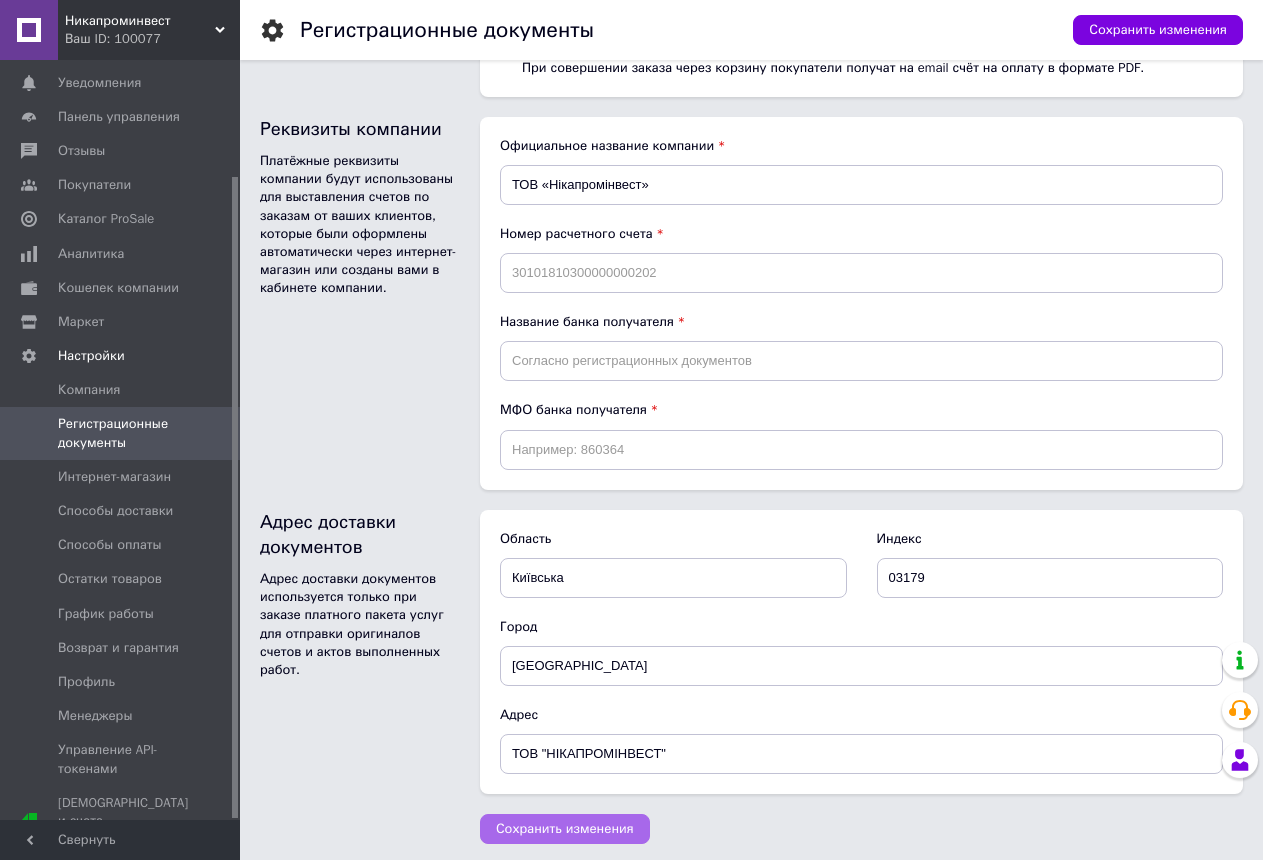 click on "Сохранить изменения" at bounding box center [565, 829] 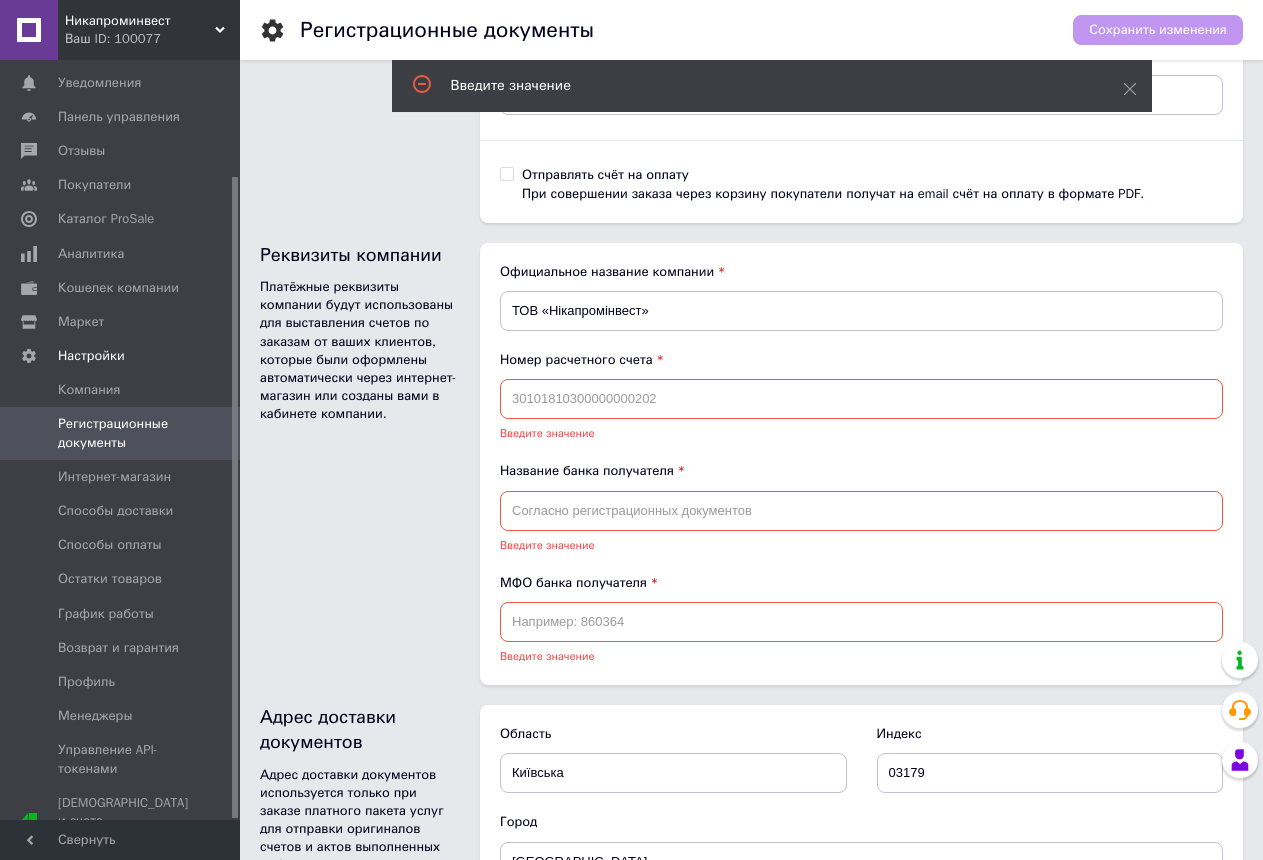 scroll, scrollTop: 1055, scrollLeft: 0, axis: vertical 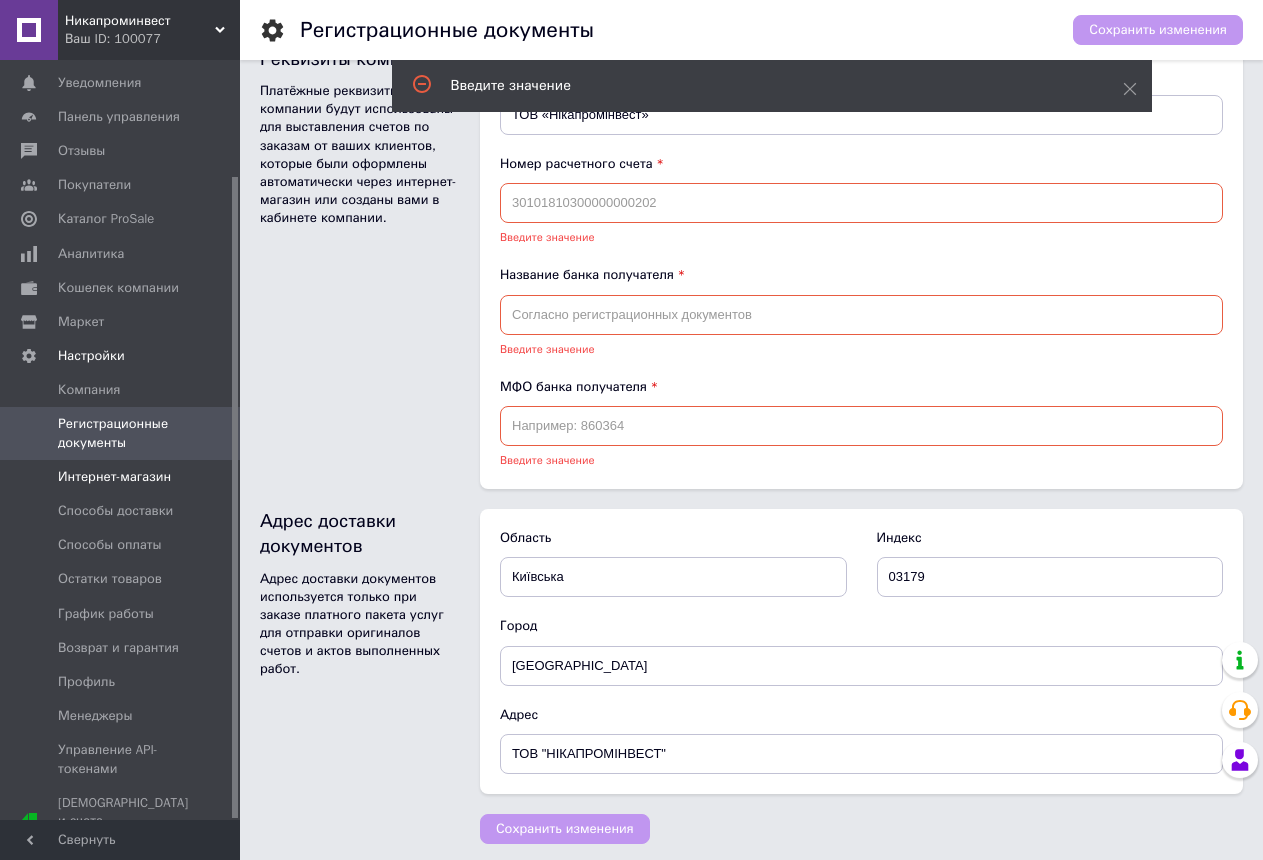 click on "Интернет-магазин" at bounding box center (114, 477) 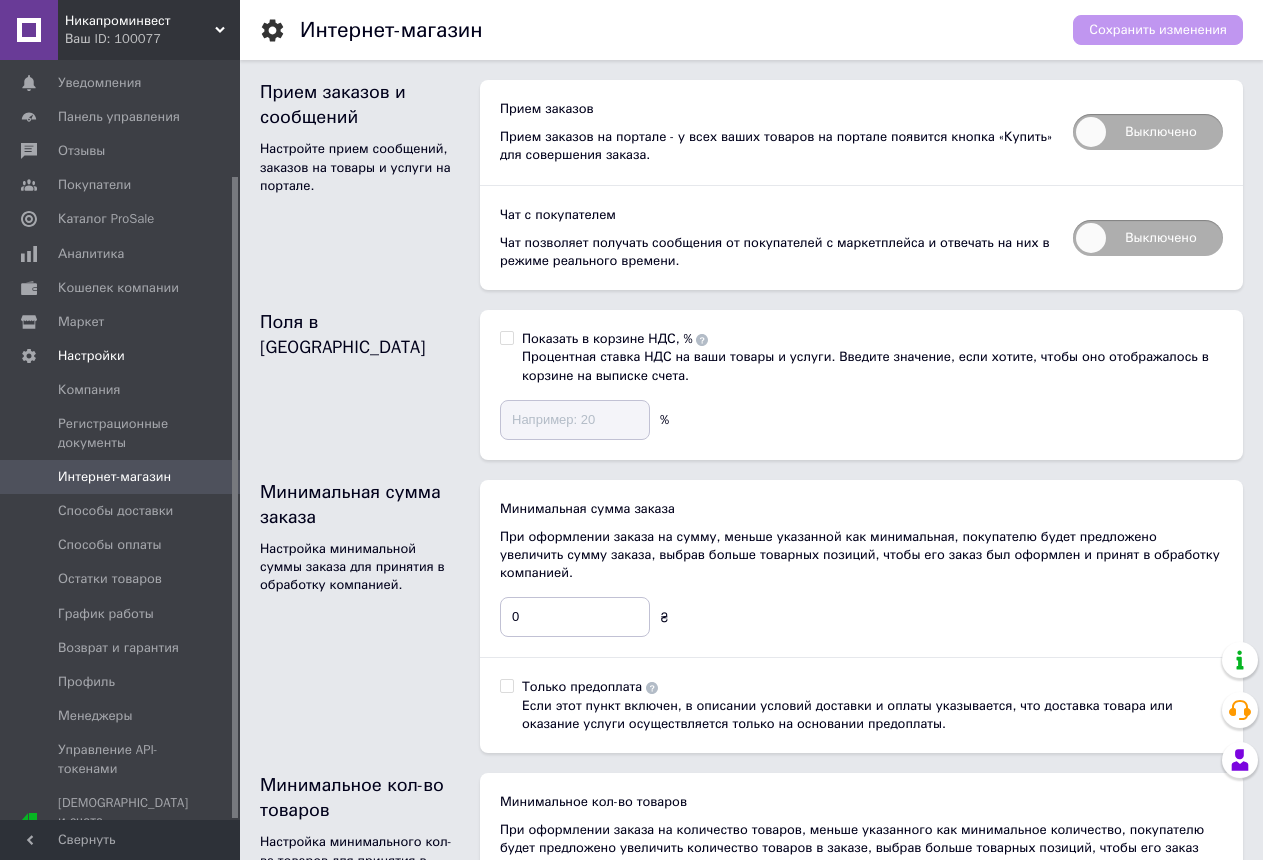 click on "Выключено" at bounding box center [1148, 132] 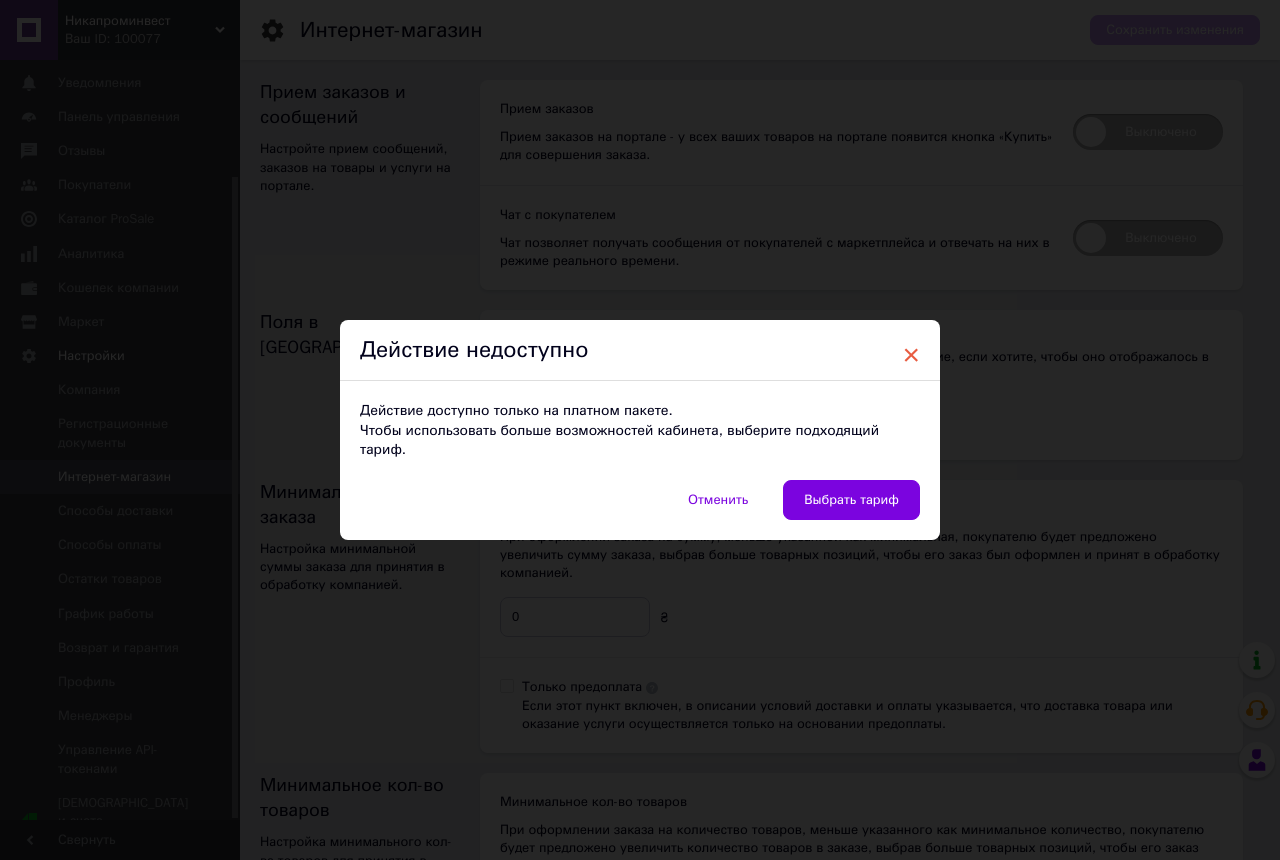click on "×" at bounding box center (911, 355) 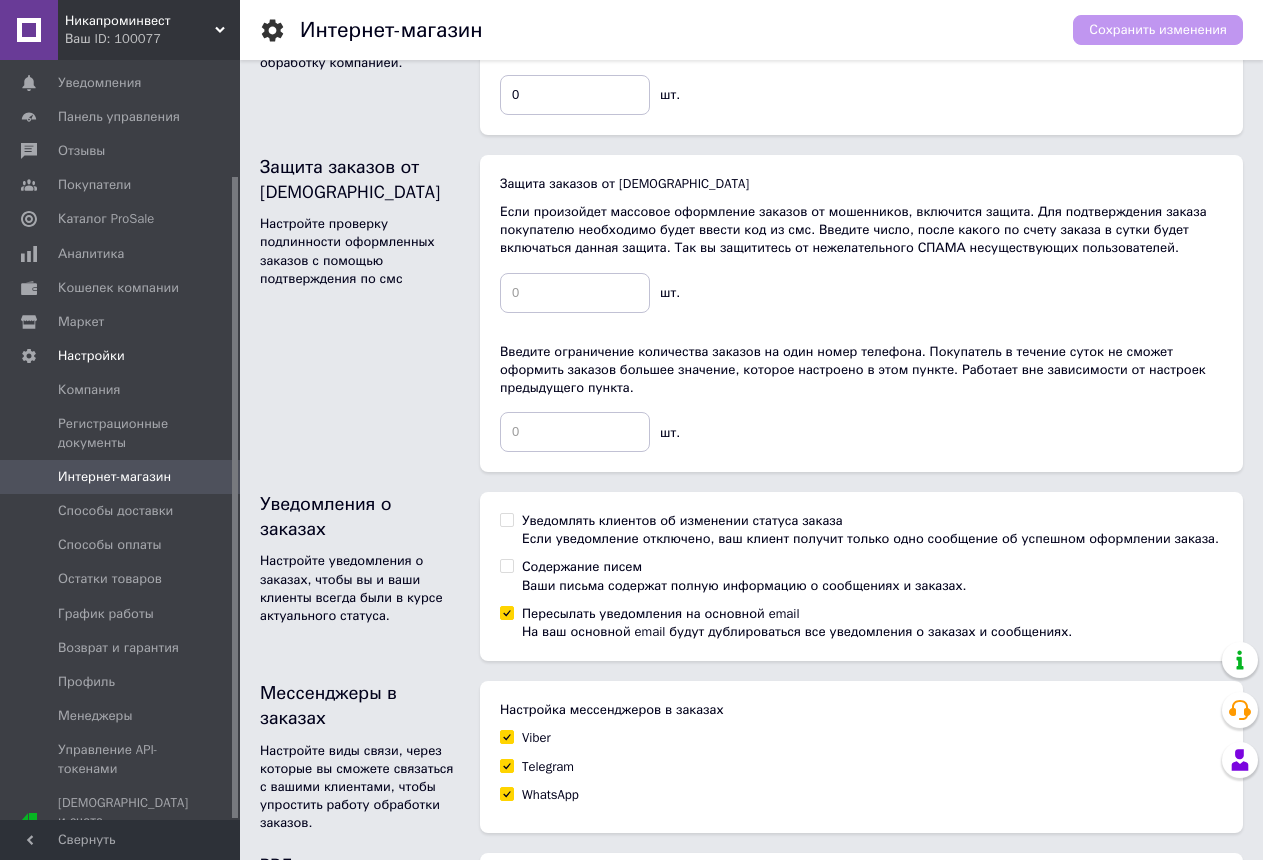 scroll, scrollTop: 1118, scrollLeft: 0, axis: vertical 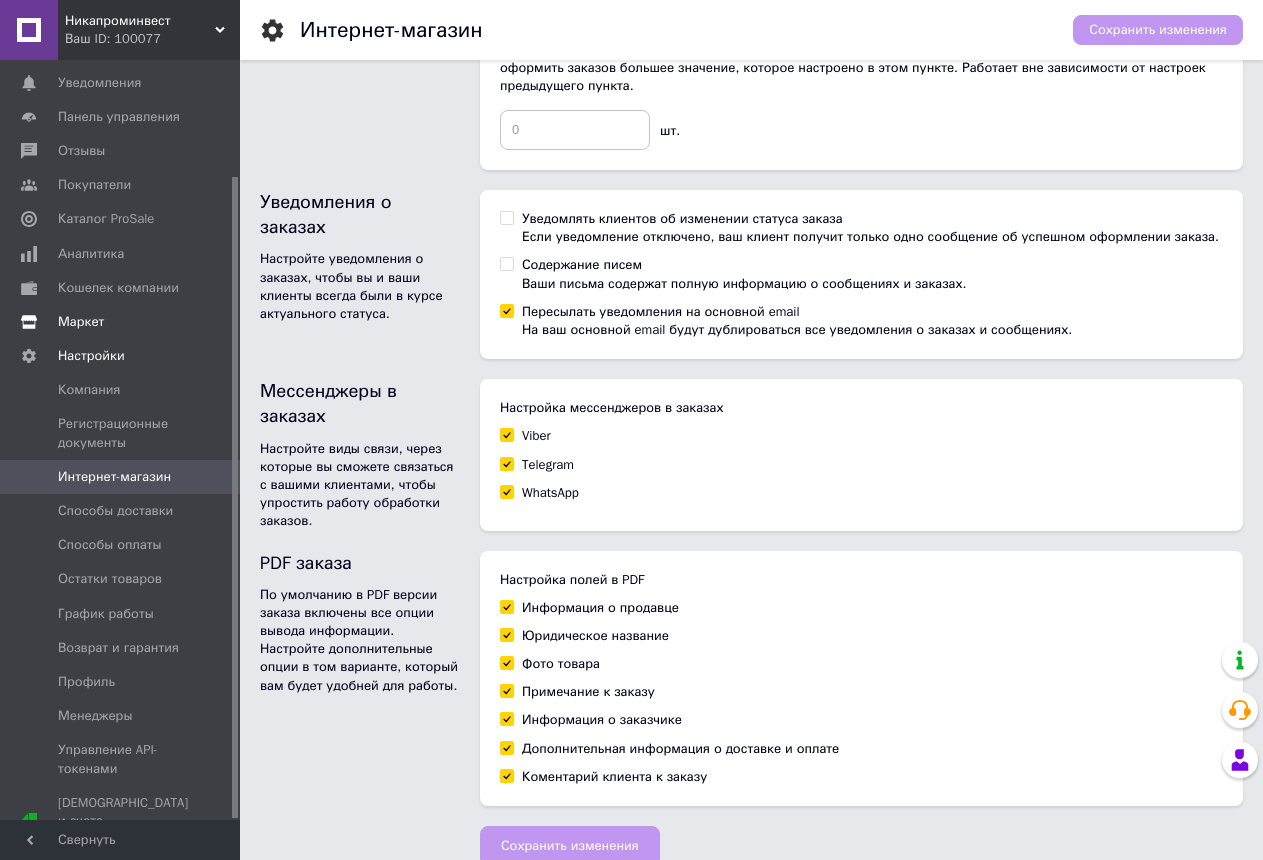 click on "Маркет" at bounding box center (81, 322) 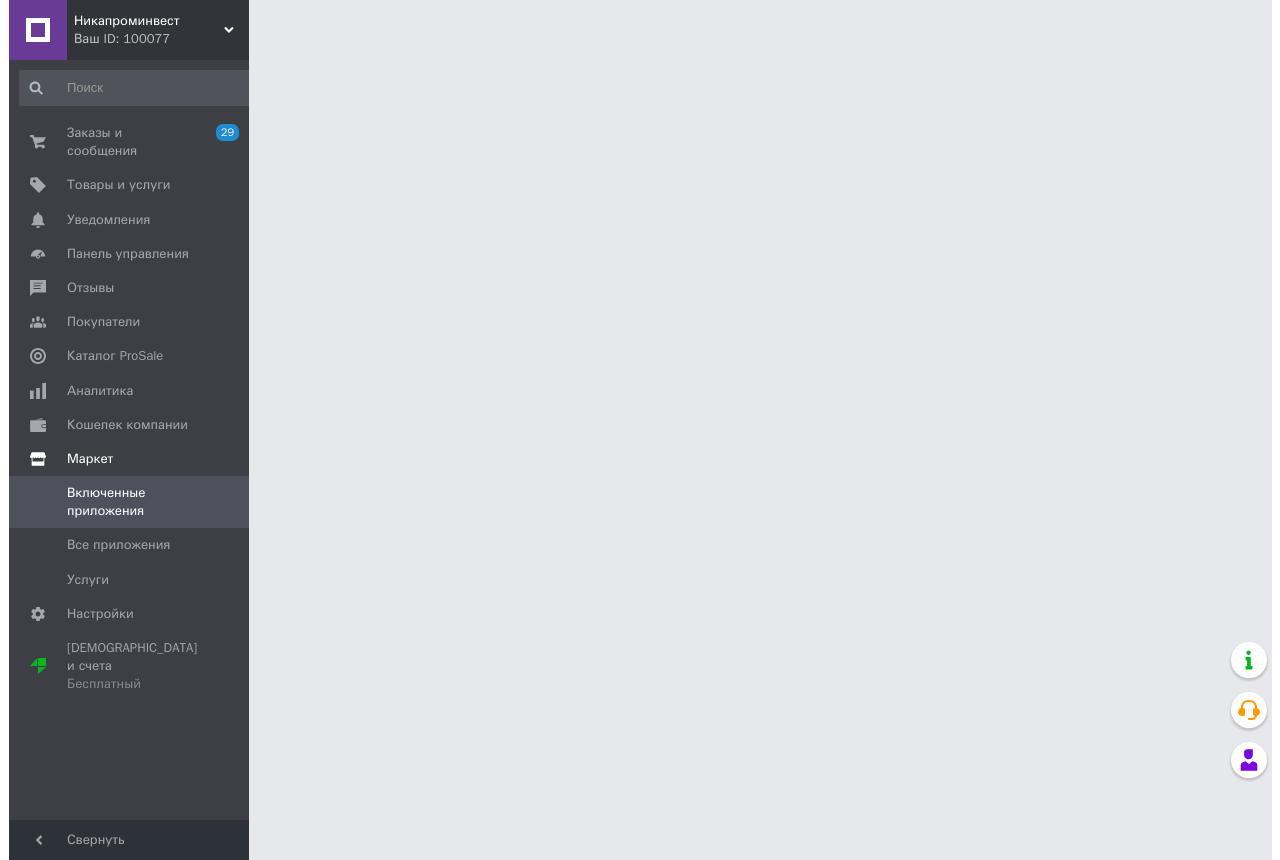 scroll, scrollTop: 0, scrollLeft: 0, axis: both 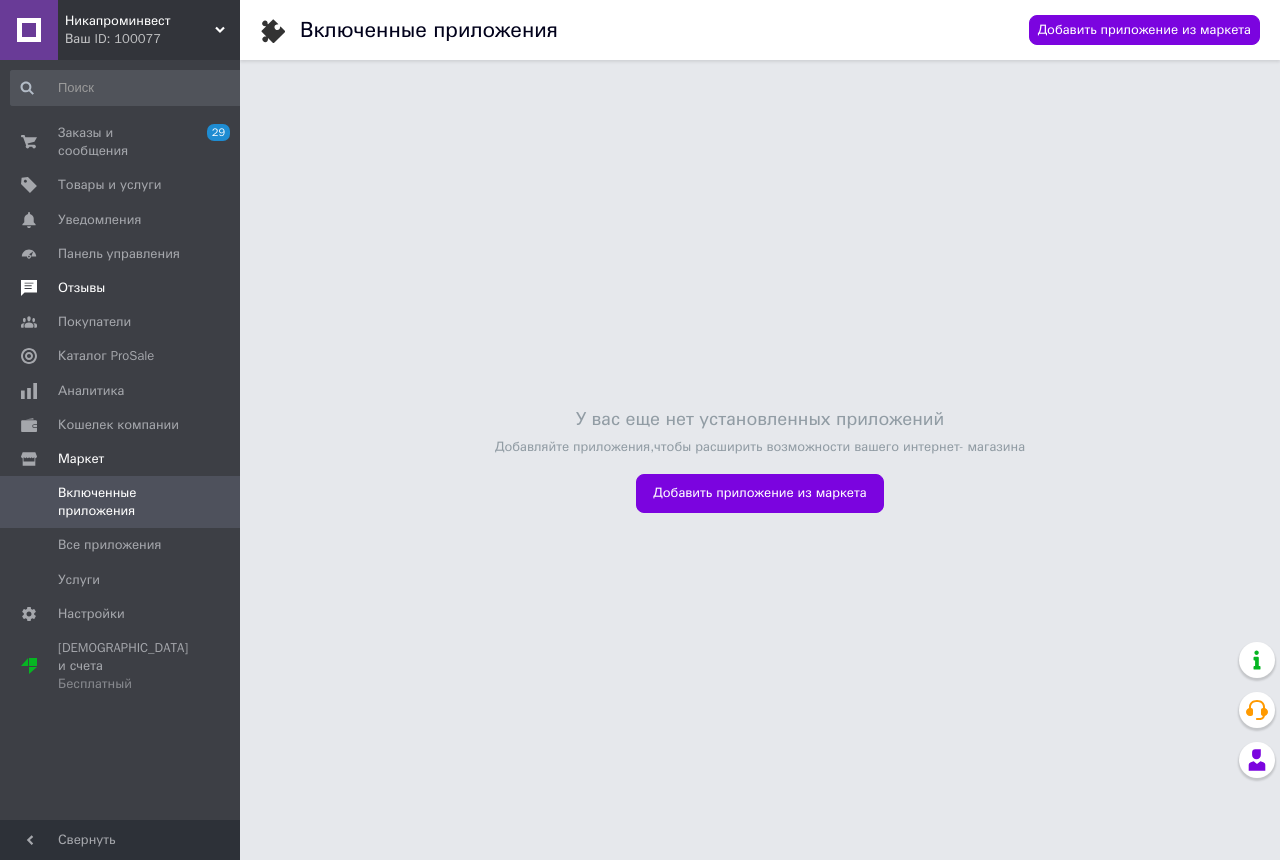 click on "Отзывы" at bounding box center (81, 288) 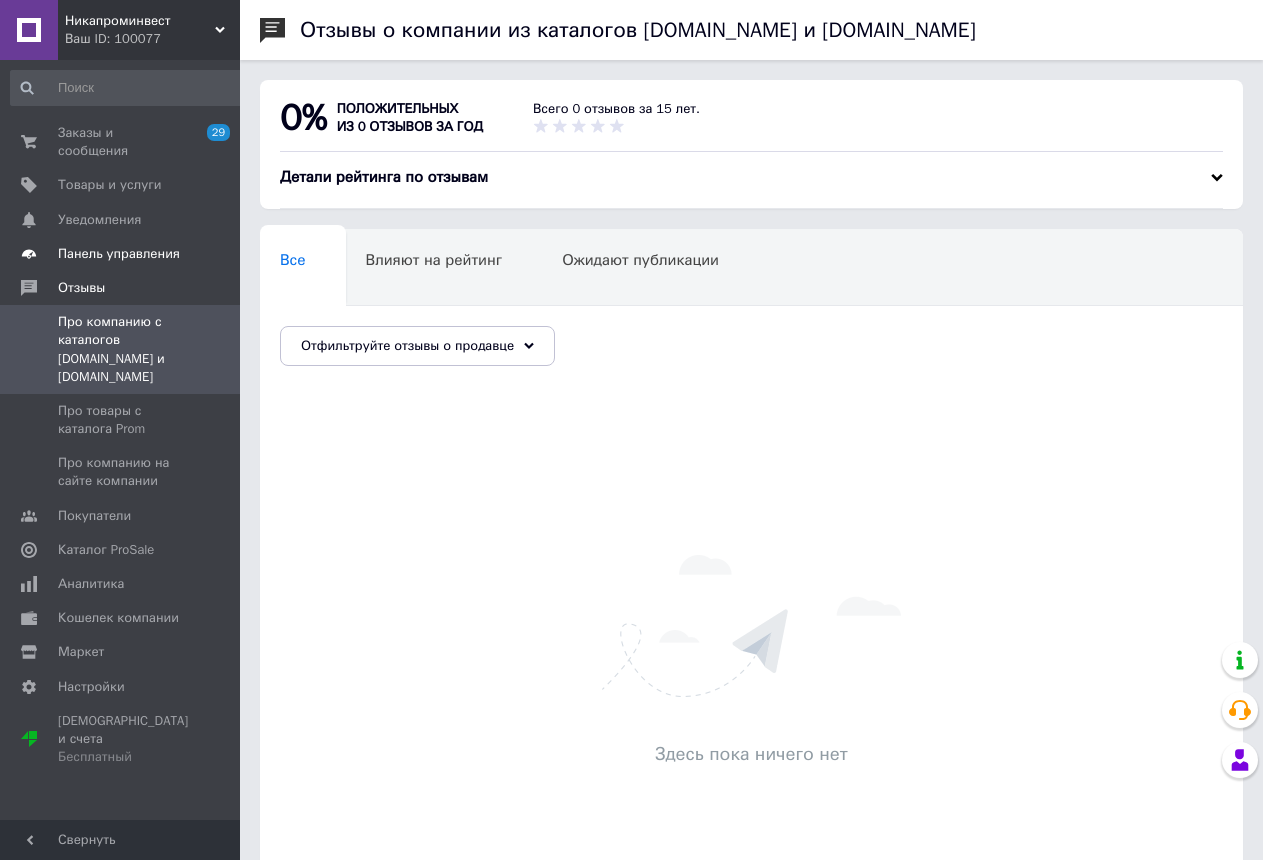 click on "Панель управления" at bounding box center [119, 254] 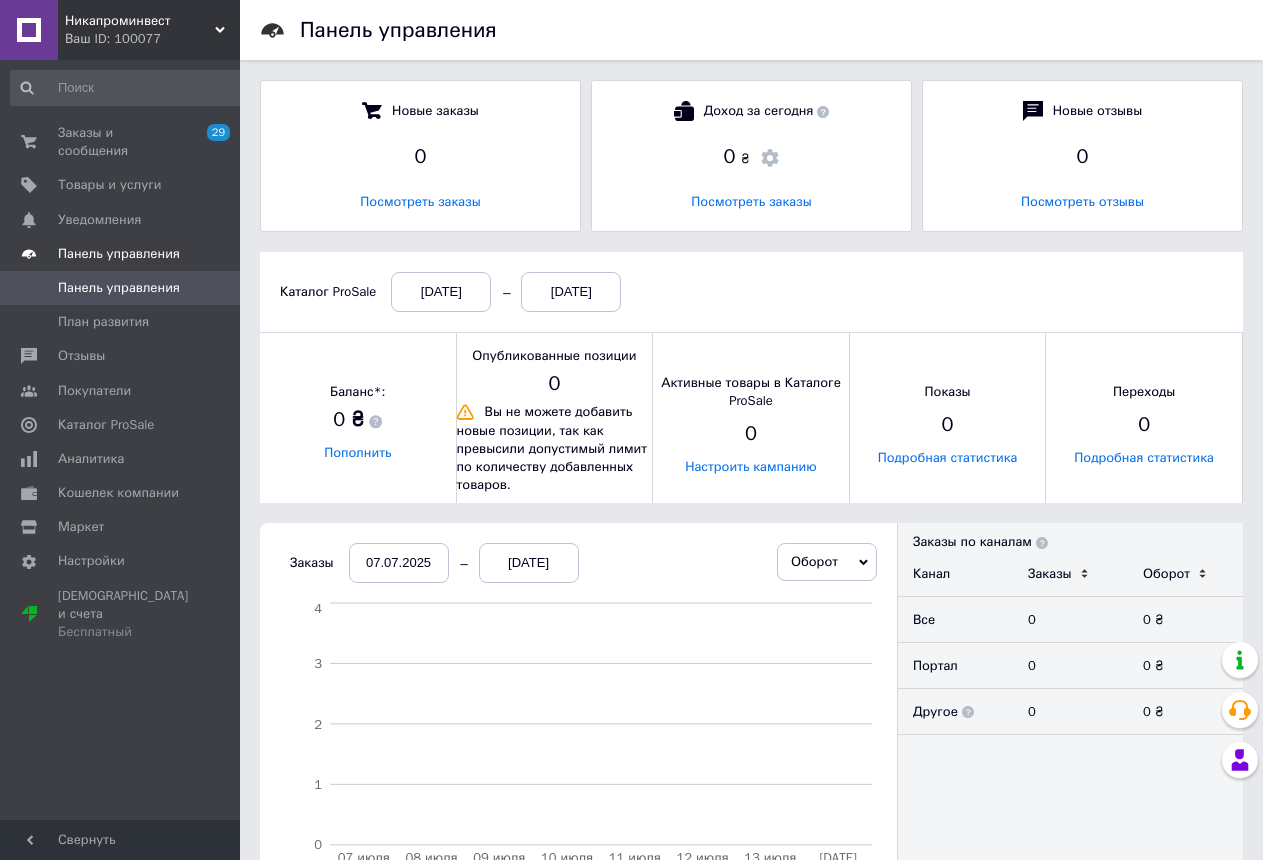 scroll, scrollTop: 10, scrollLeft: 10, axis: both 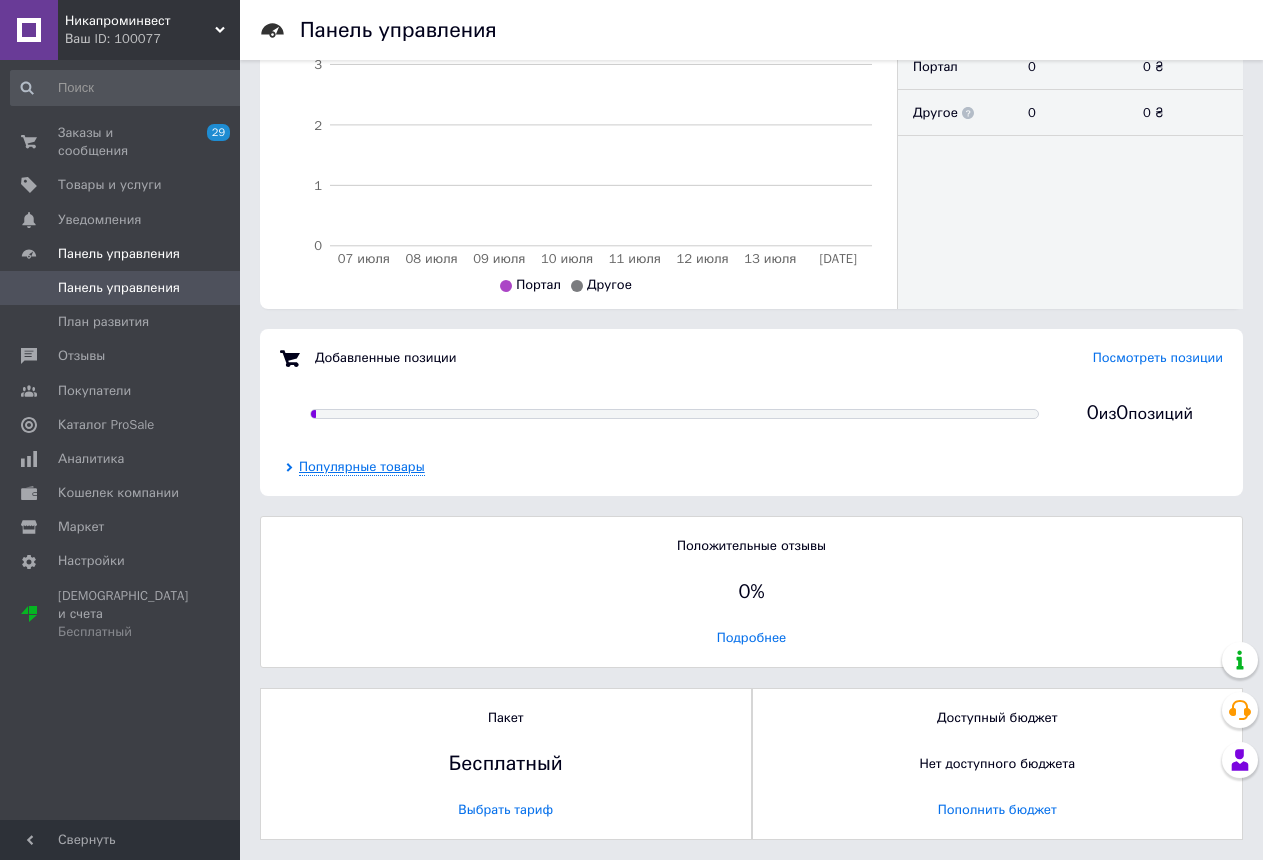 click on "Популярные товары" at bounding box center (362, 467) 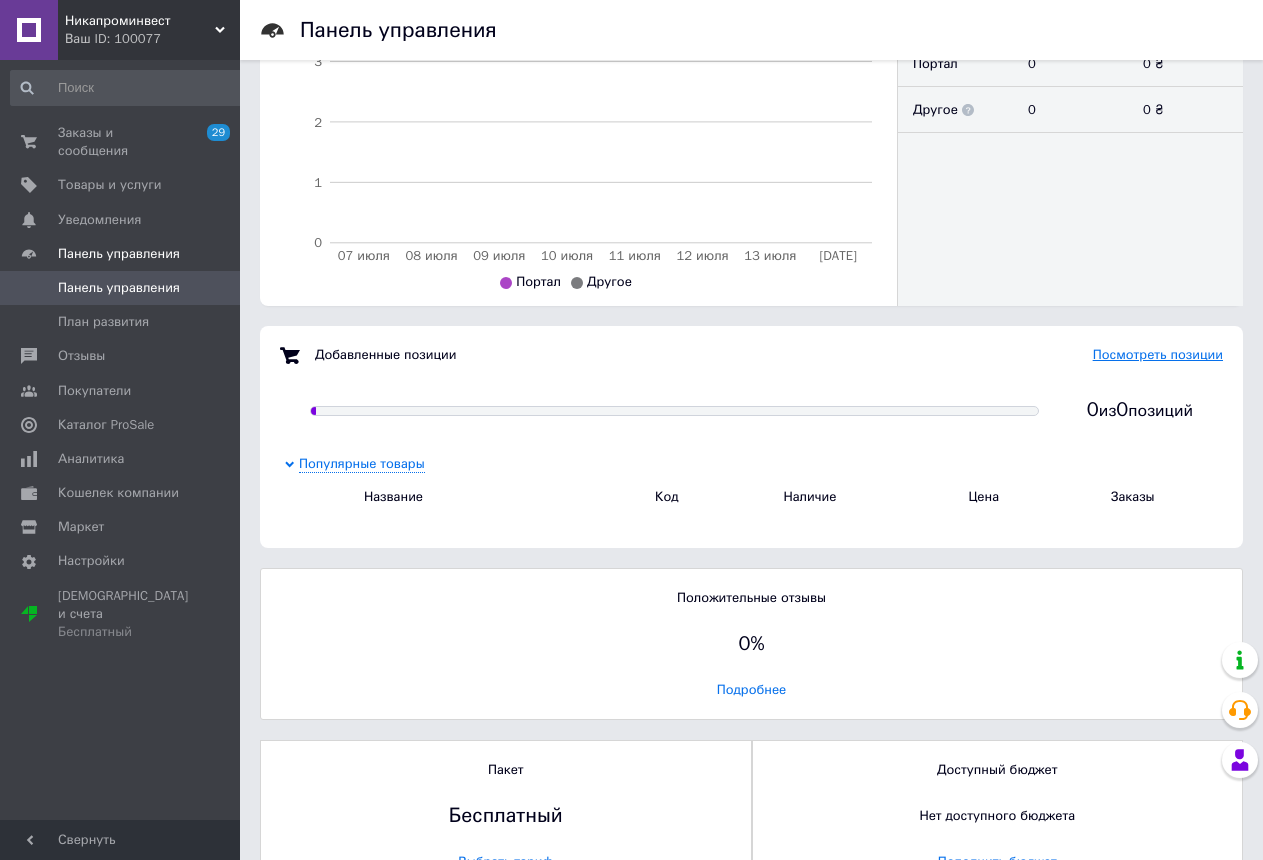click on "Посмотреть позиции" at bounding box center [1158, 354] 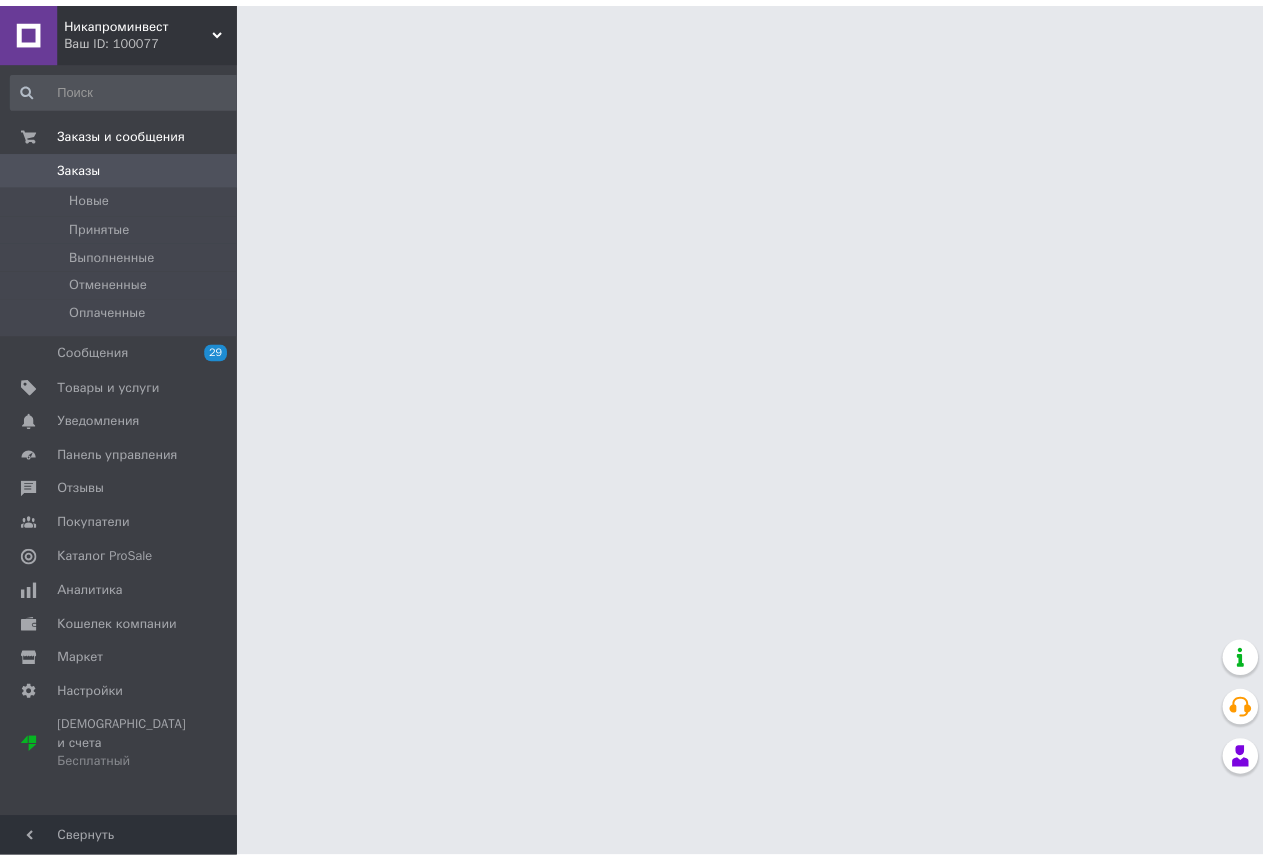 scroll, scrollTop: 0, scrollLeft: 0, axis: both 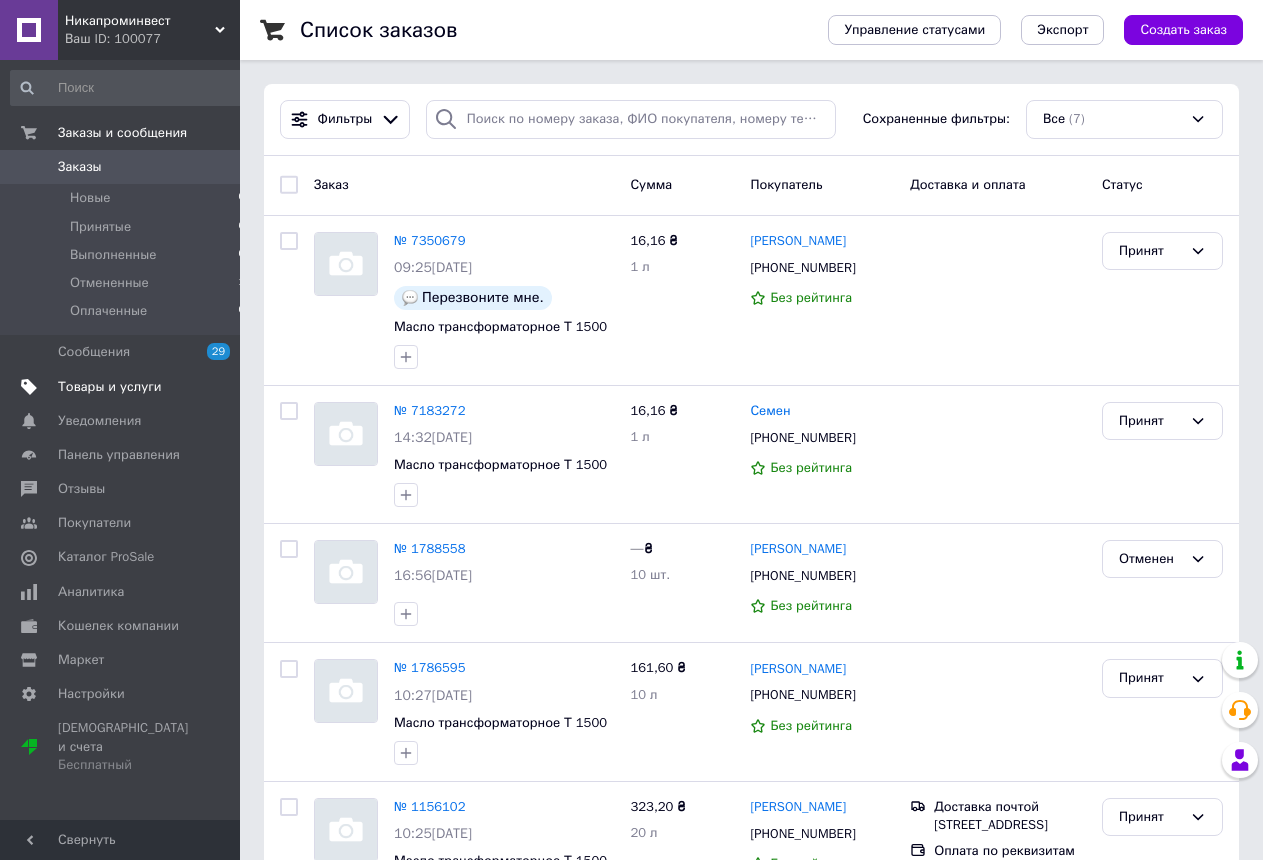 click on "Товары и услуги" at bounding box center [110, 387] 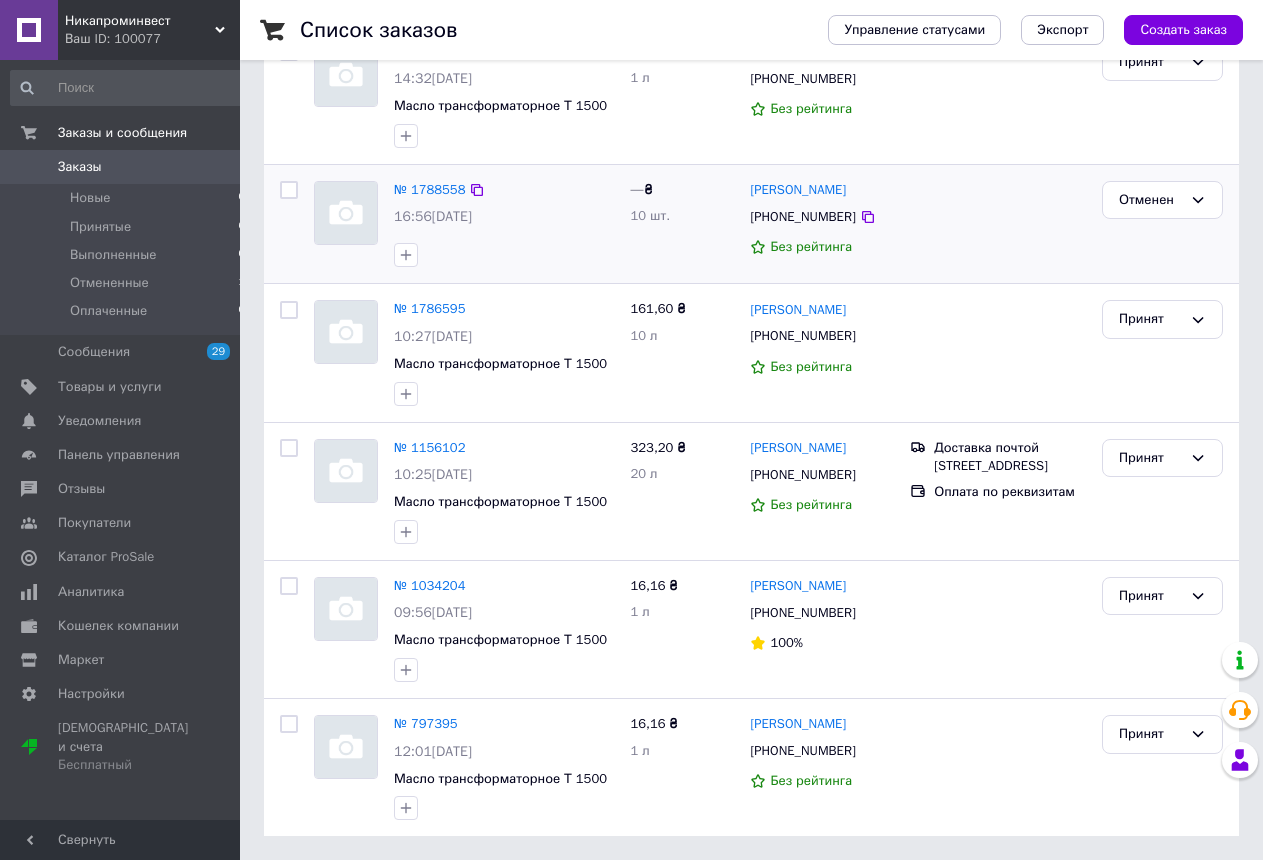scroll, scrollTop: 0, scrollLeft: 0, axis: both 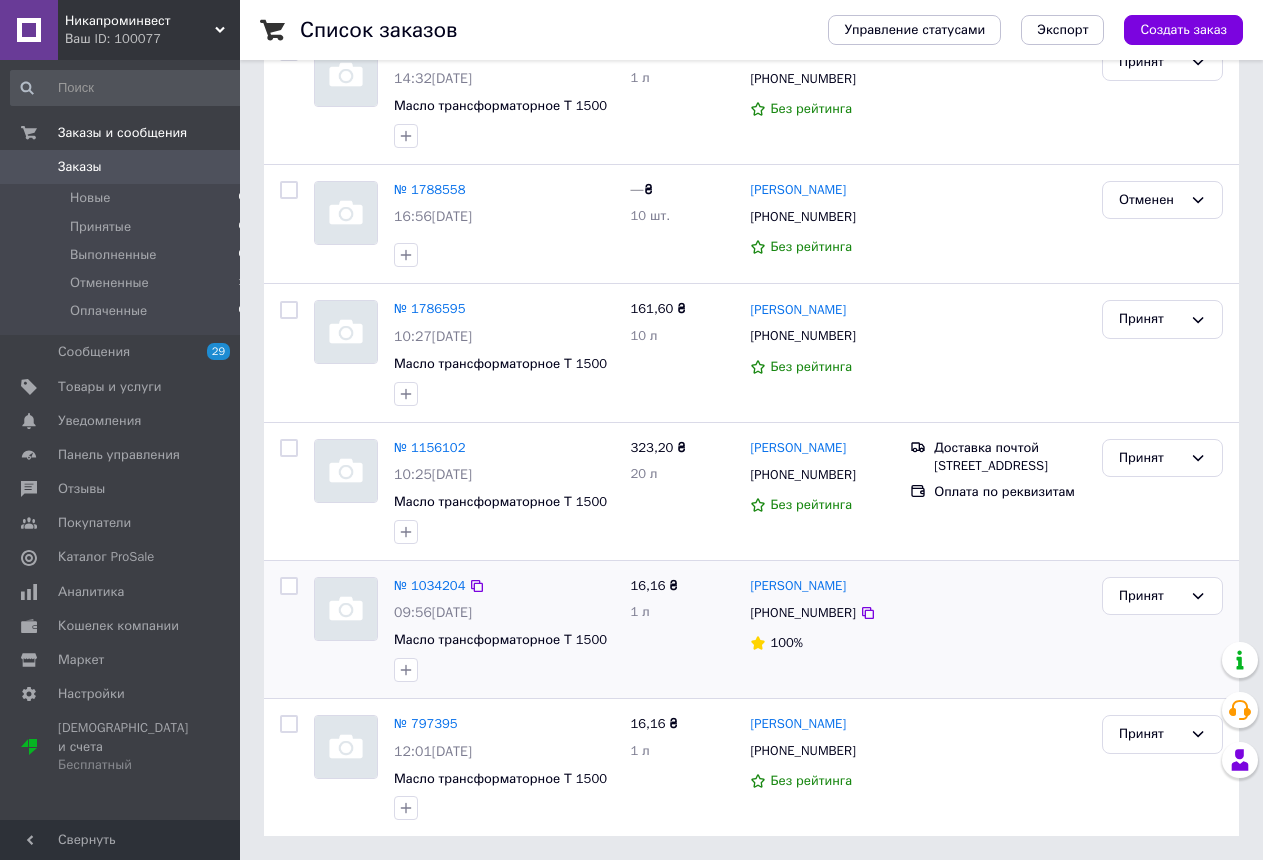 click at bounding box center (998, 629) 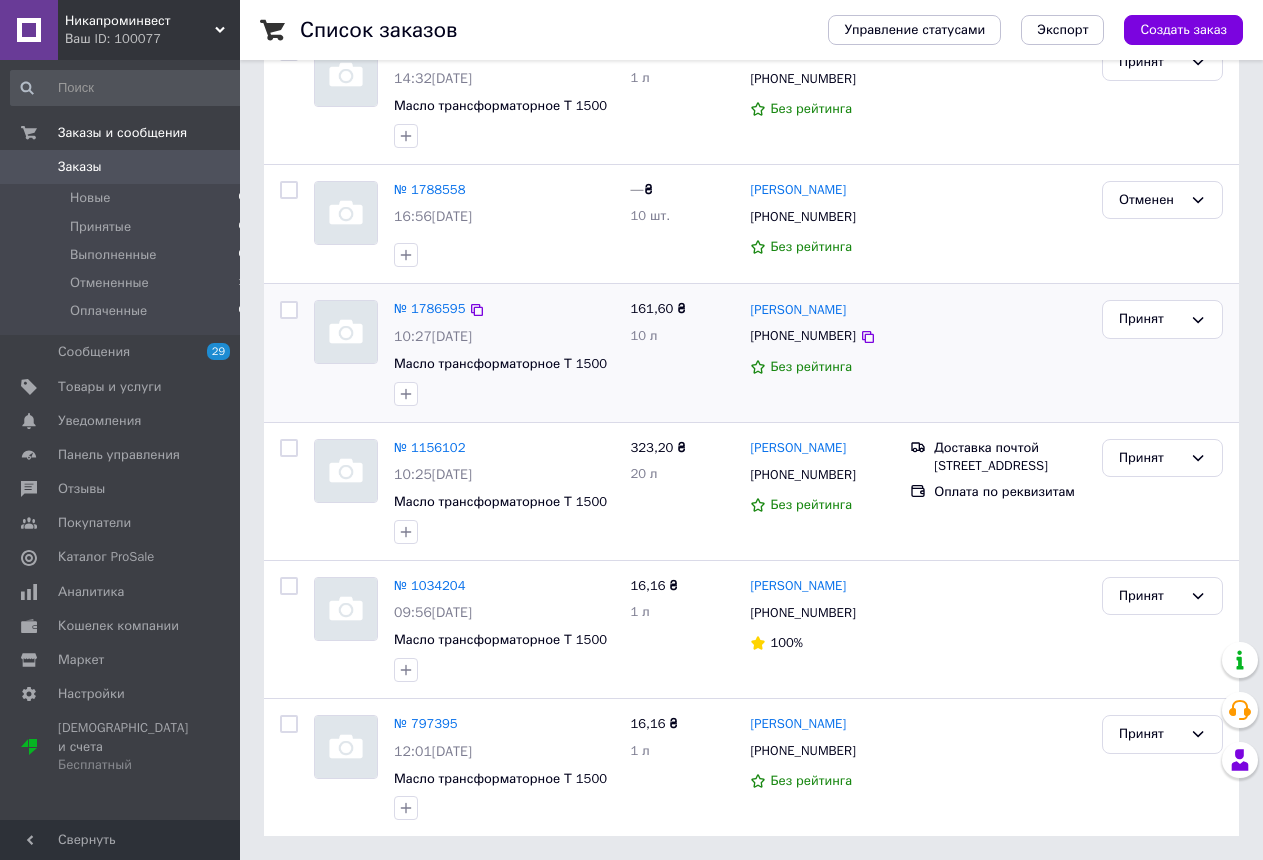 scroll, scrollTop: 0, scrollLeft: 0, axis: both 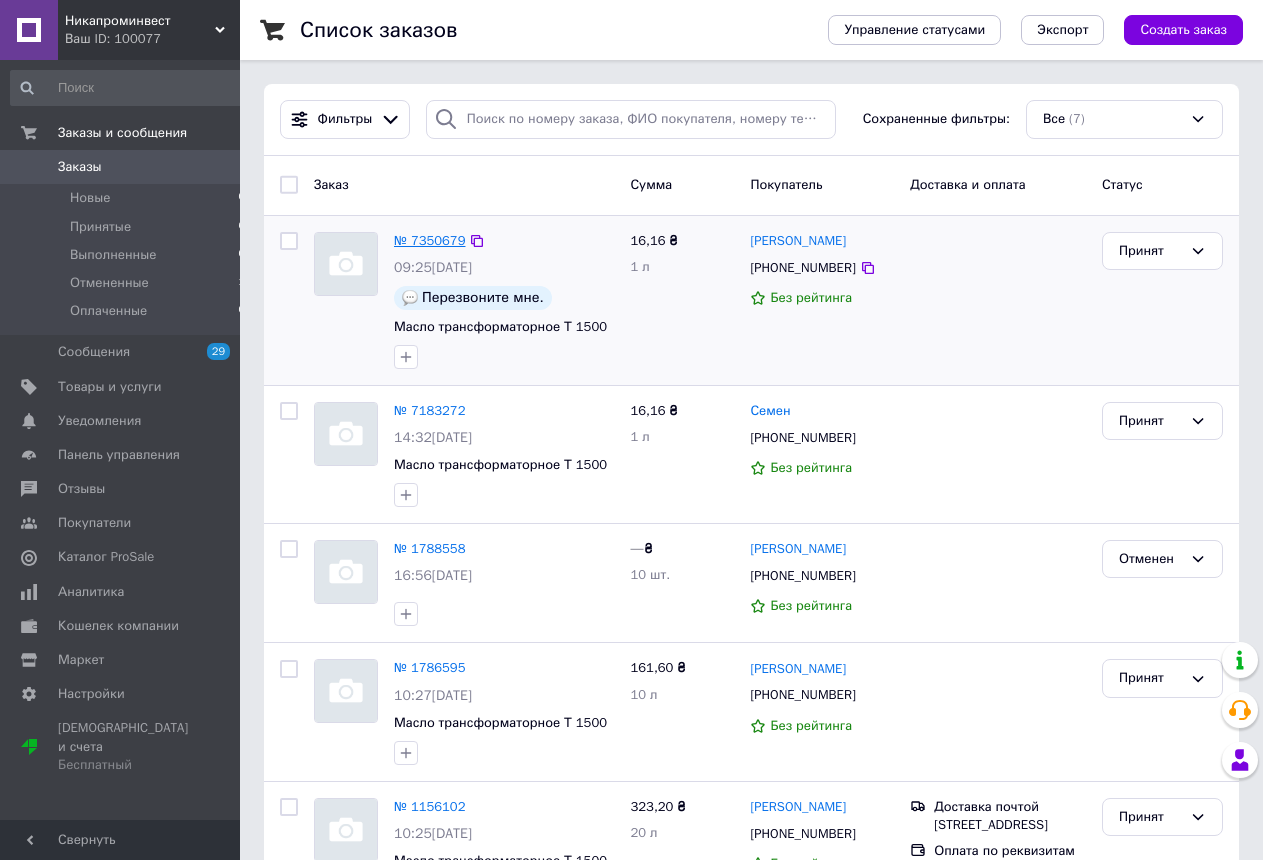 click on "№ 7350679" at bounding box center (429, 240) 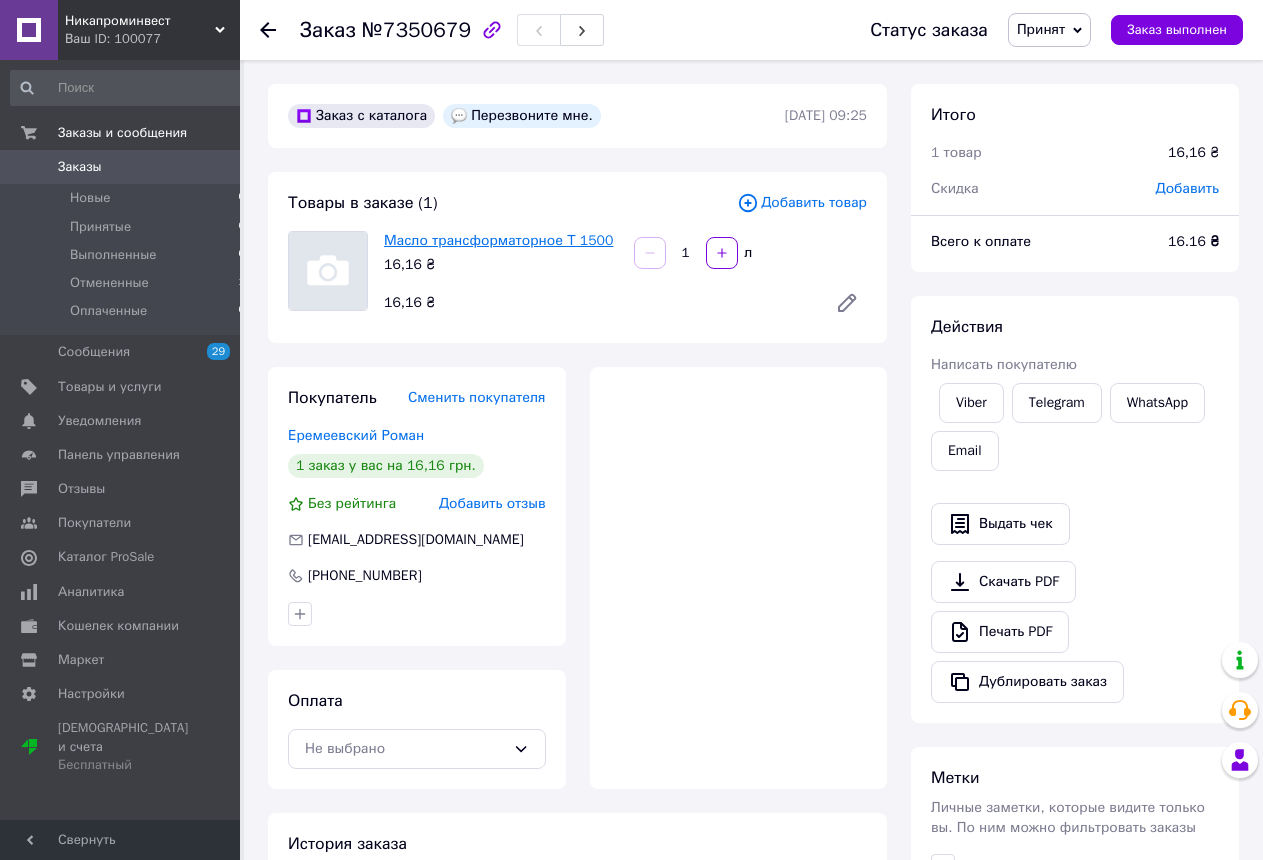 click on "Масло трансформаторное Т 1500" at bounding box center (498, 240) 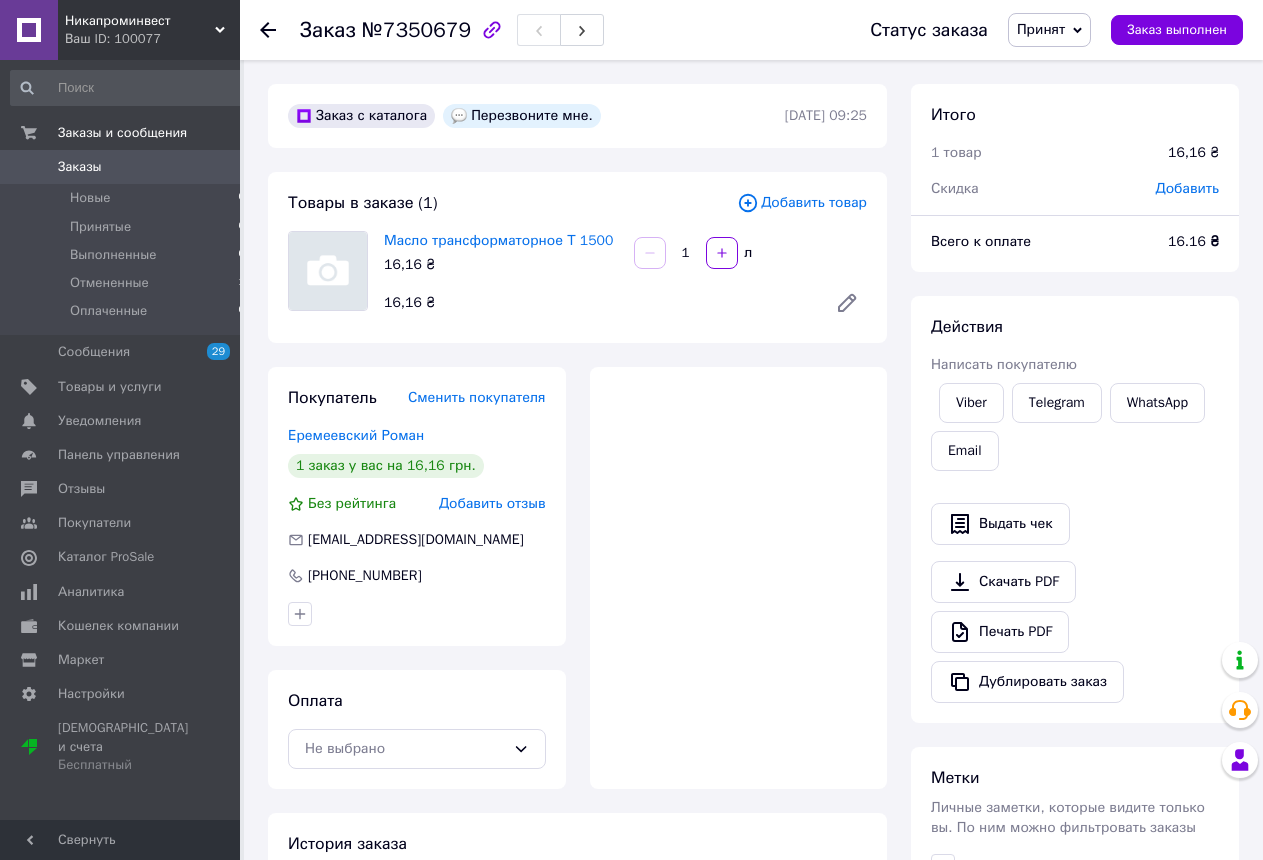 click 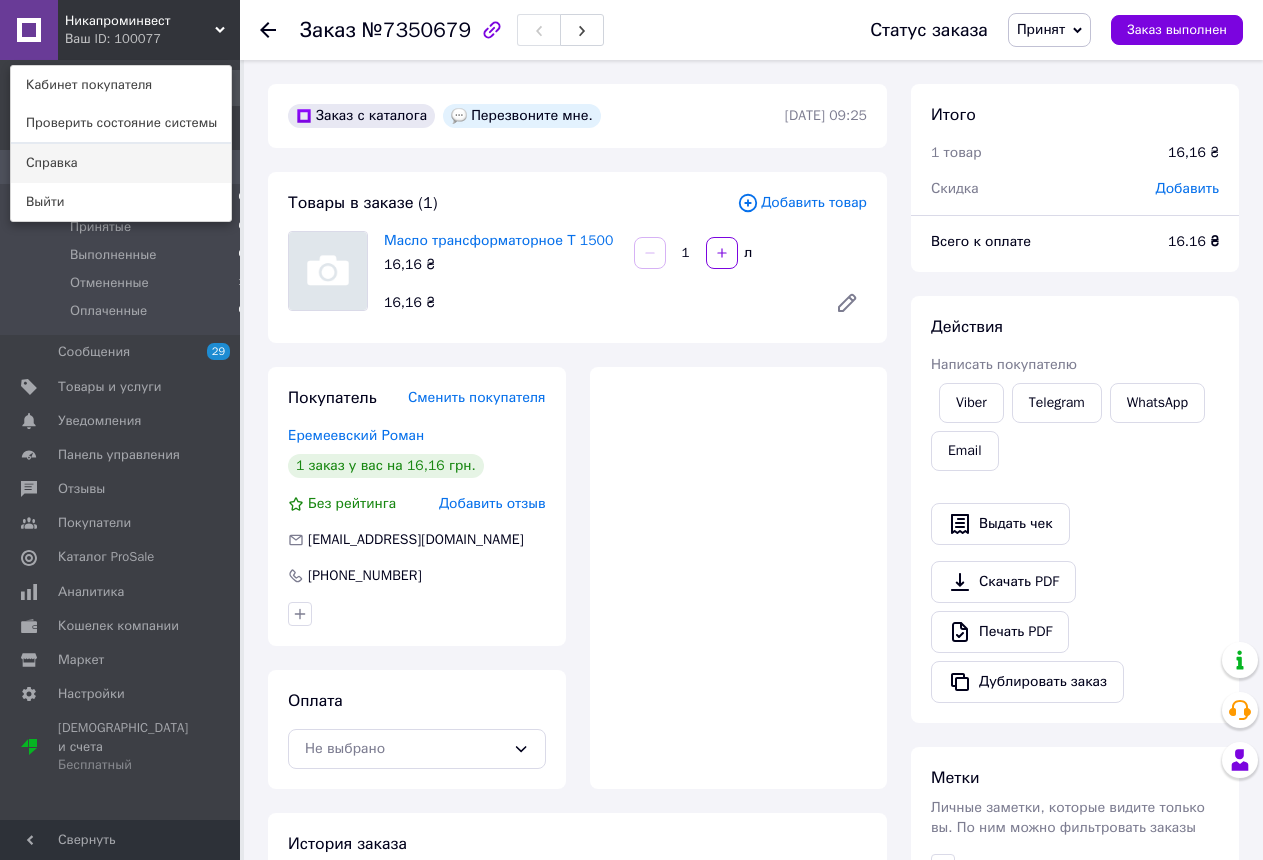 click on "Справка" at bounding box center [121, 163] 